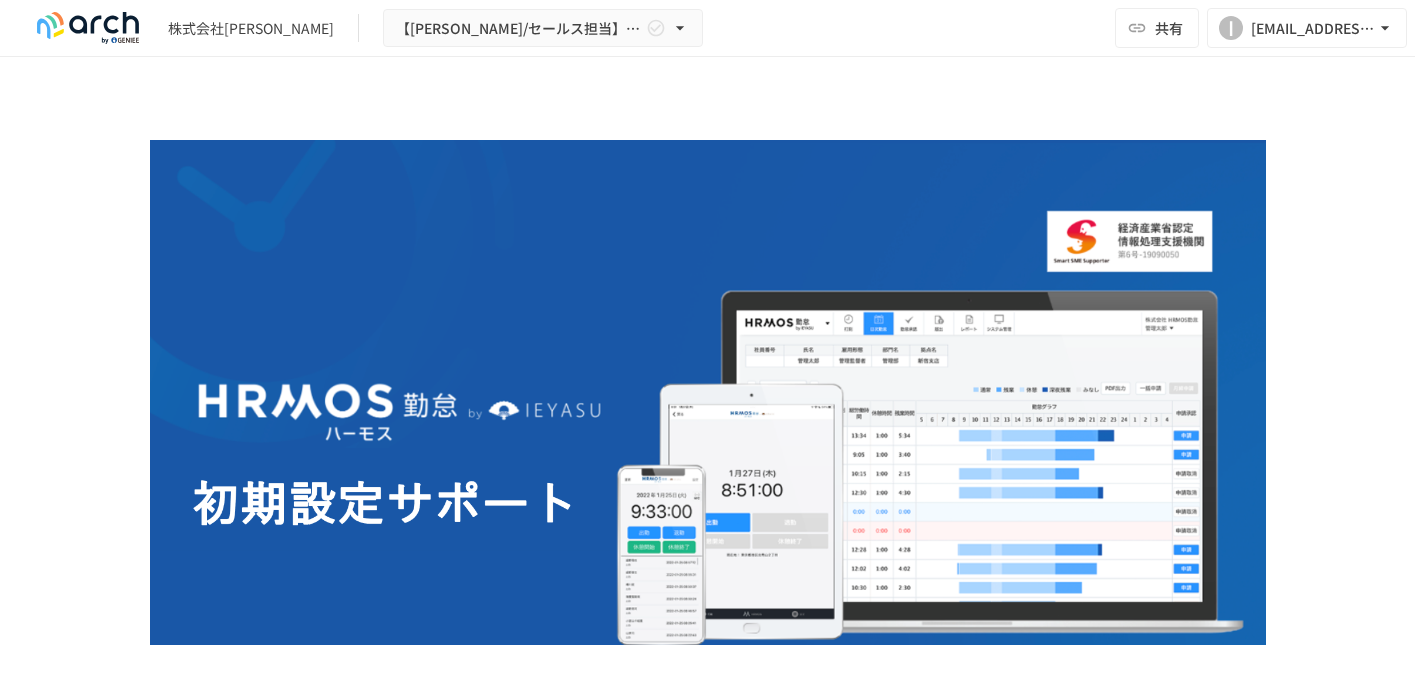 scroll, scrollTop: 0, scrollLeft: 0, axis: both 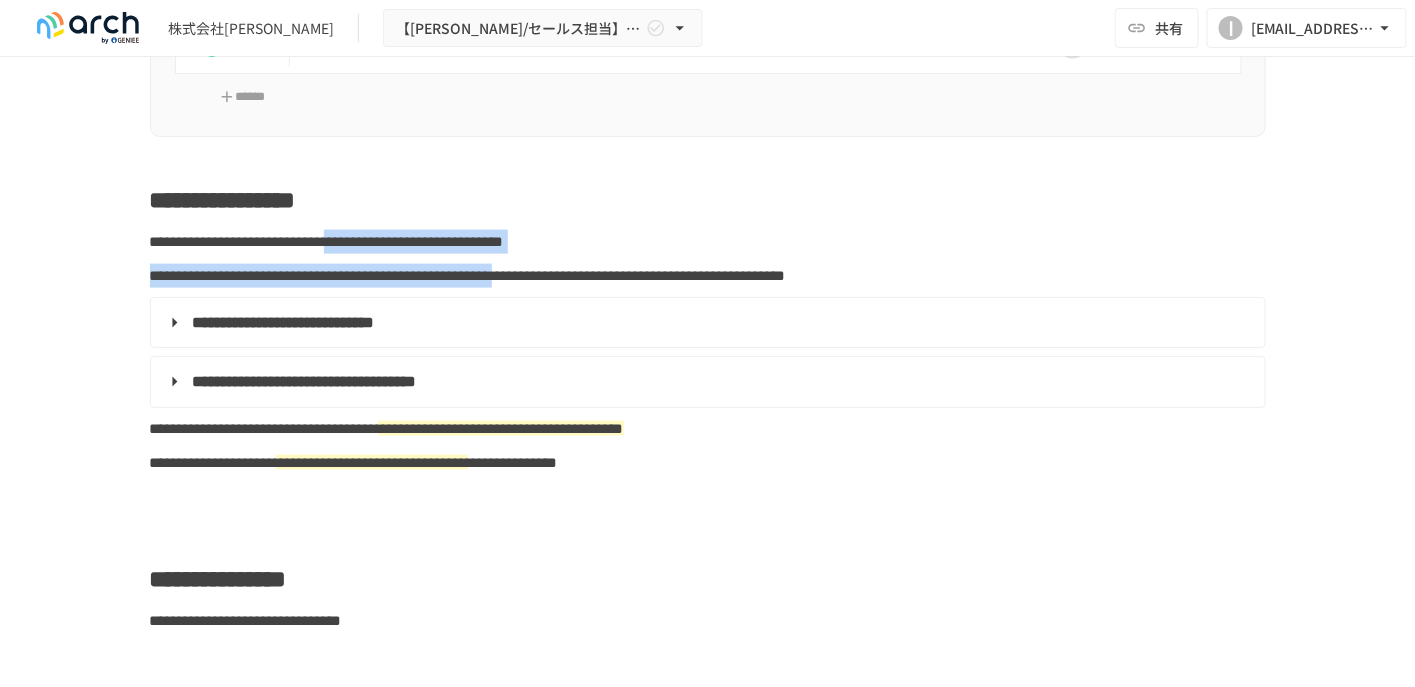 drag, startPoint x: 558, startPoint y: 238, endPoint x: 996, endPoint y: 267, distance: 438.95898 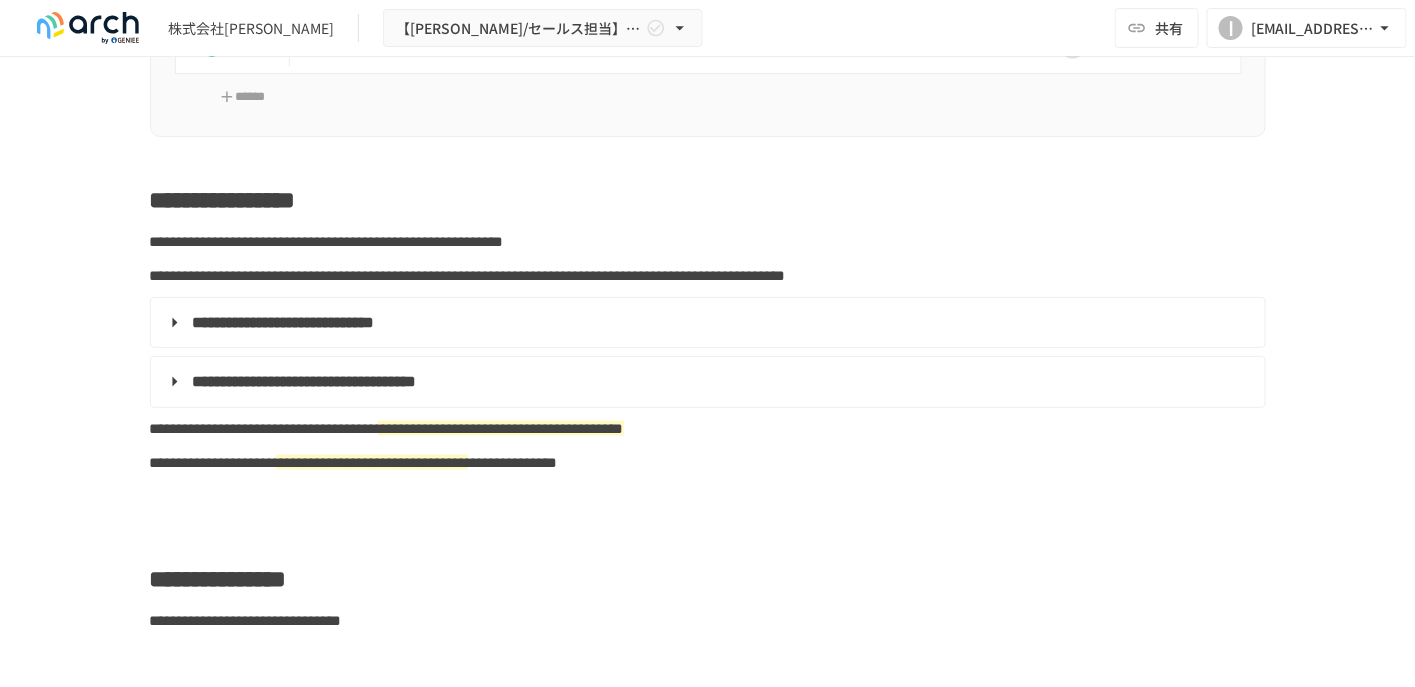 click on "**********" at bounding box center (708, 323) 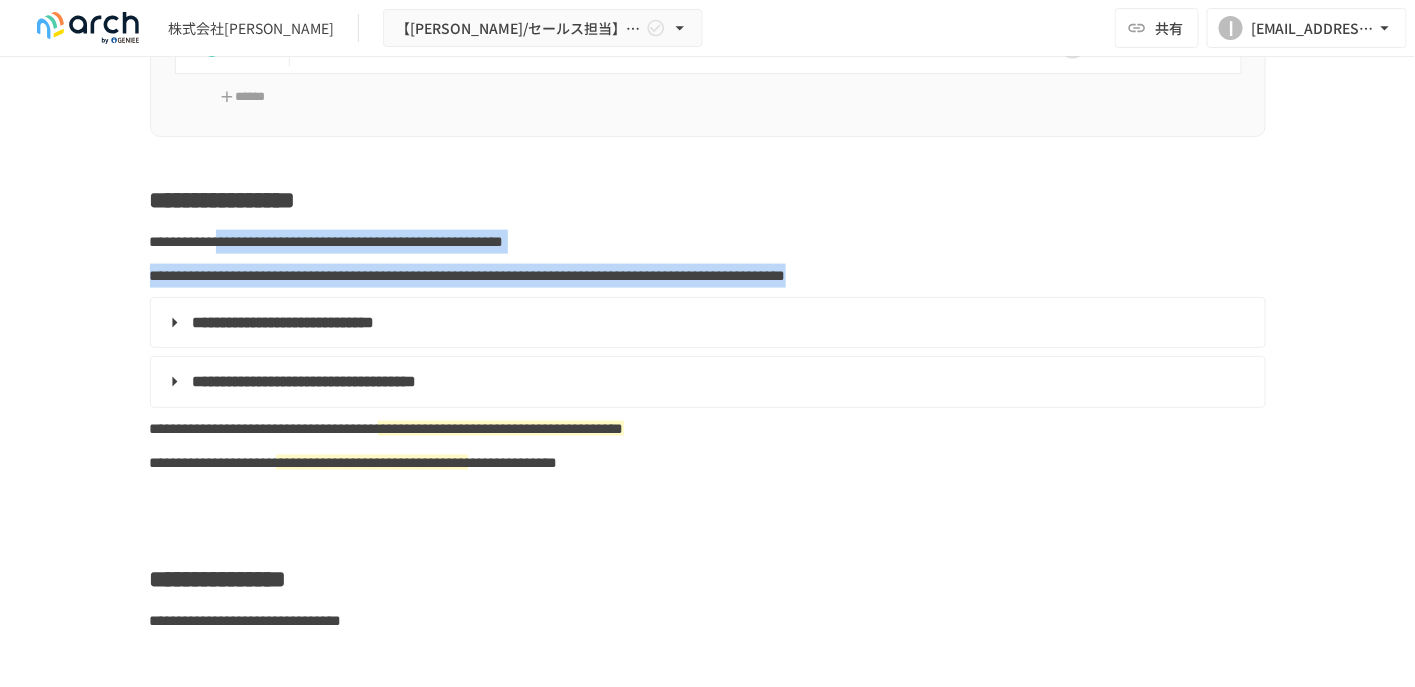 drag, startPoint x: 285, startPoint y: 237, endPoint x: 911, endPoint y: 294, distance: 628.5897 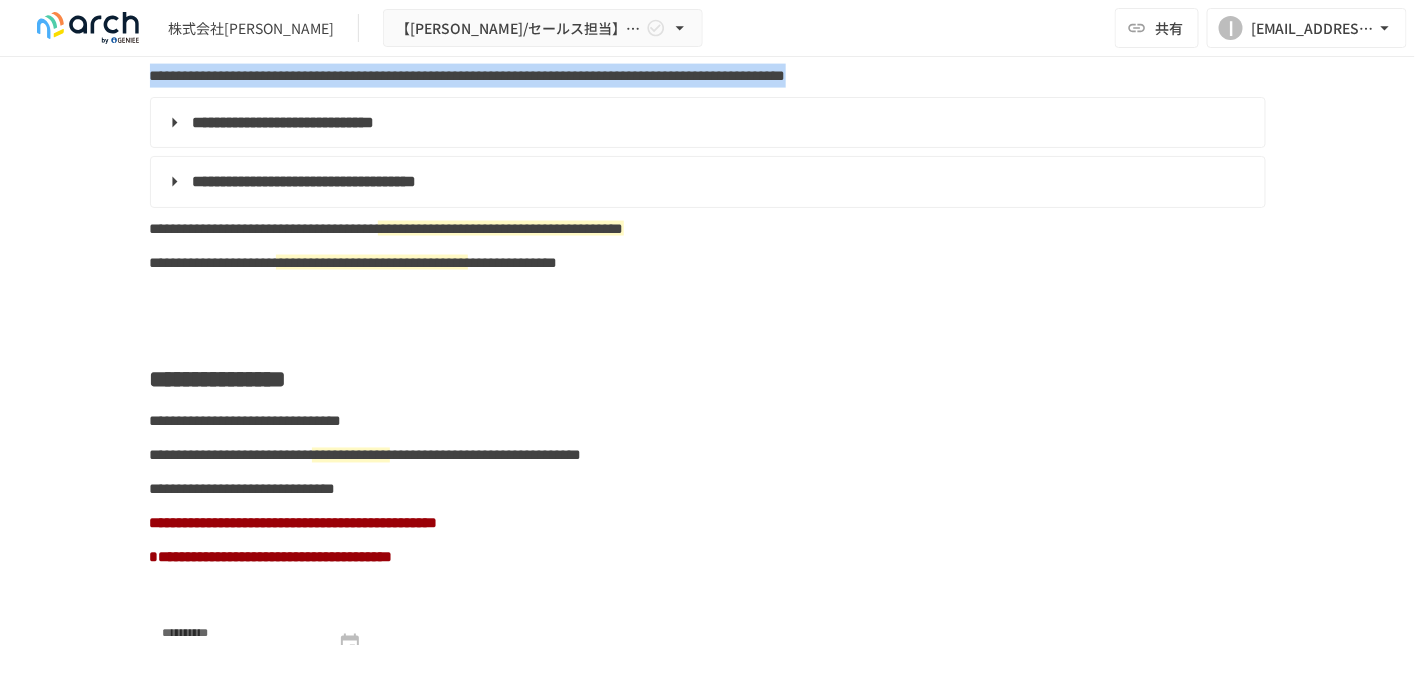 scroll, scrollTop: 1100, scrollLeft: 0, axis: vertical 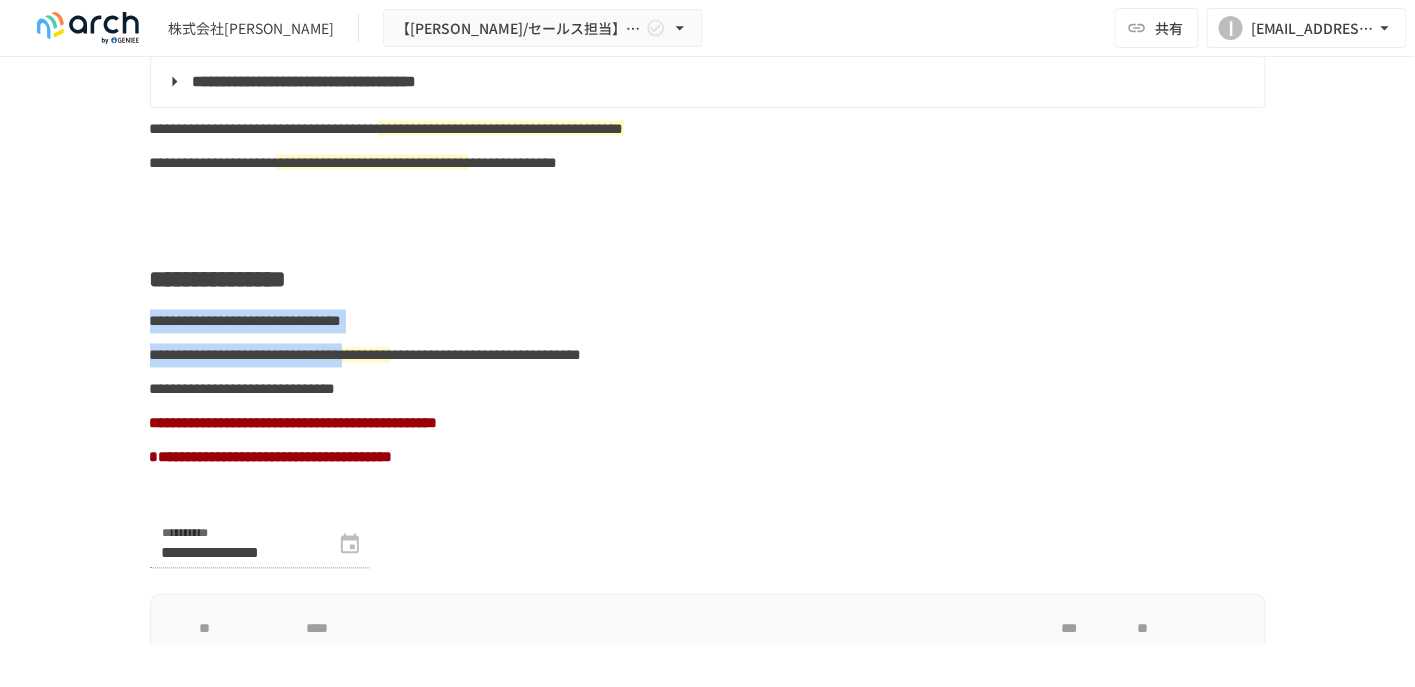 drag, startPoint x: 138, startPoint y: 368, endPoint x: 598, endPoint y: 391, distance: 460.57465 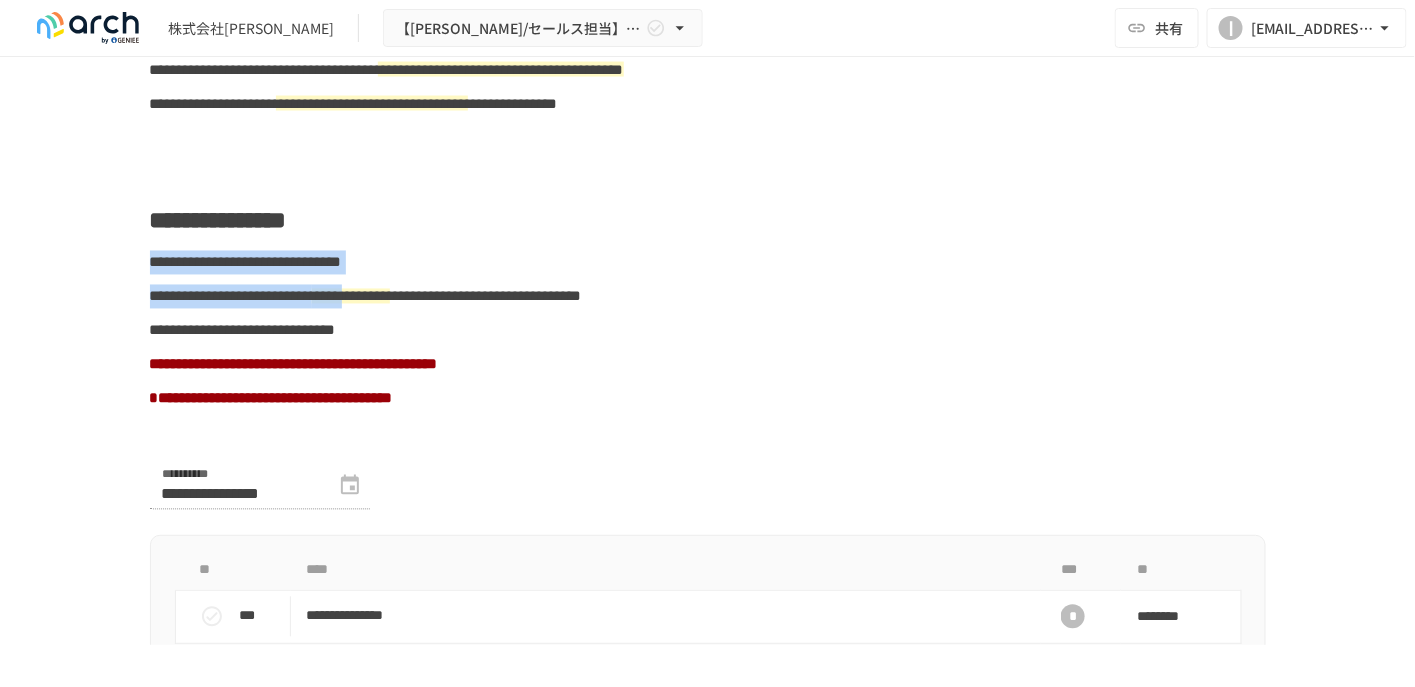scroll, scrollTop: 1200, scrollLeft: 0, axis: vertical 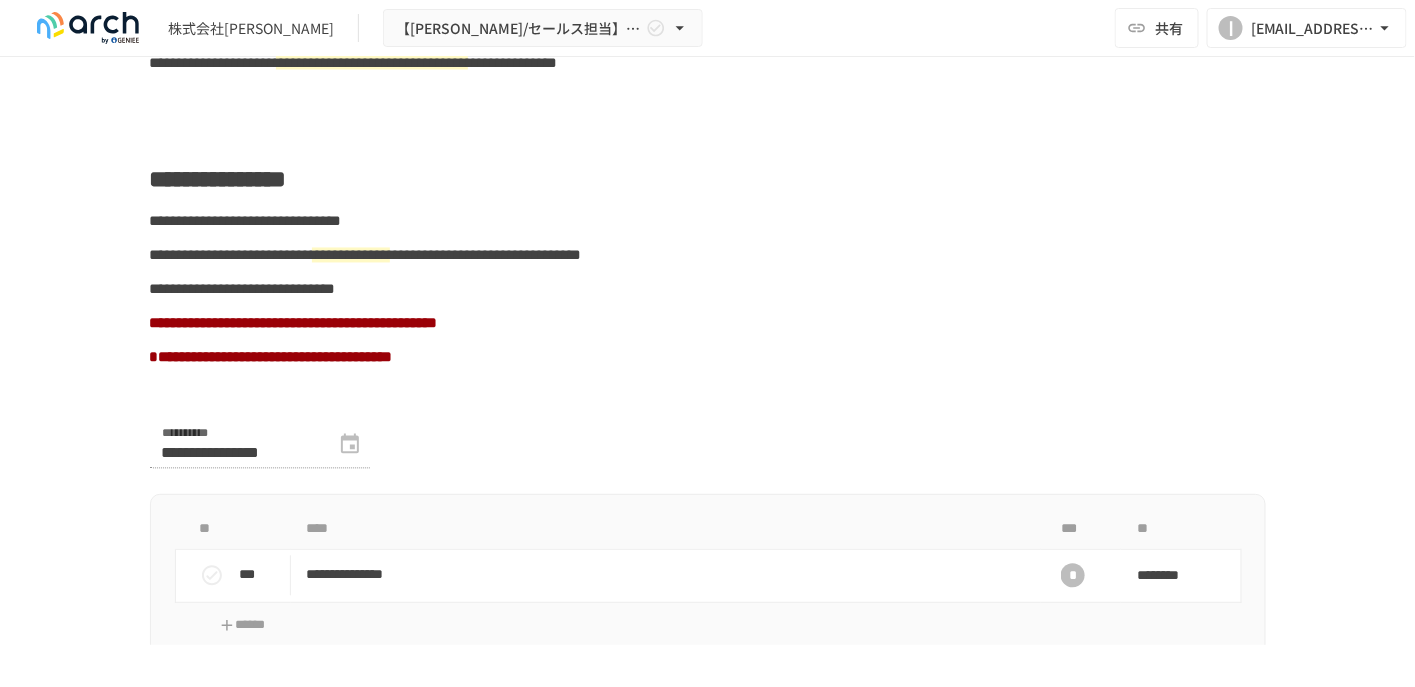 click on "**********" at bounding box center [708, 290] 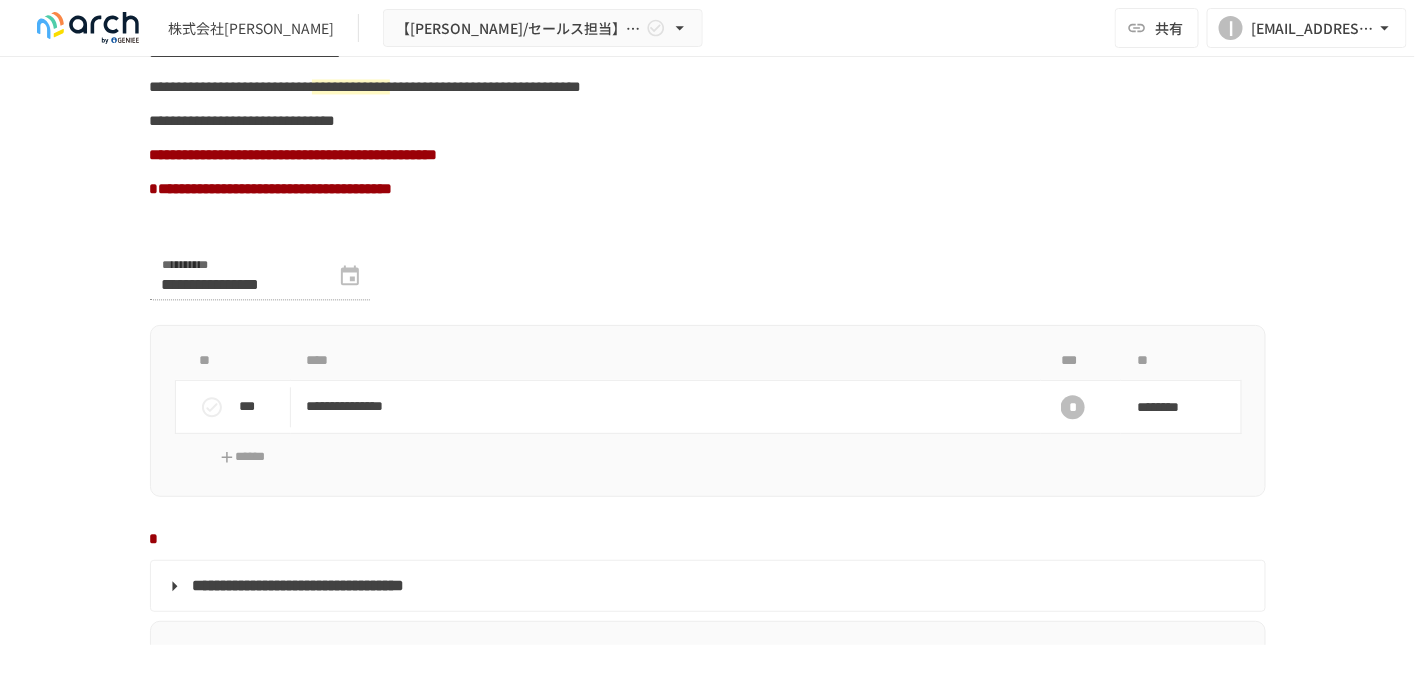 scroll, scrollTop: 1400, scrollLeft: 0, axis: vertical 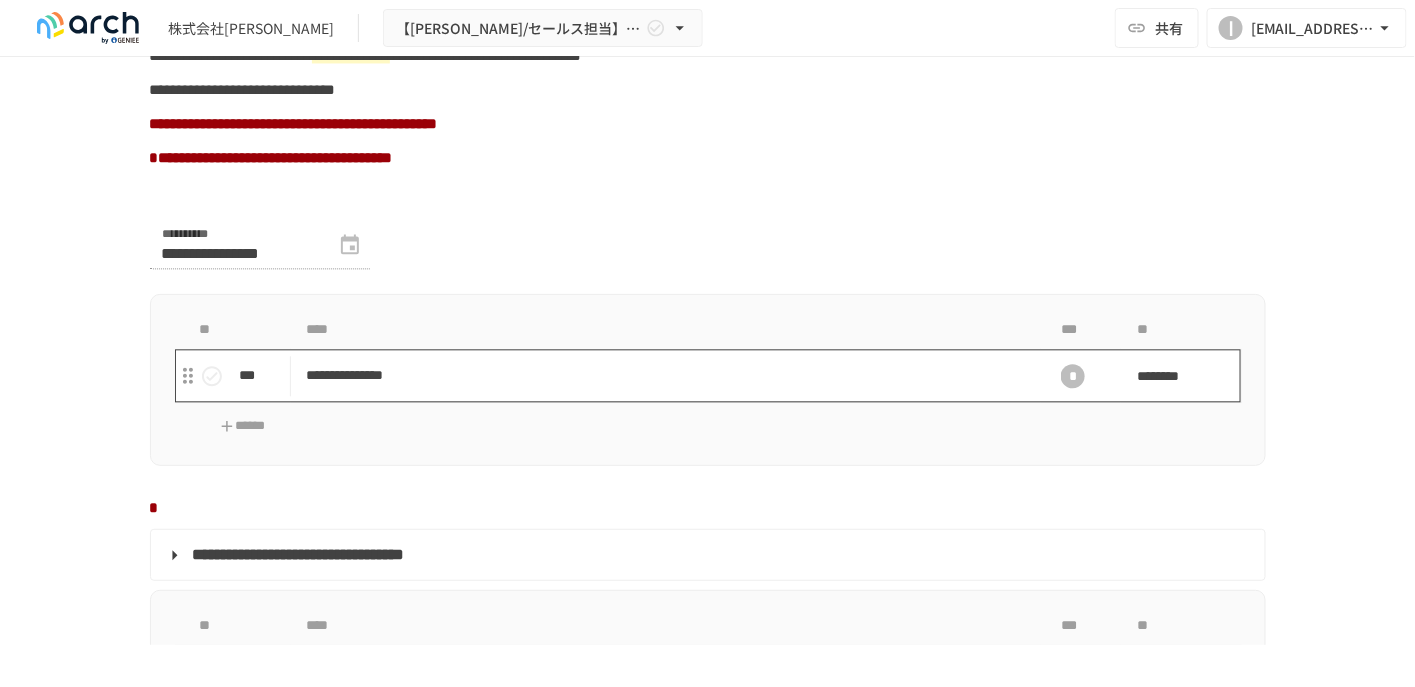 click on "**********" at bounding box center (666, 375) 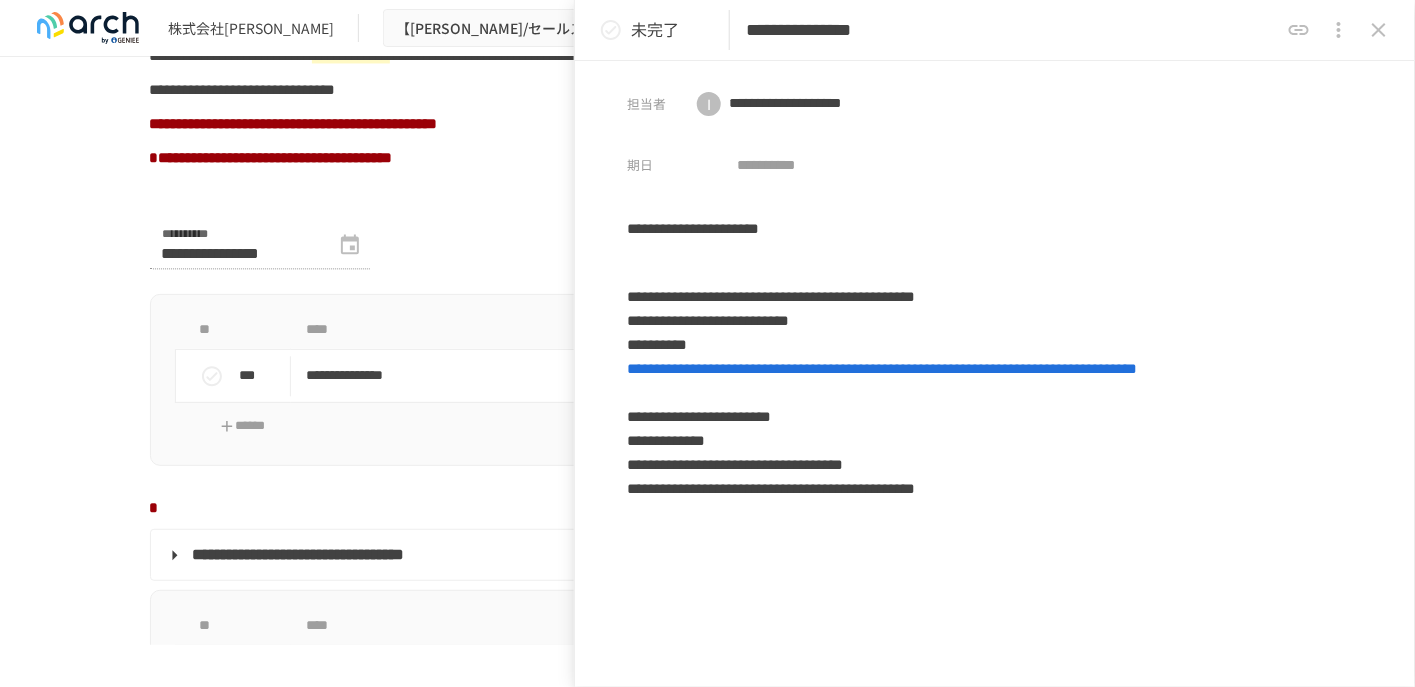 click on "**********" at bounding box center (708, 257) 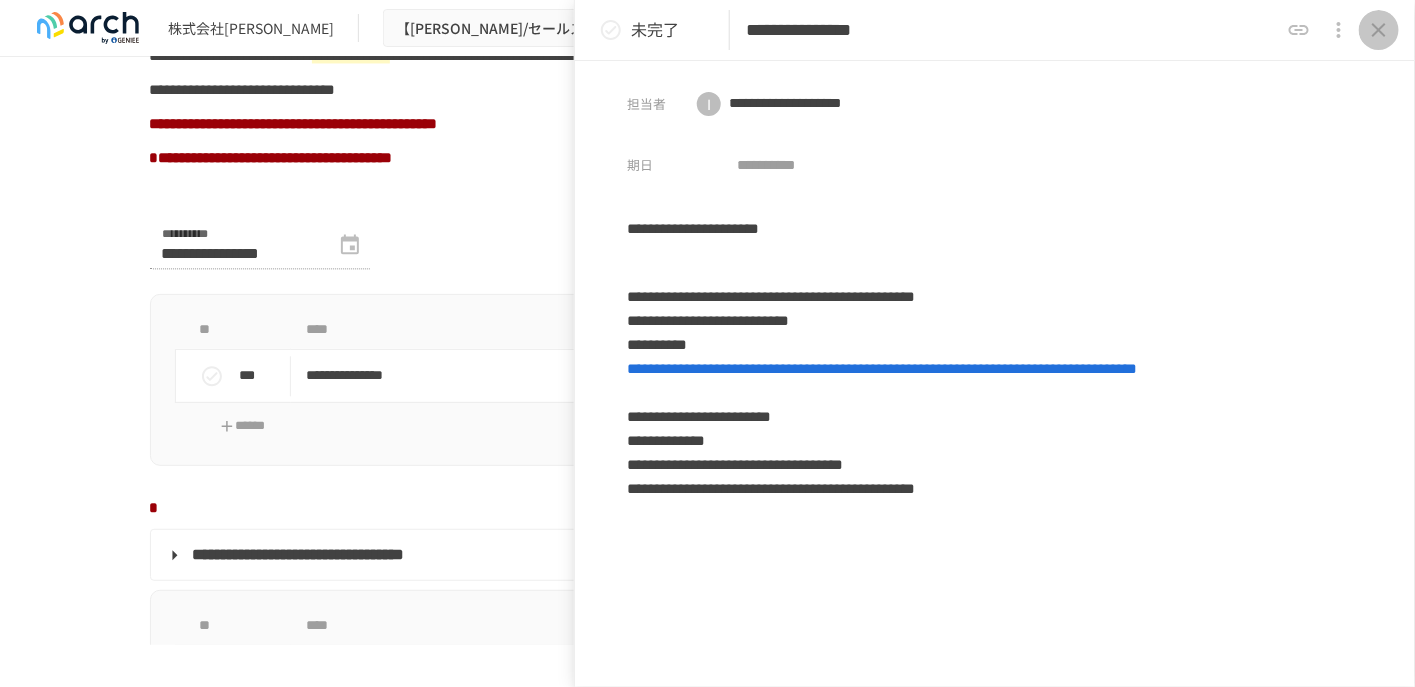 click at bounding box center (1379, 30) 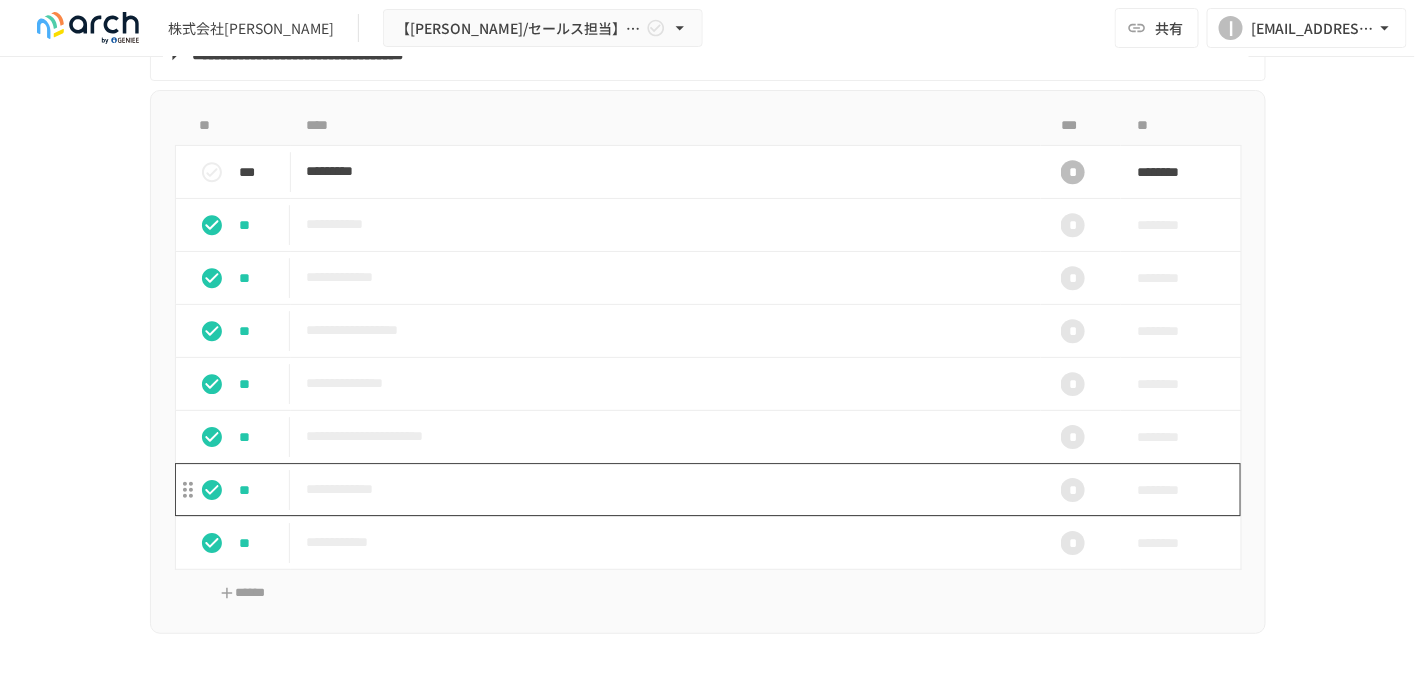 scroll, scrollTop: 1900, scrollLeft: 0, axis: vertical 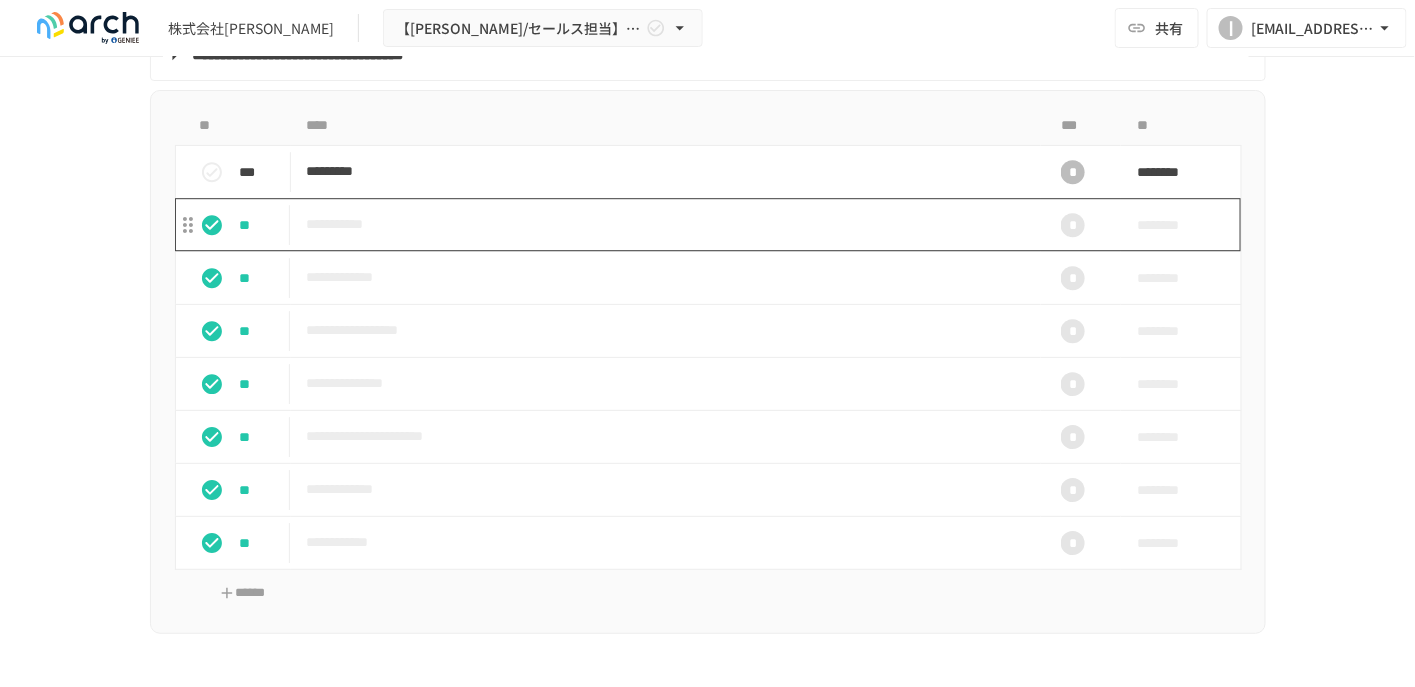 click on "**********" at bounding box center (666, 224) 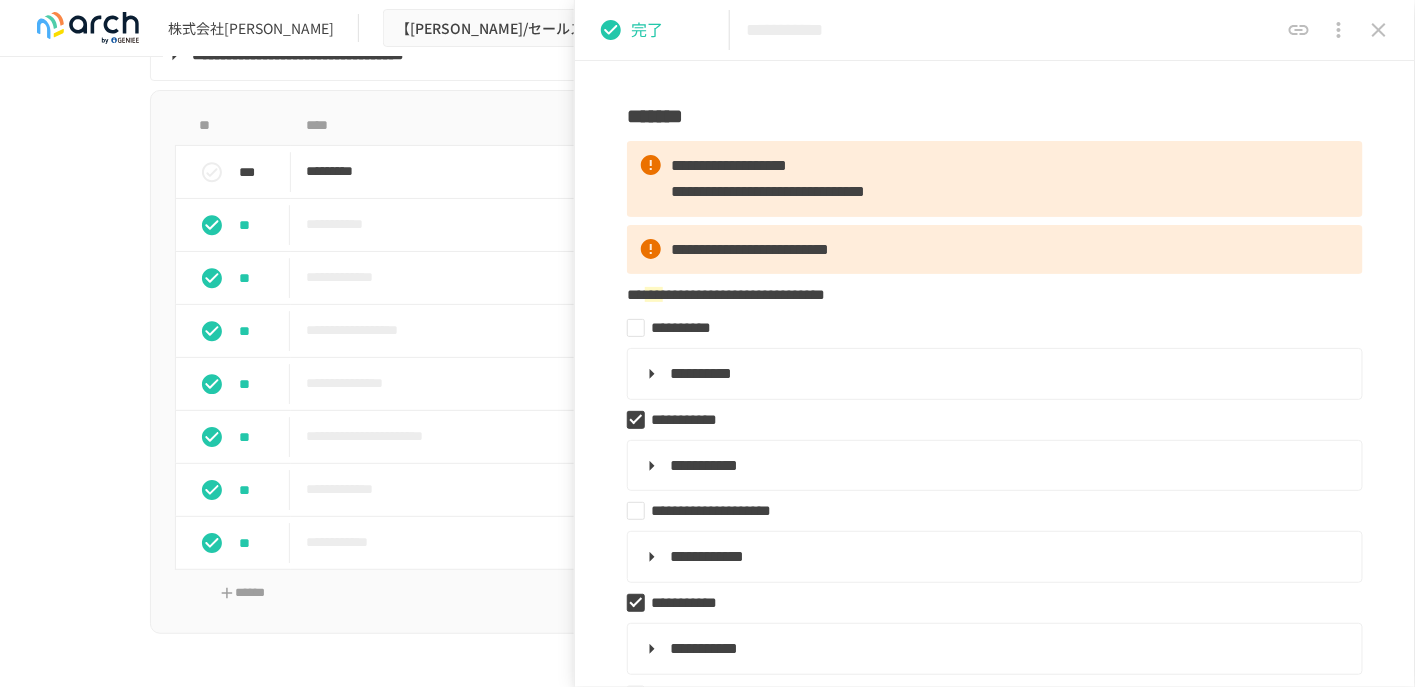 scroll, scrollTop: 0, scrollLeft: 0, axis: both 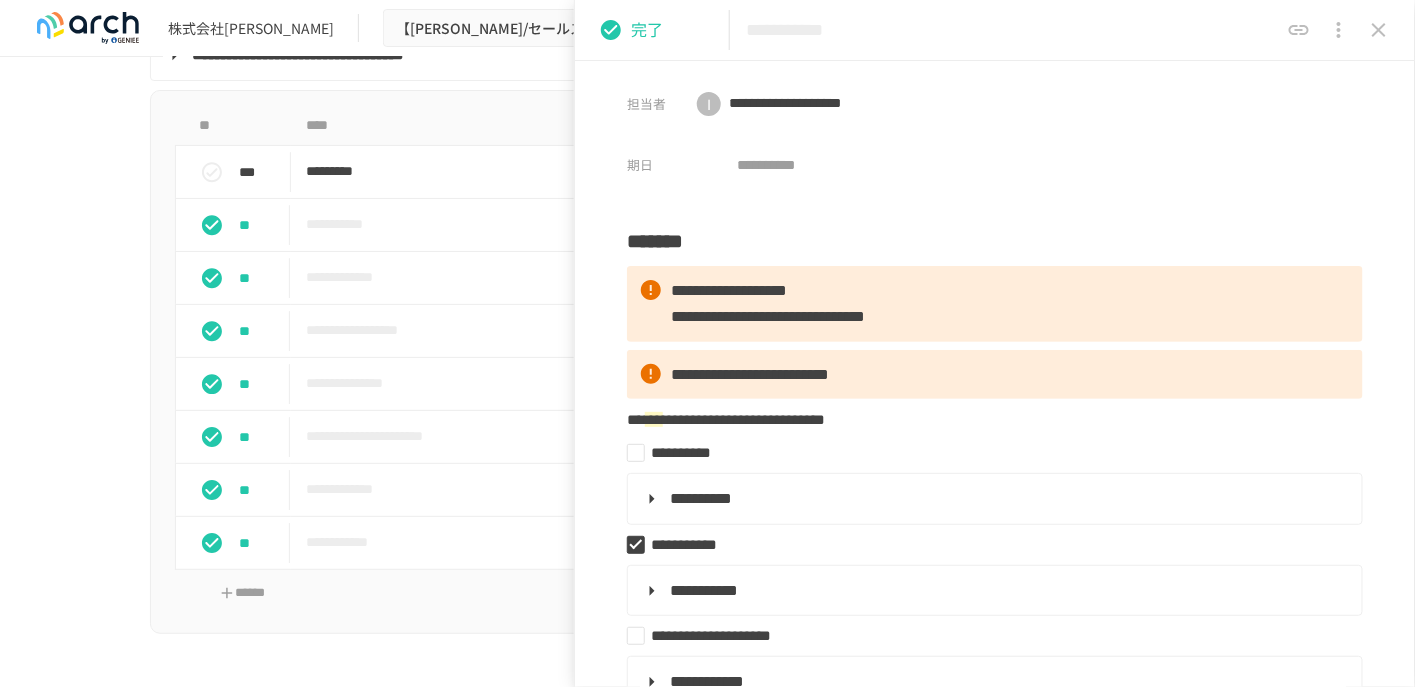 click on "**********" at bounding box center (707, 351) 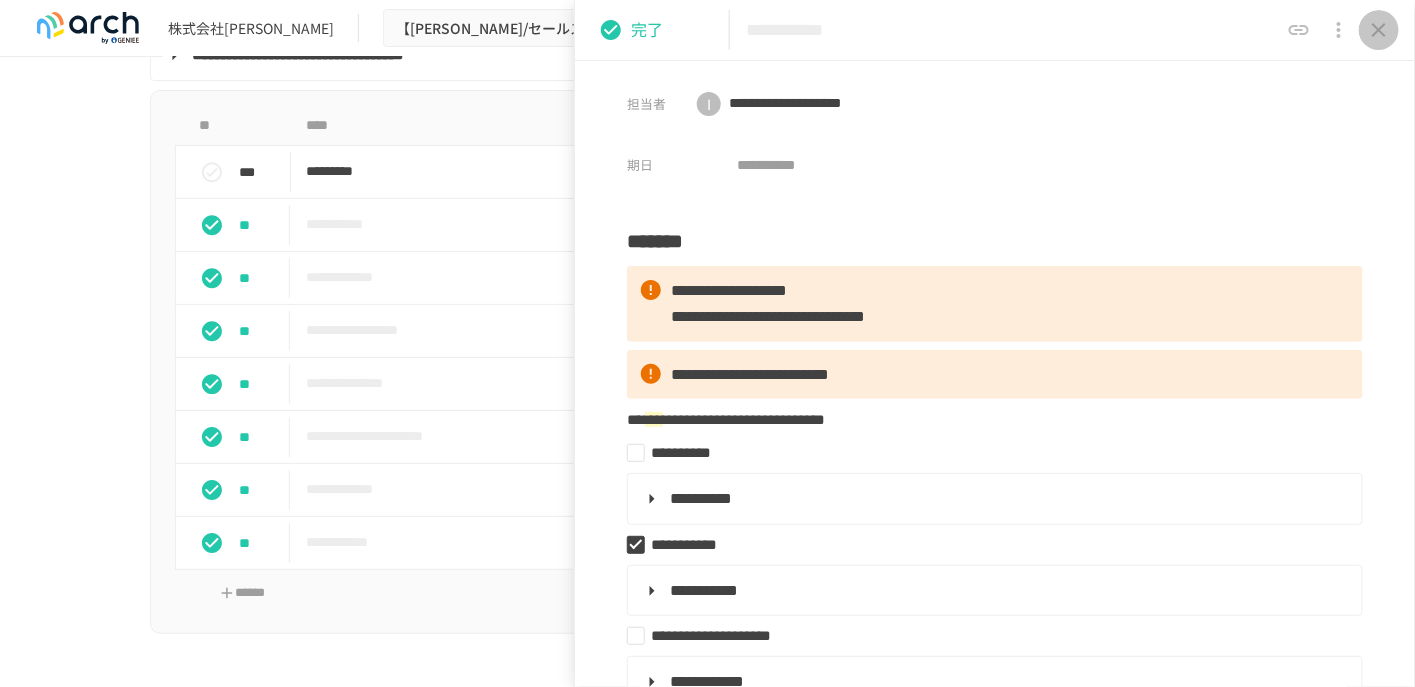 click 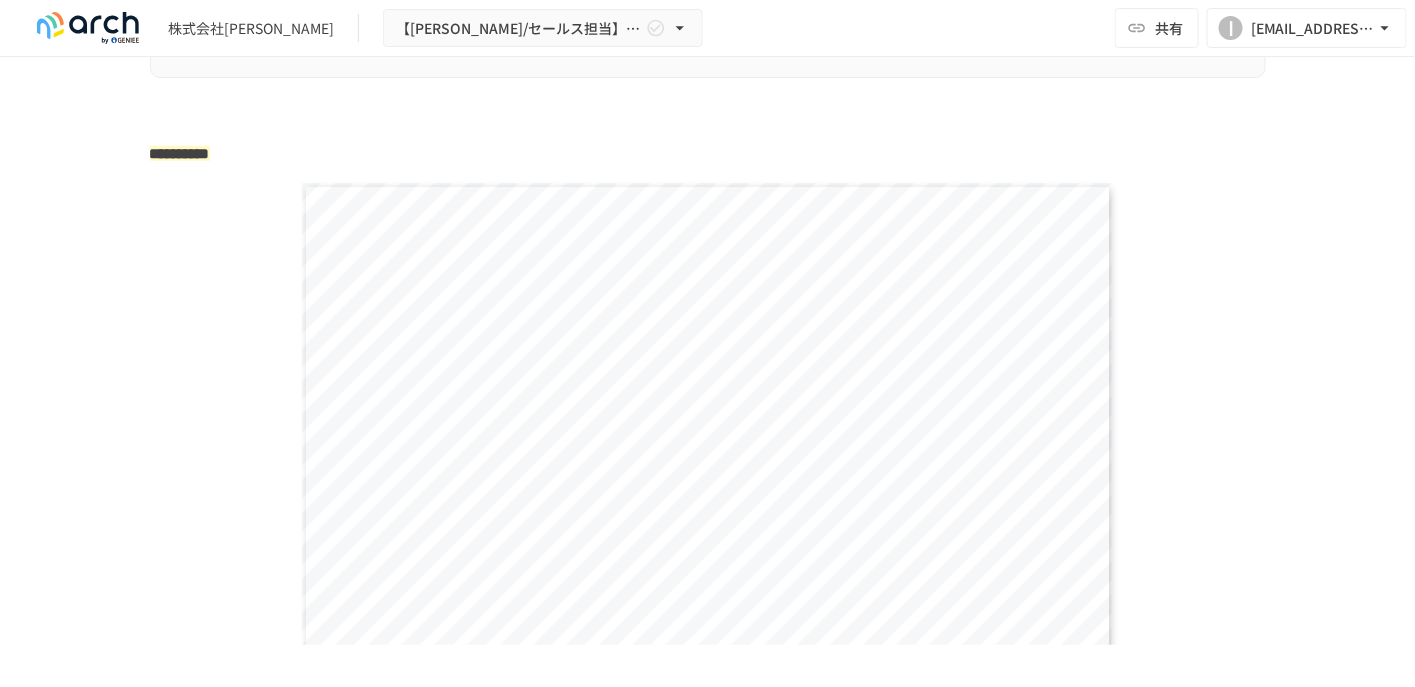 scroll, scrollTop: 3100, scrollLeft: 0, axis: vertical 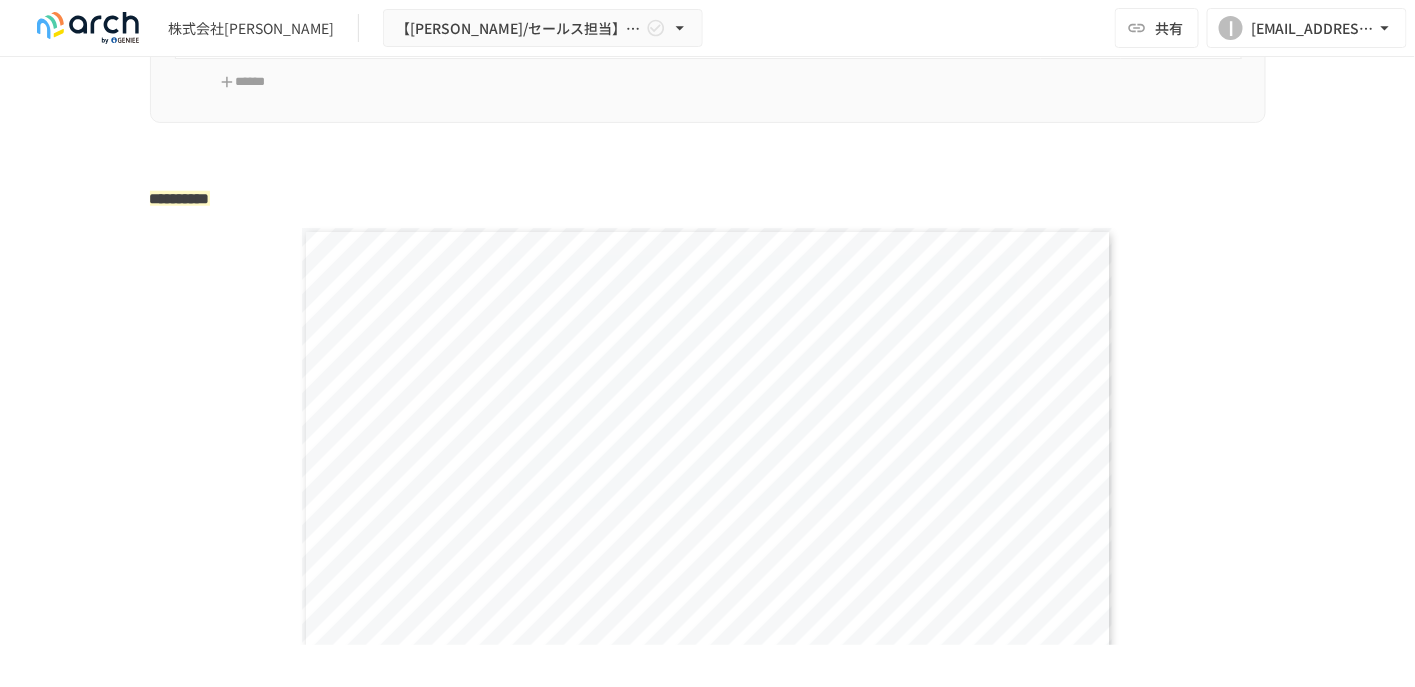 click on "**********" at bounding box center (708, 509) 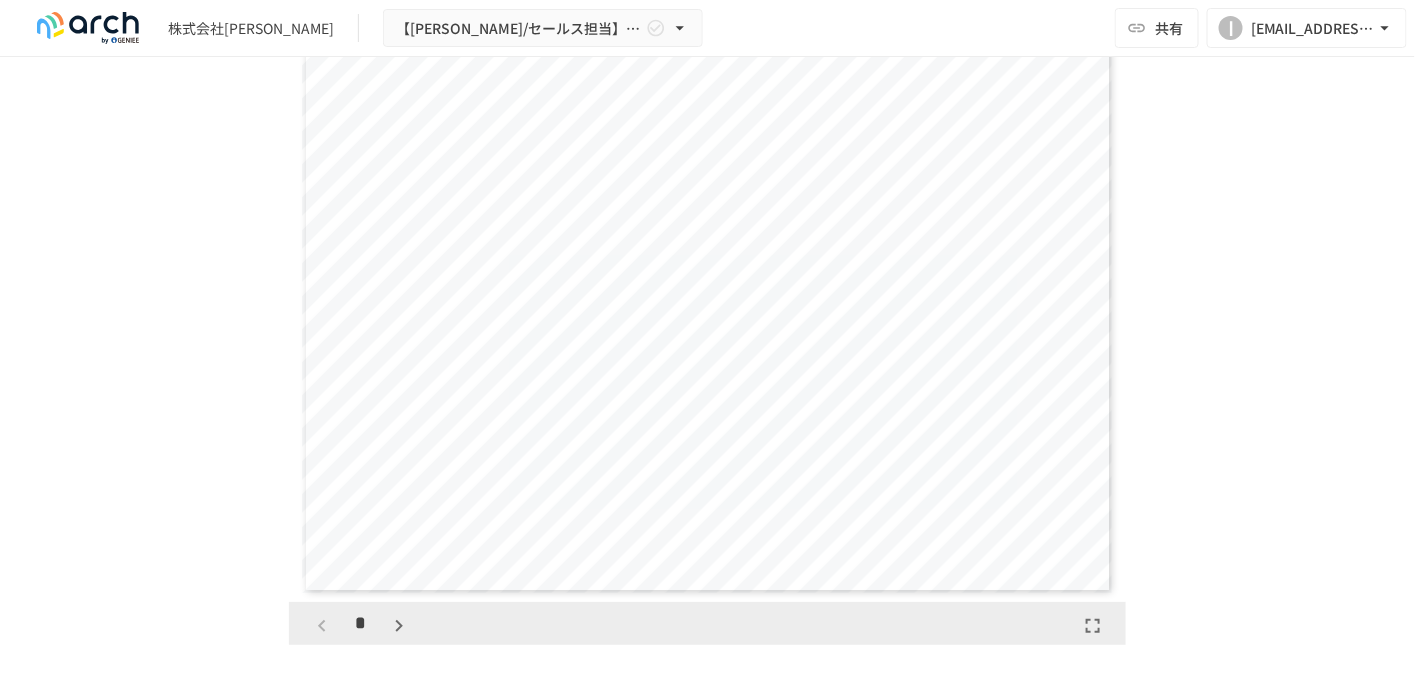 scroll, scrollTop: 3400, scrollLeft: 0, axis: vertical 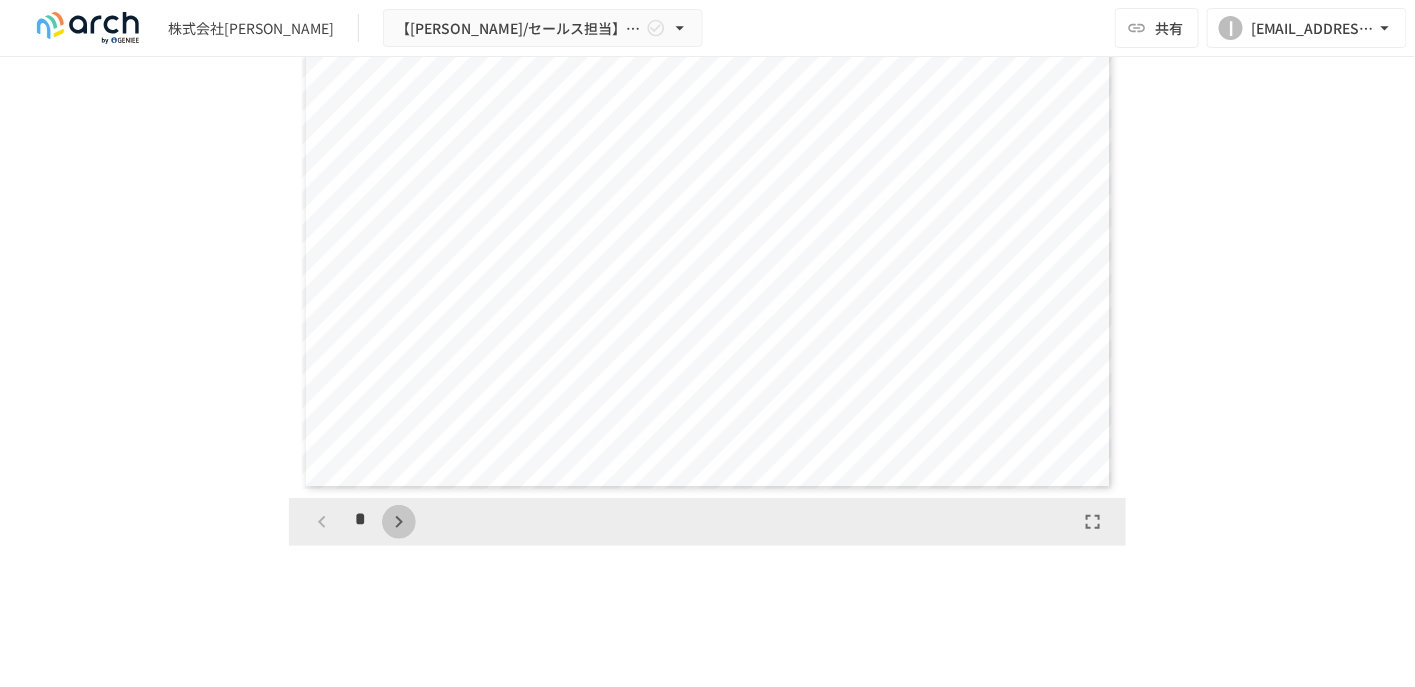 click 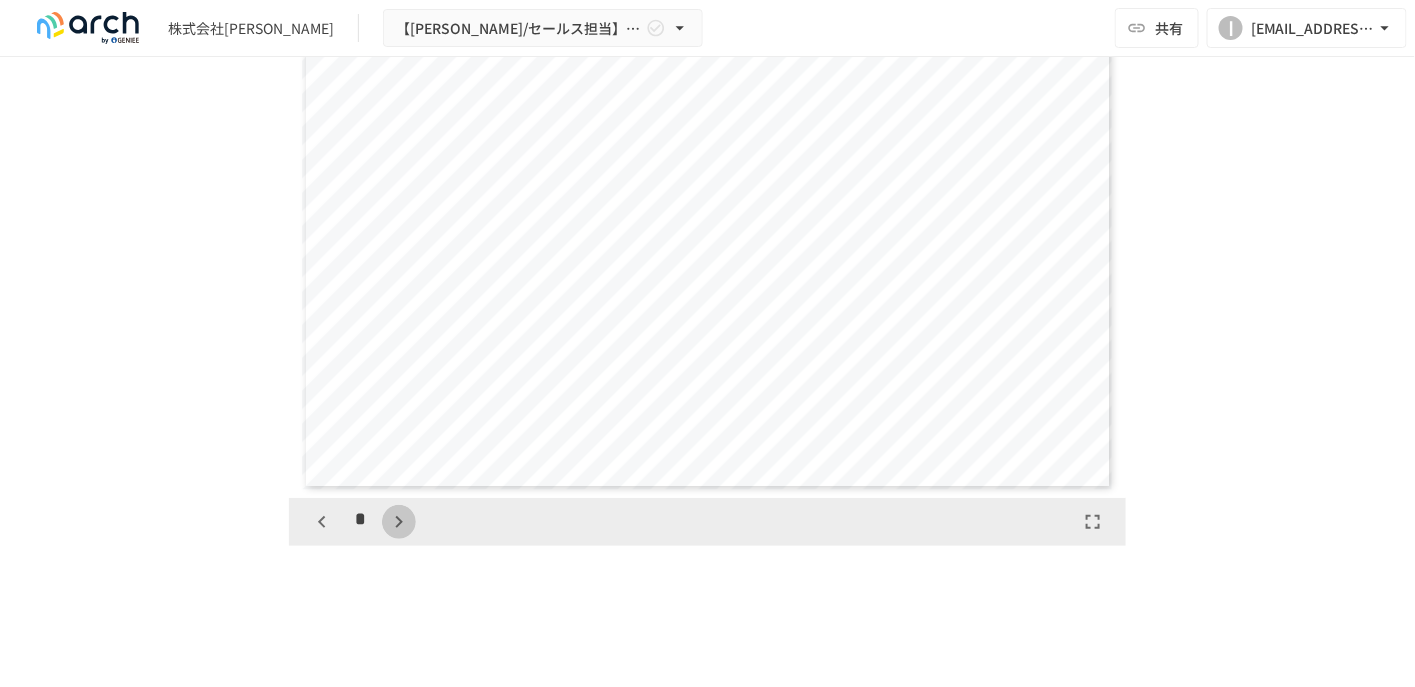 click 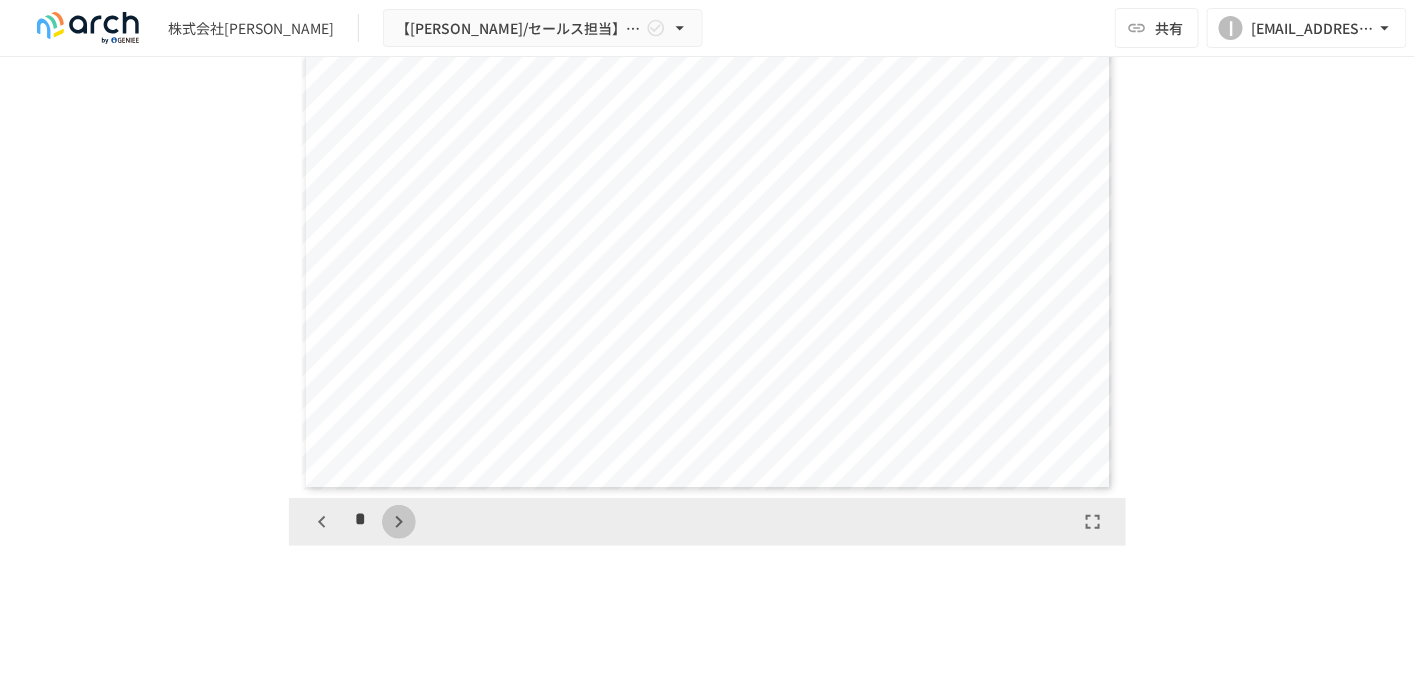 click 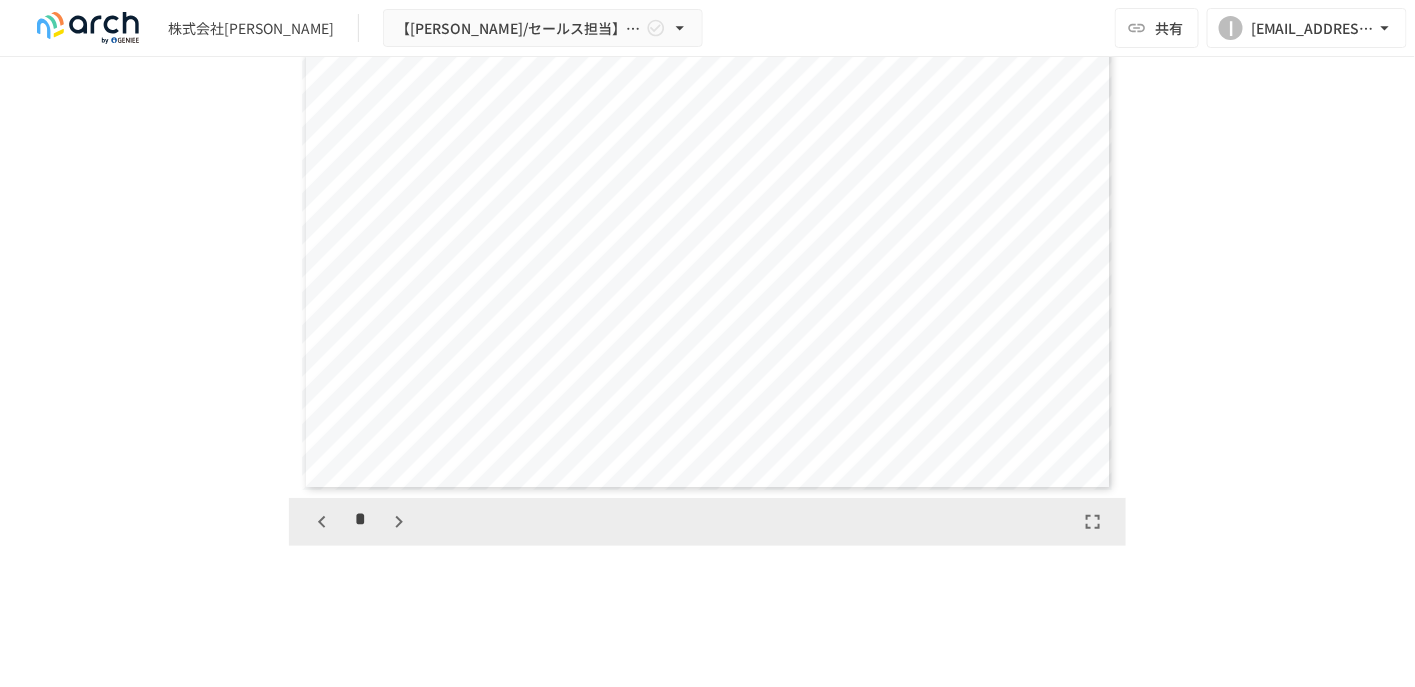 scroll, scrollTop: 1732, scrollLeft: 0, axis: vertical 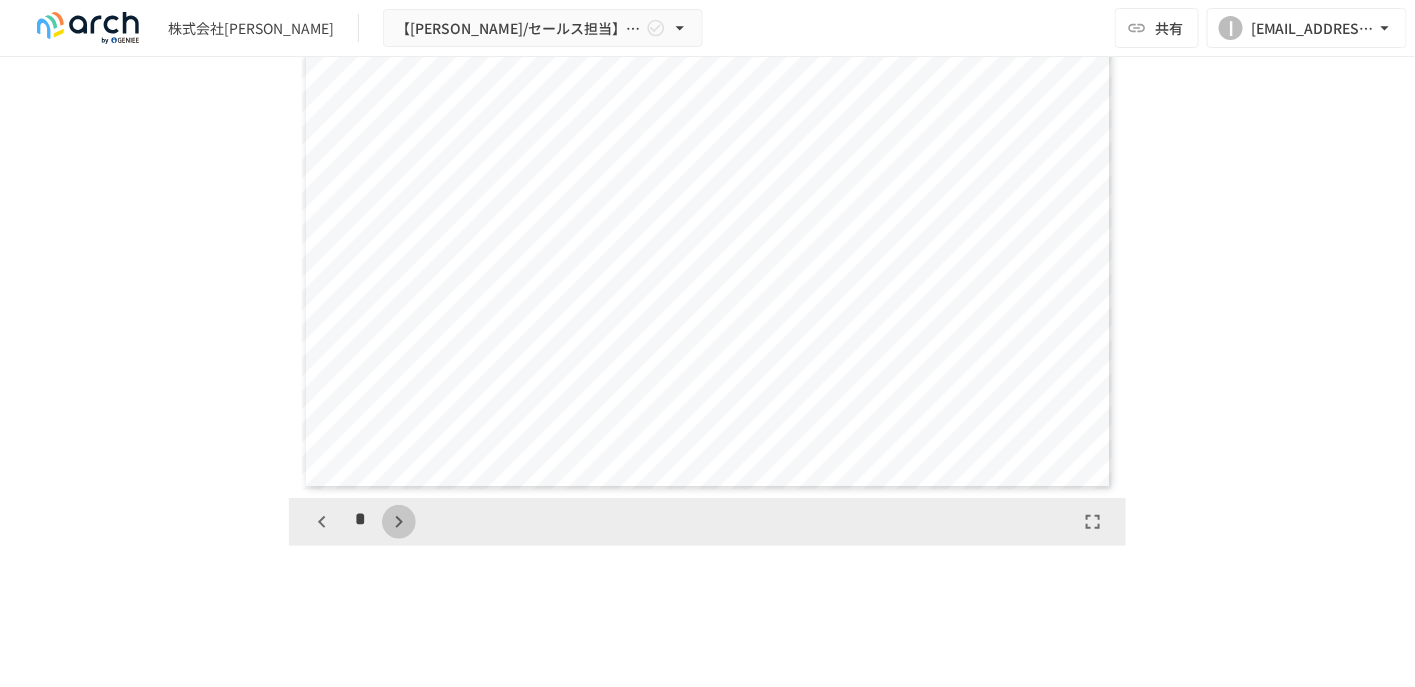 click 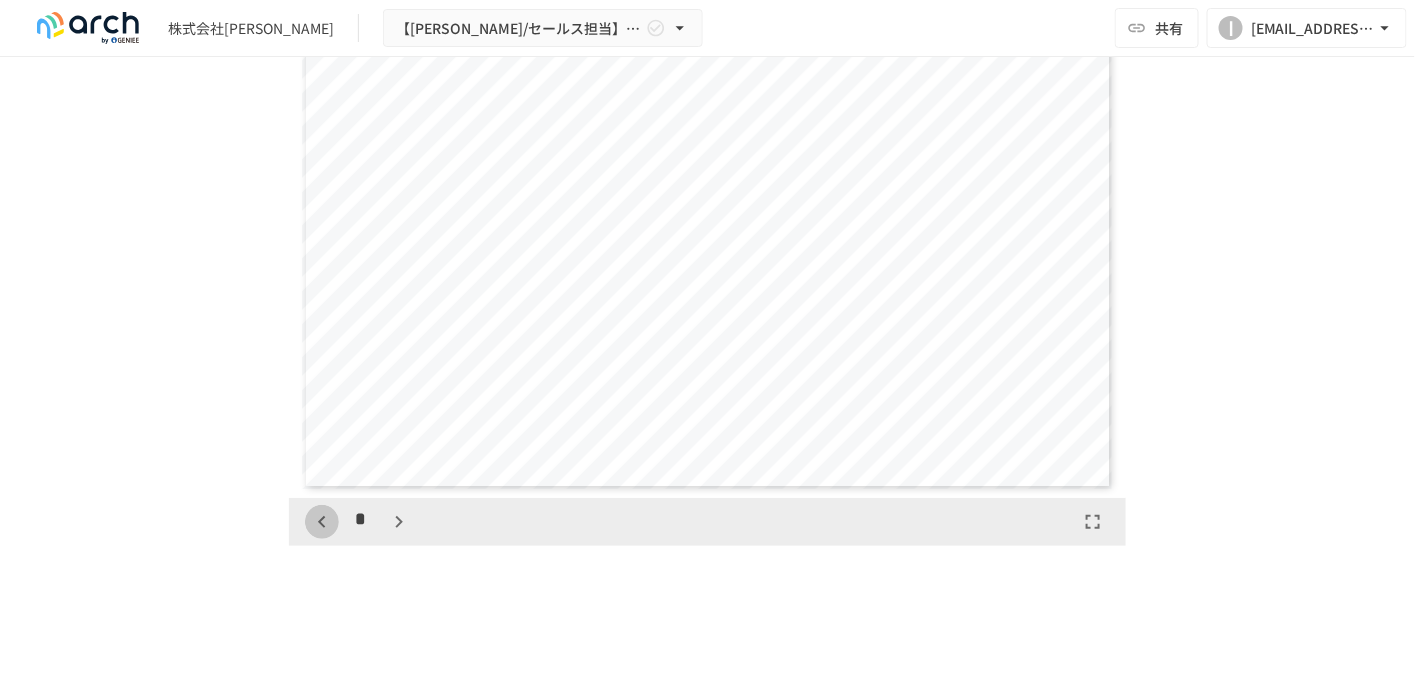 click 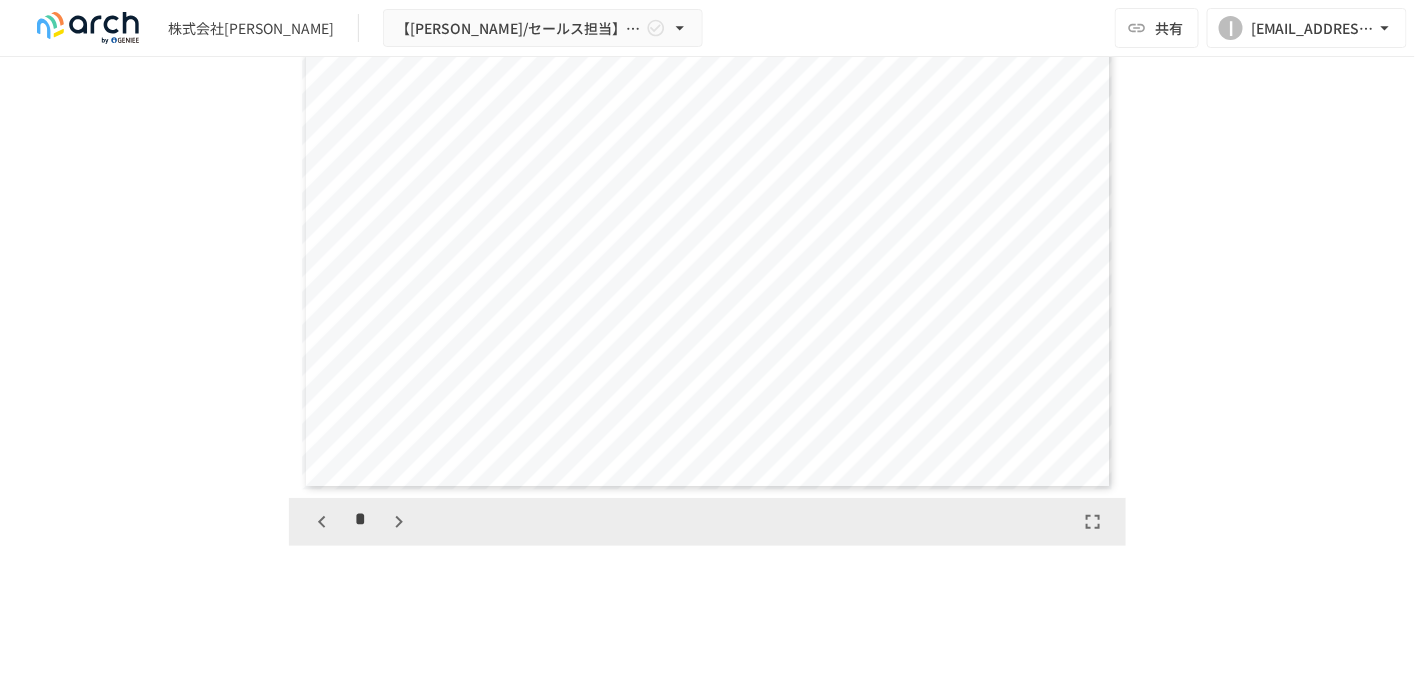 click 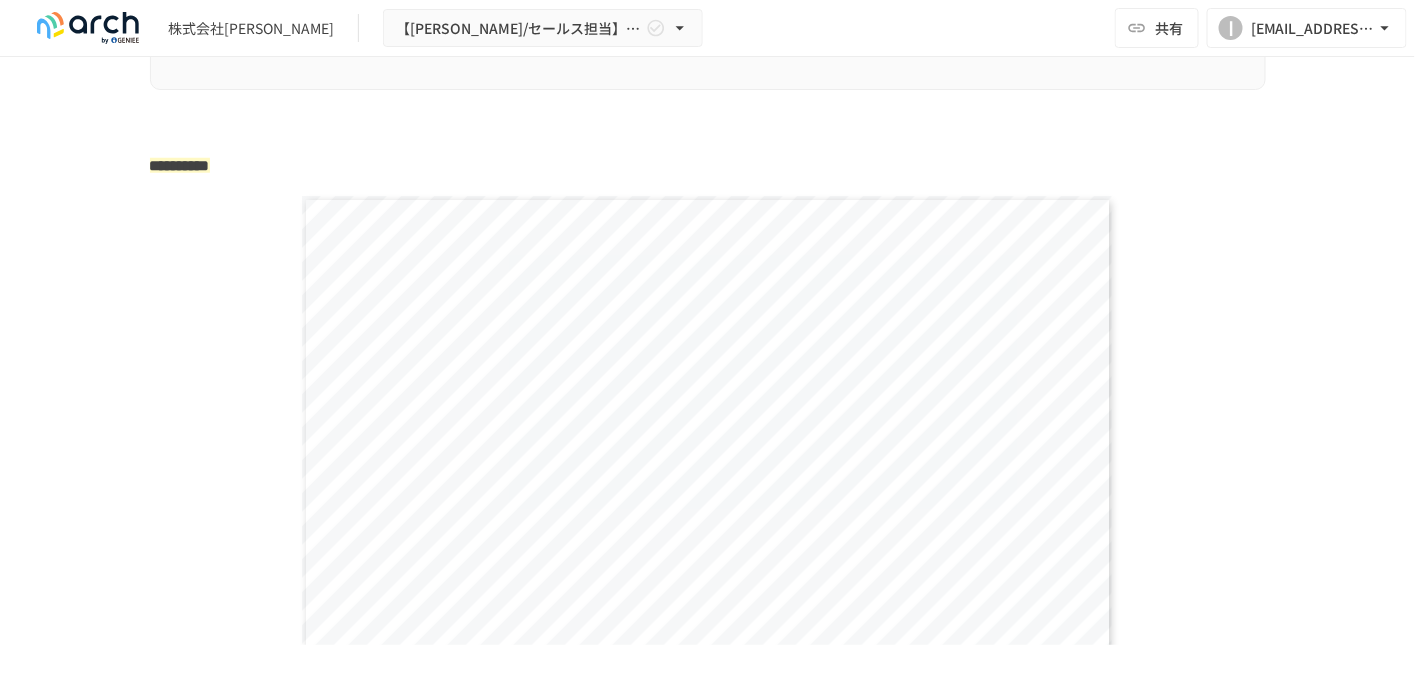 scroll, scrollTop: 3100, scrollLeft: 0, axis: vertical 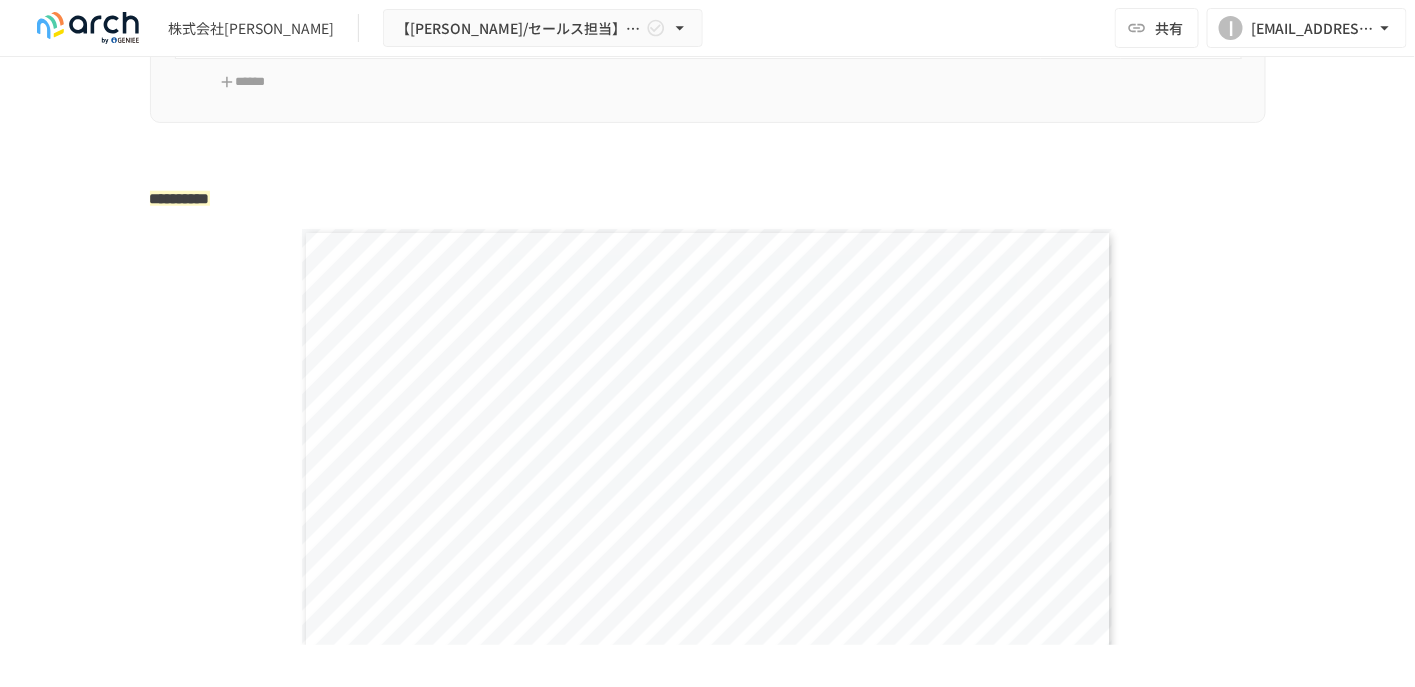 click on "**********" at bounding box center [180, 198] 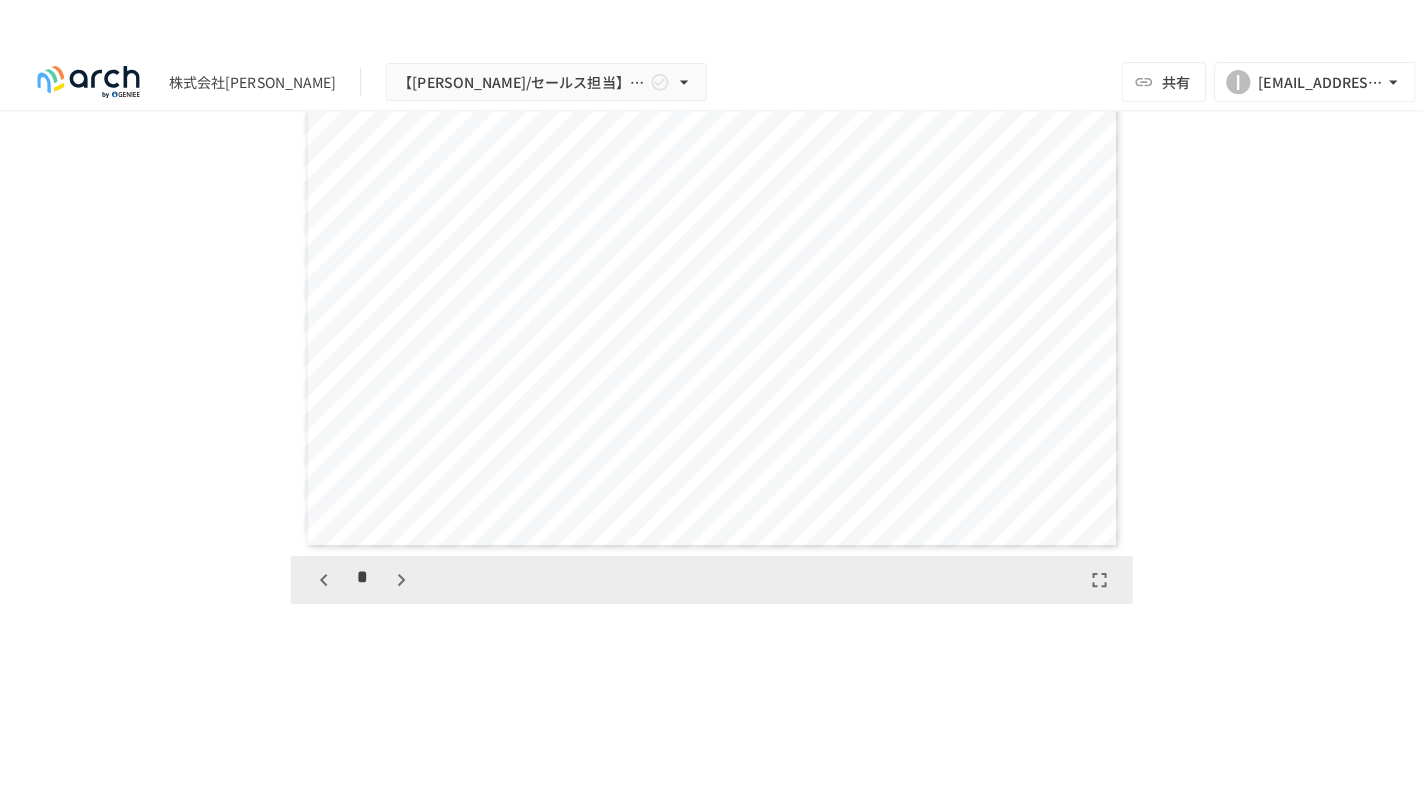 scroll, scrollTop: 3400, scrollLeft: 0, axis: vertical 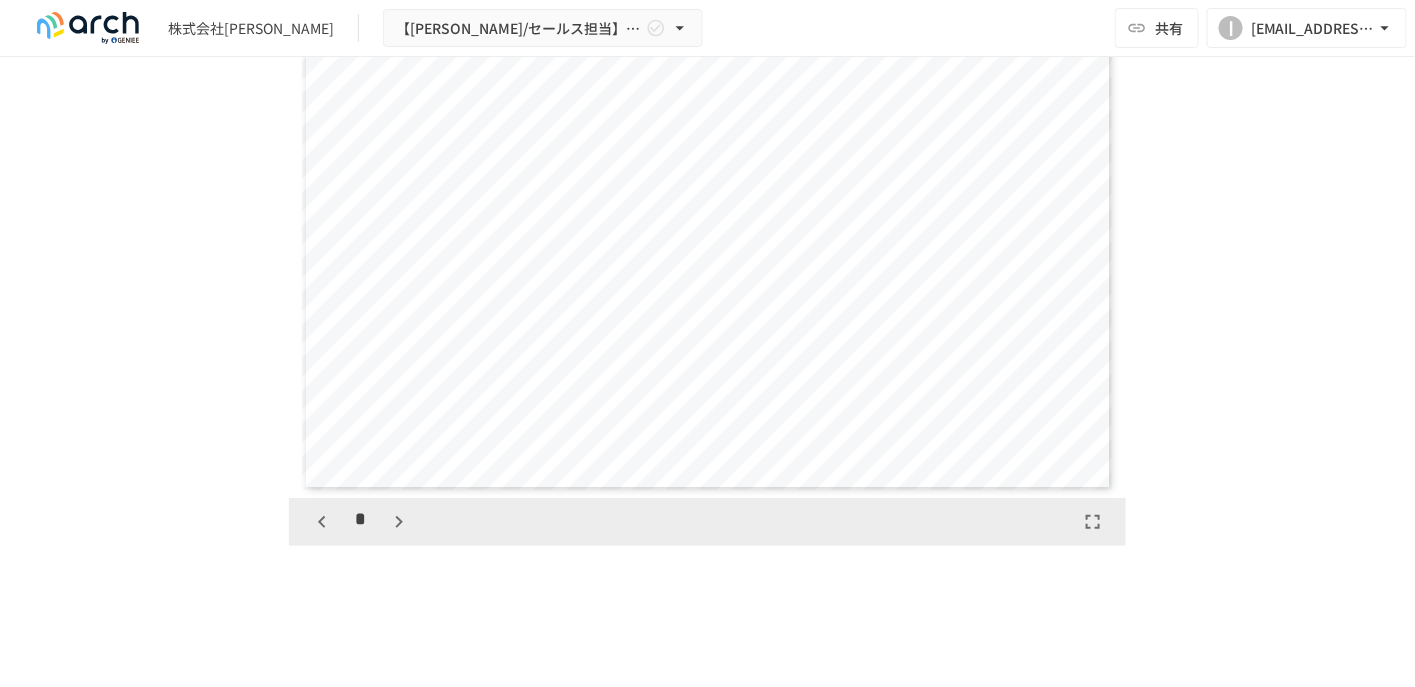 click on "**********" at bounding box center (708, 210) 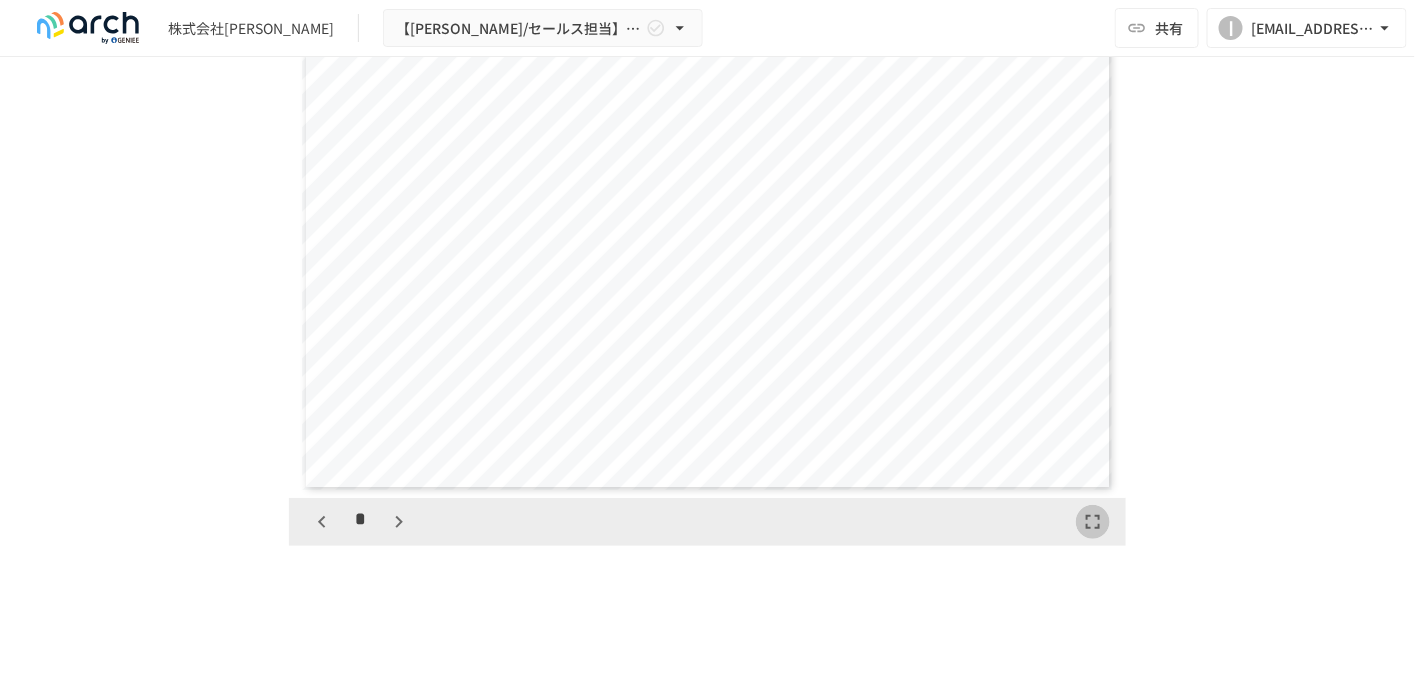 click 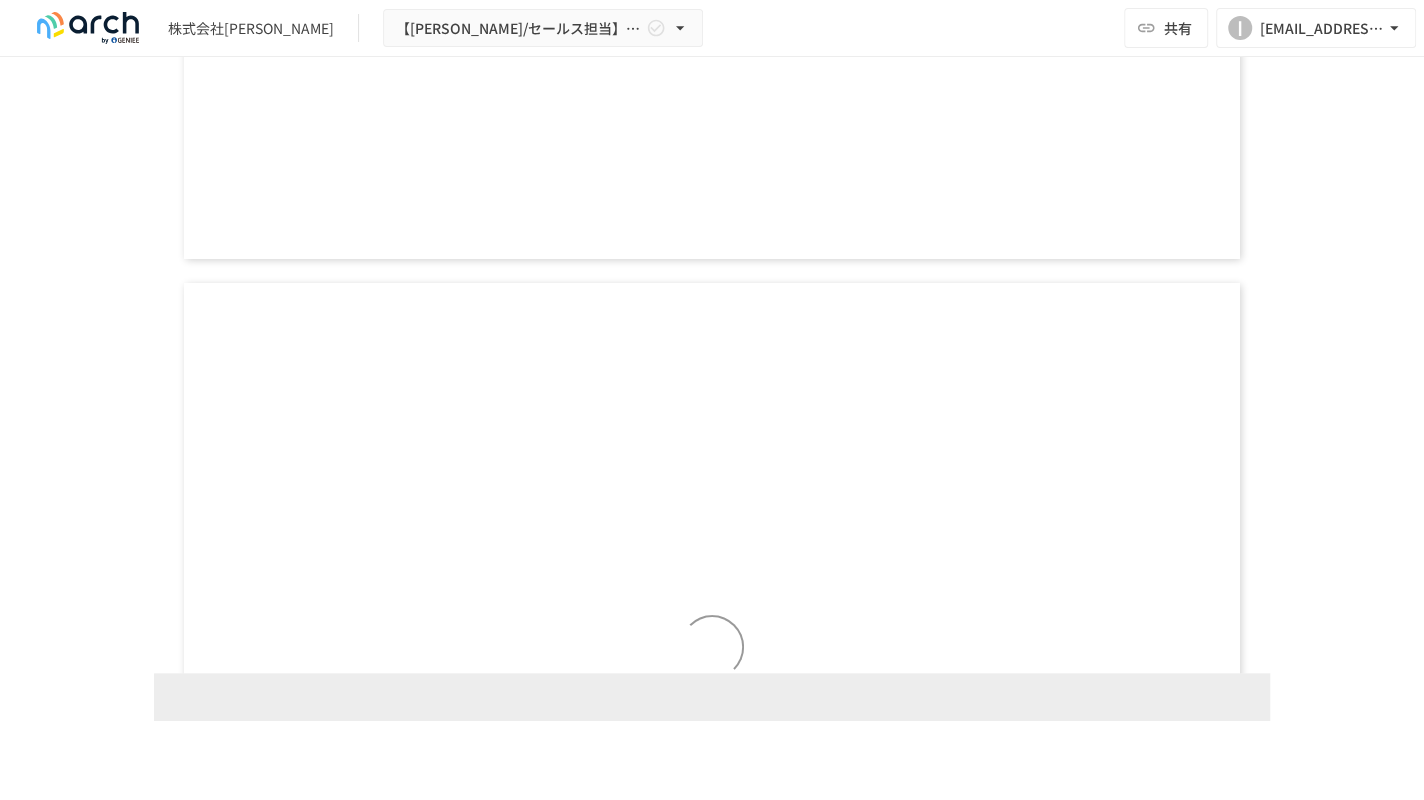 scroll, scrollTop: 1503, scrollLeft: 0, axis: vertical 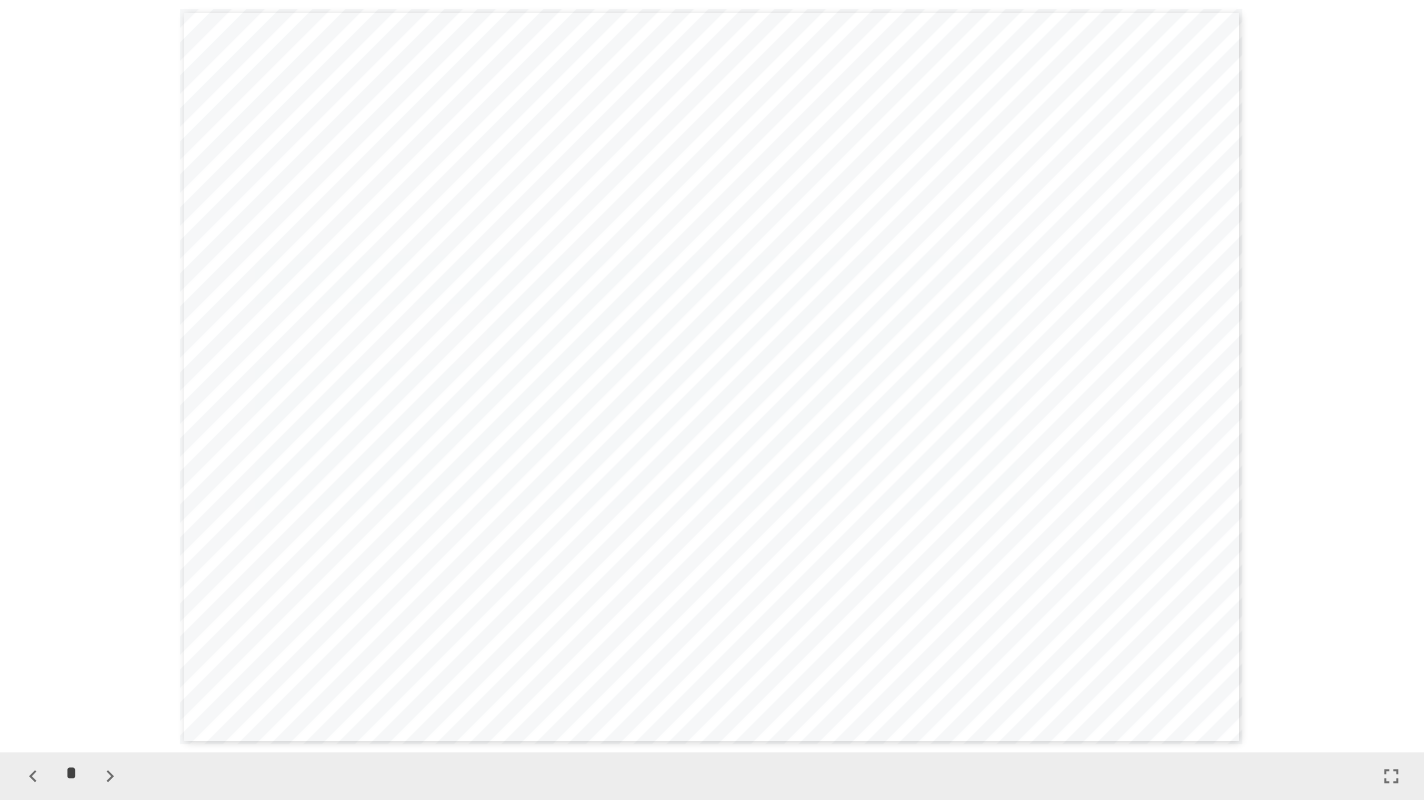 click 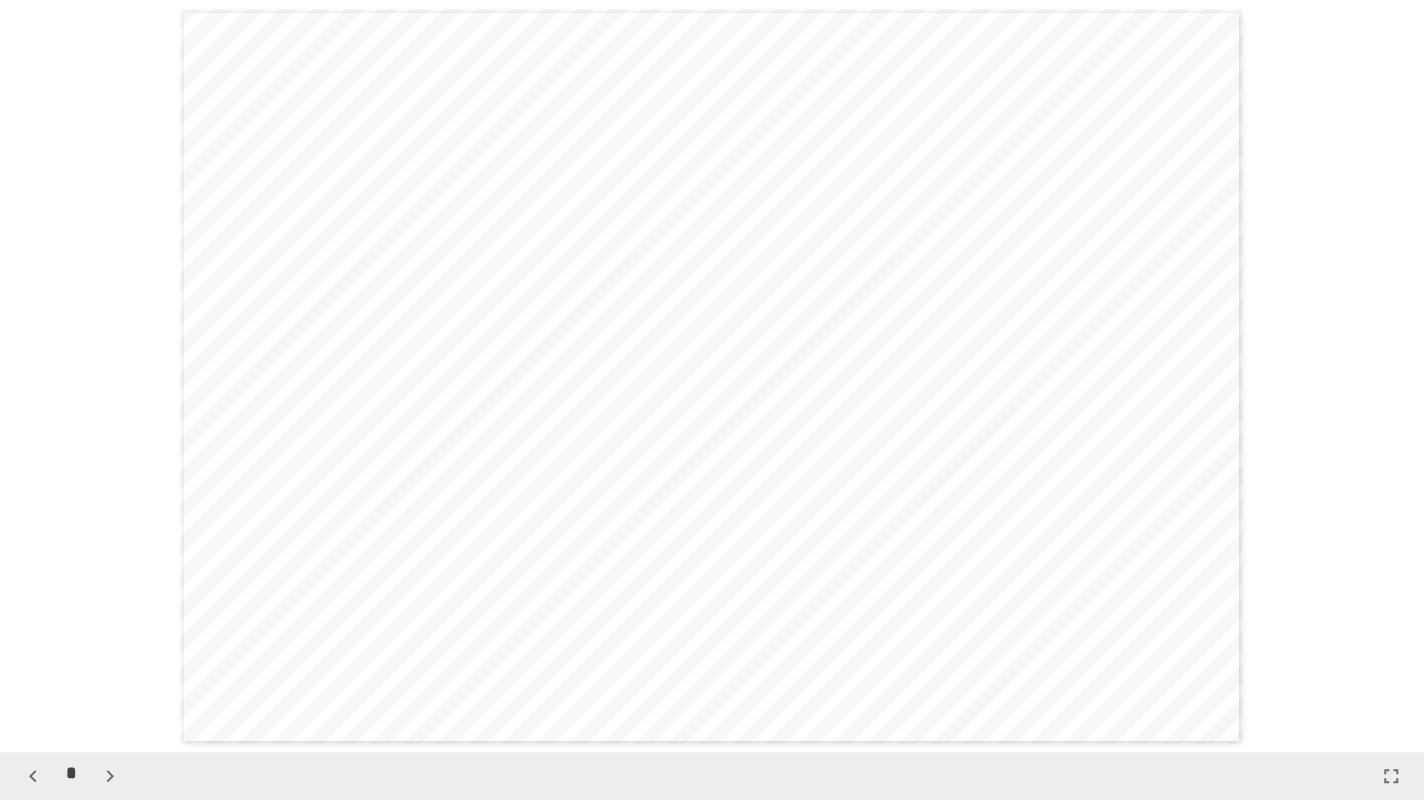 click 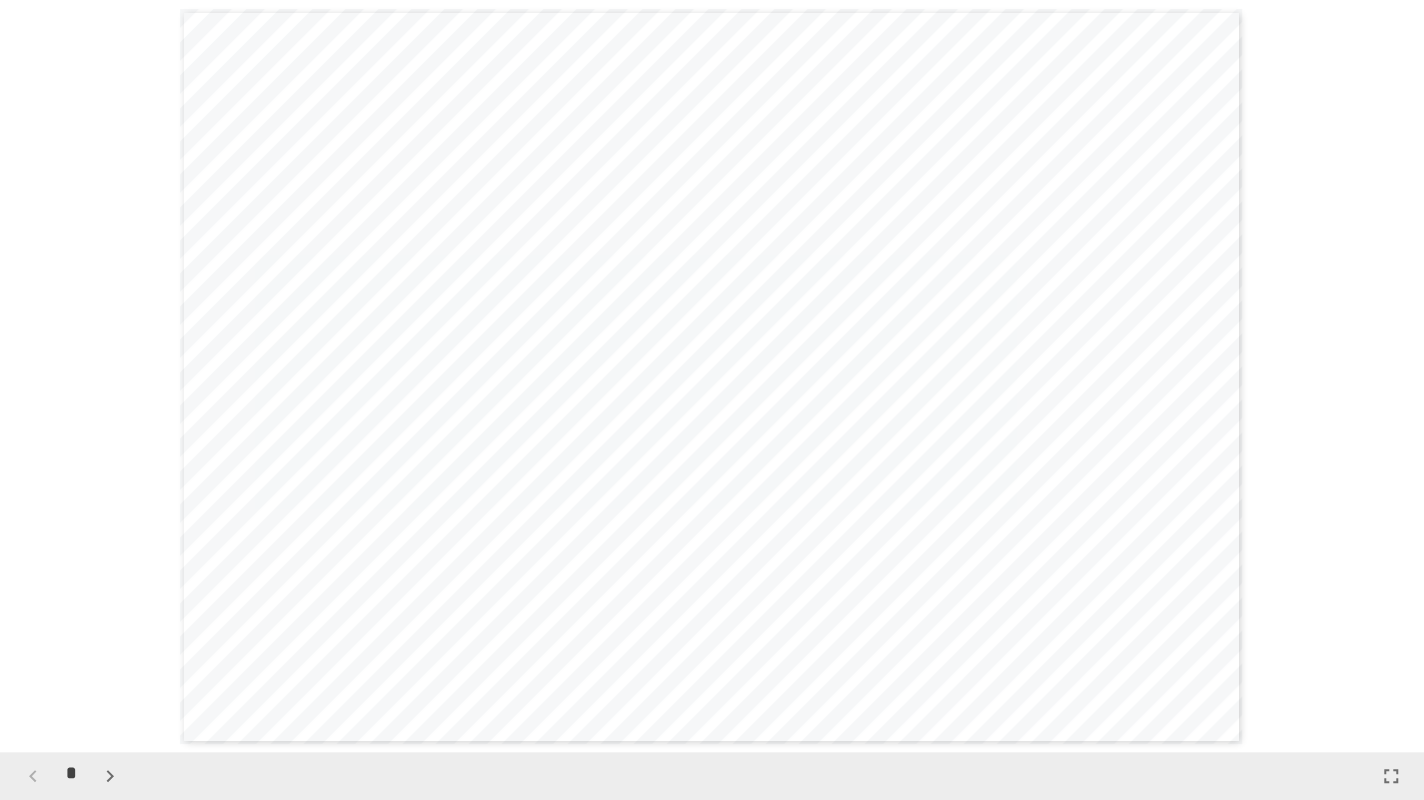 scroll, scrollTop: 0, scrollLeft: 0, axis: both 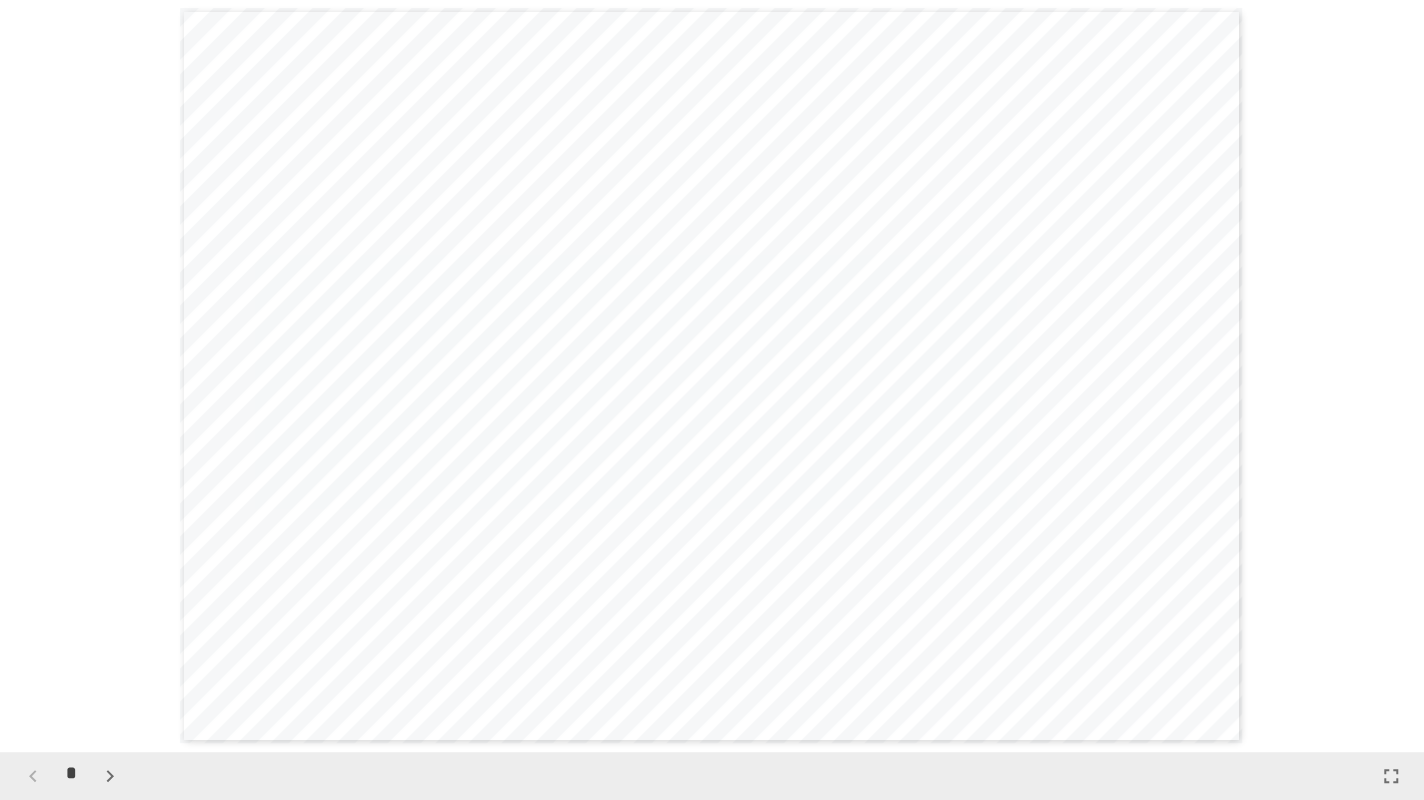 click 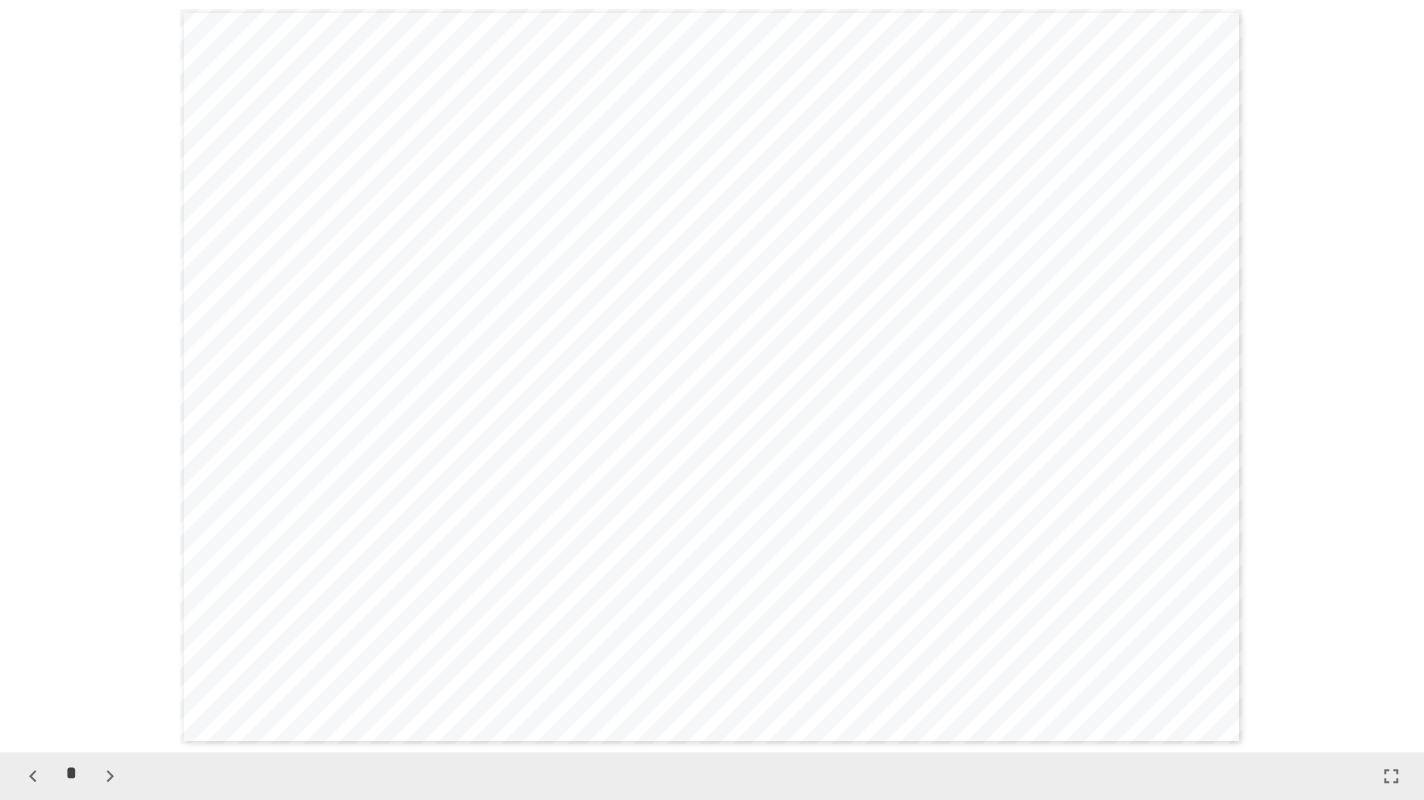 click 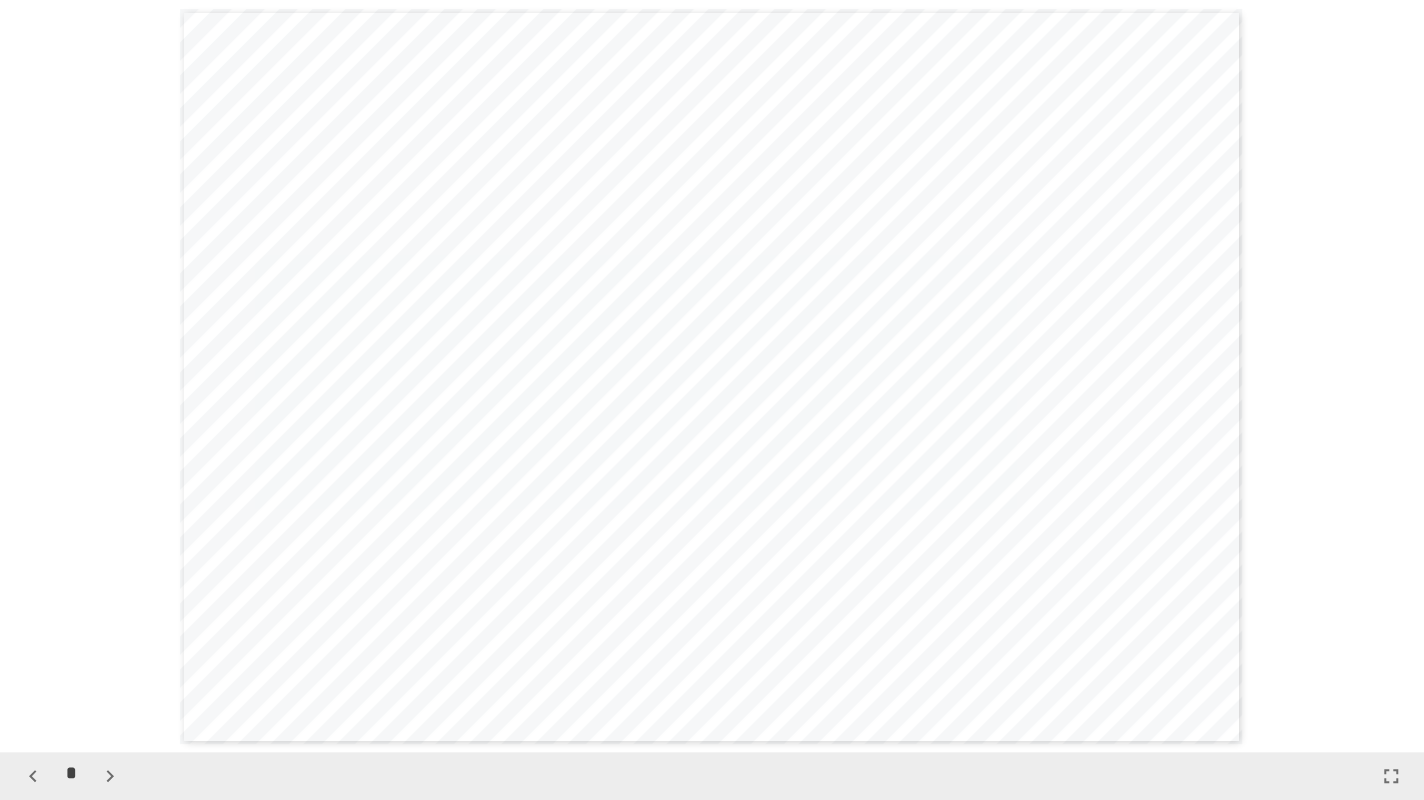 click 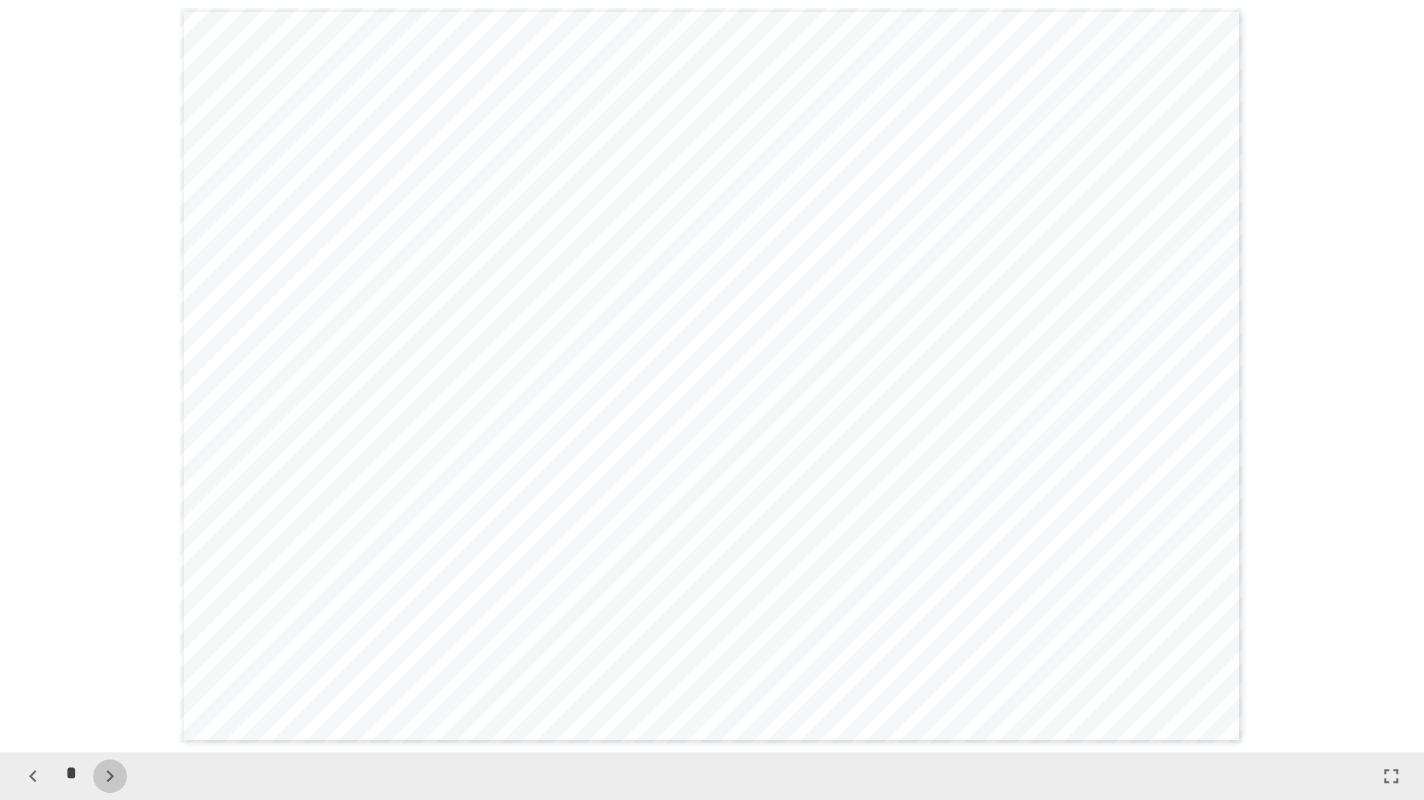 click 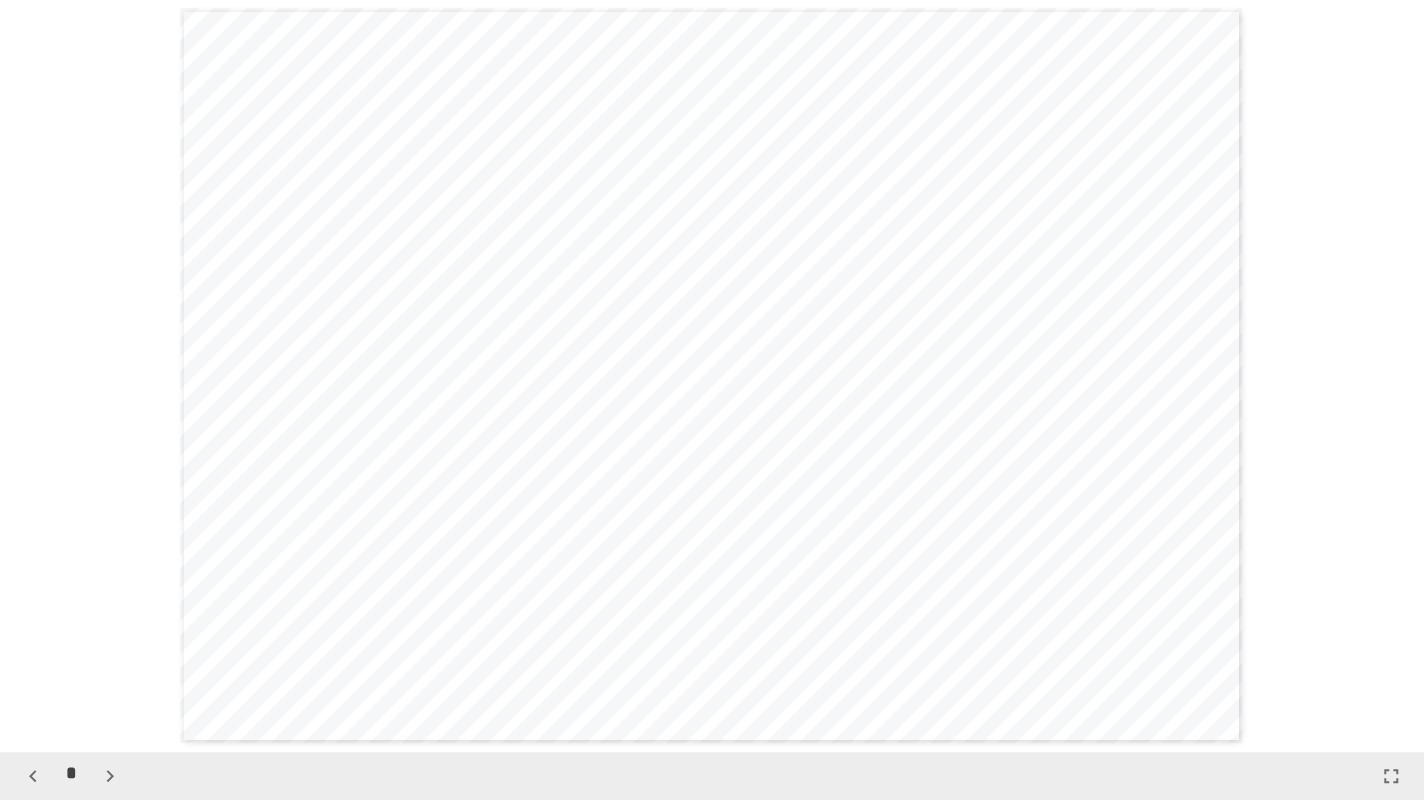 click 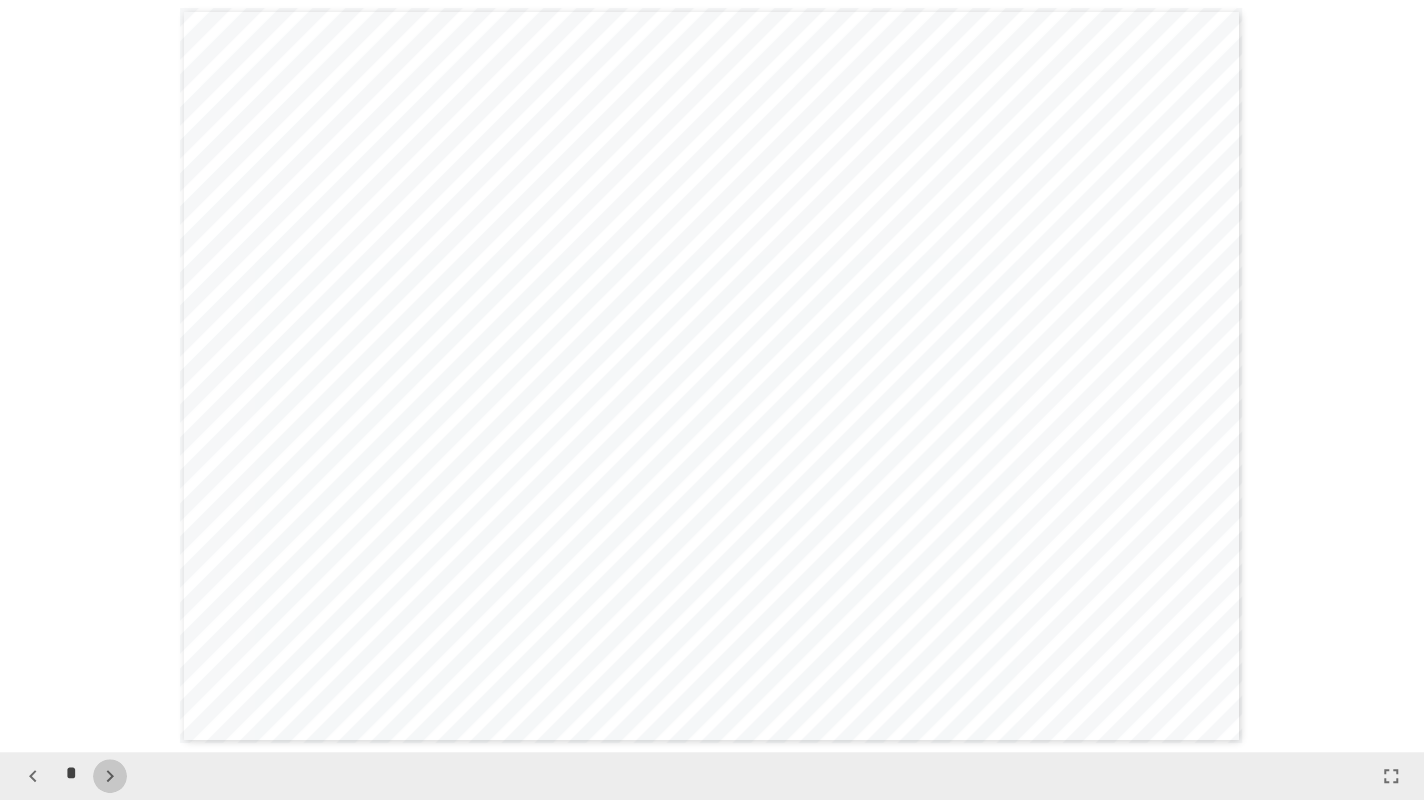 click 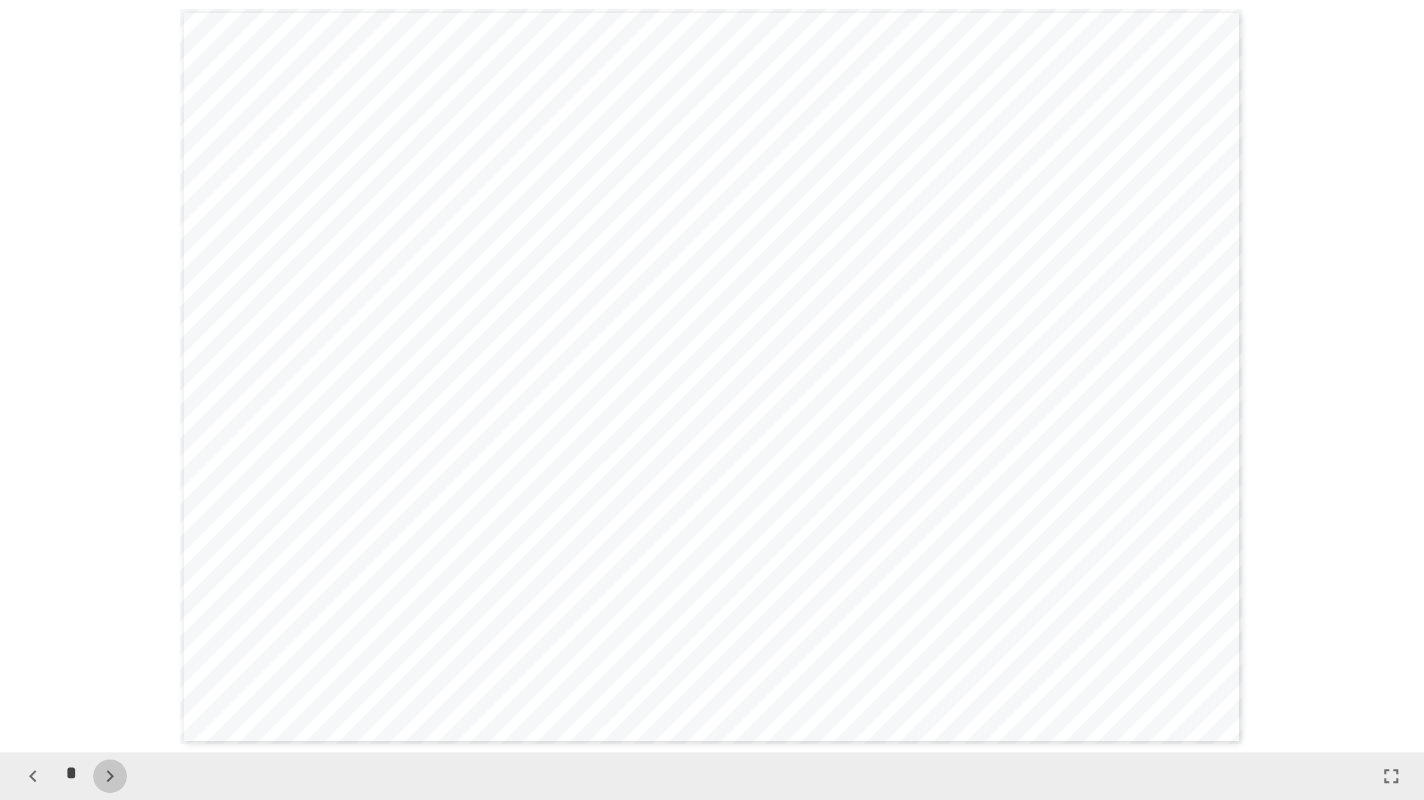 click 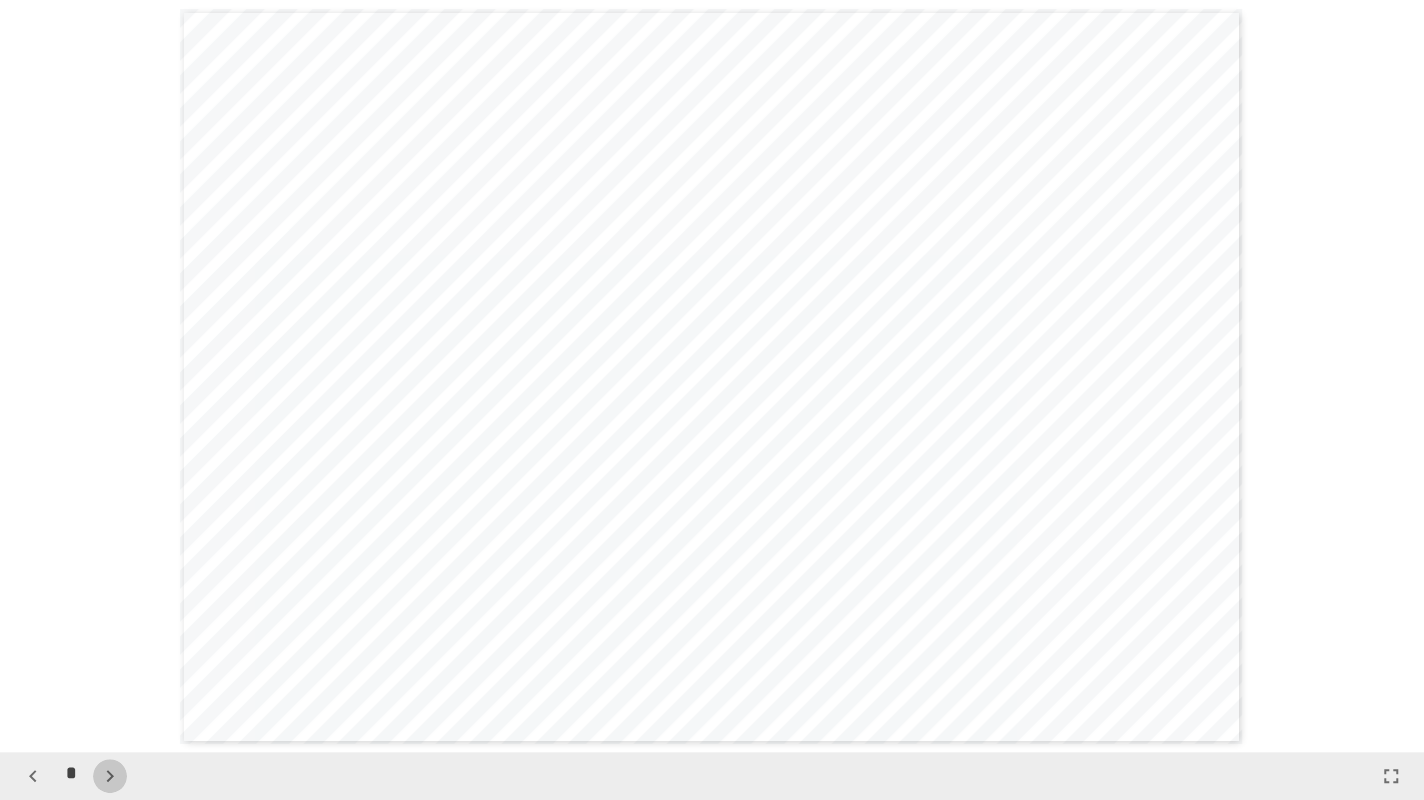click 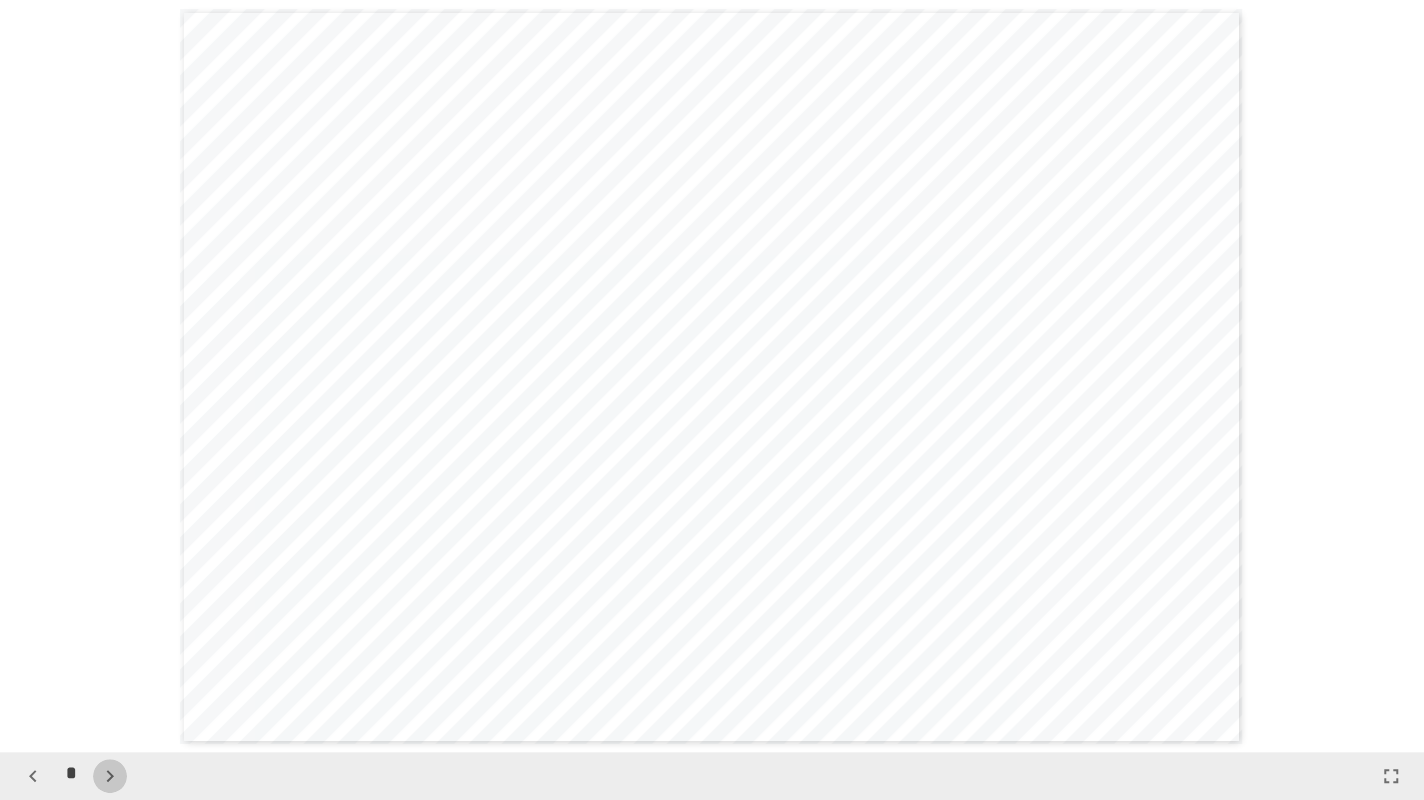 click 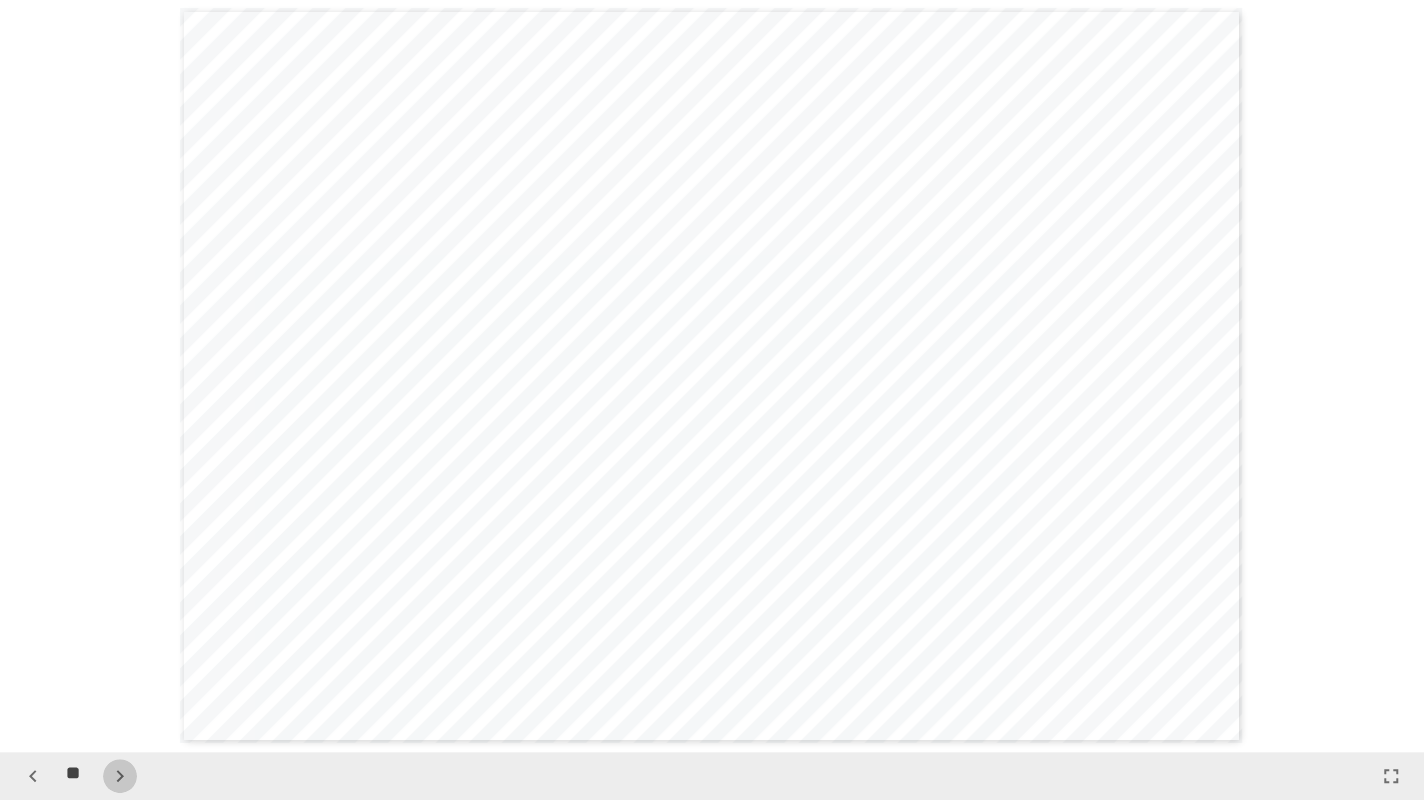 click 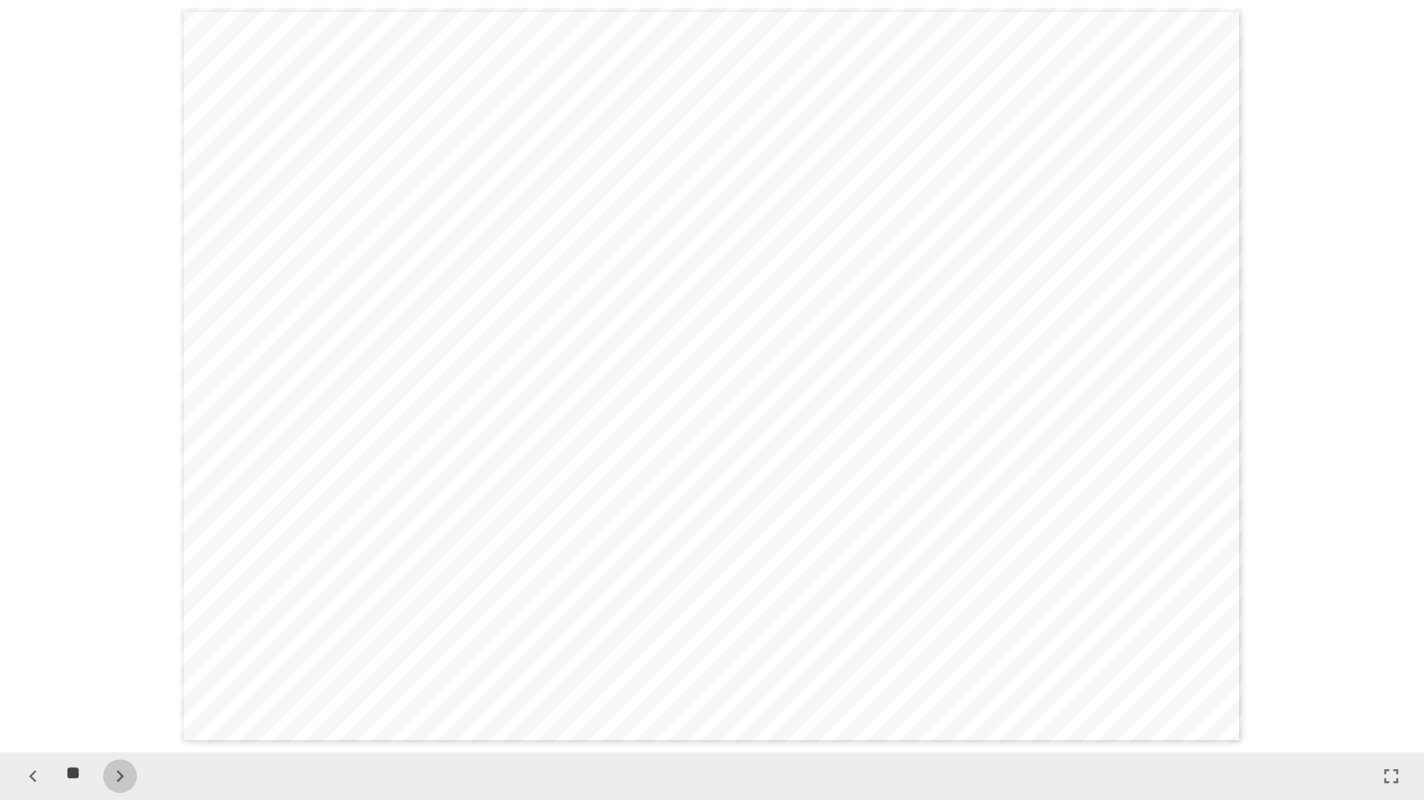 click 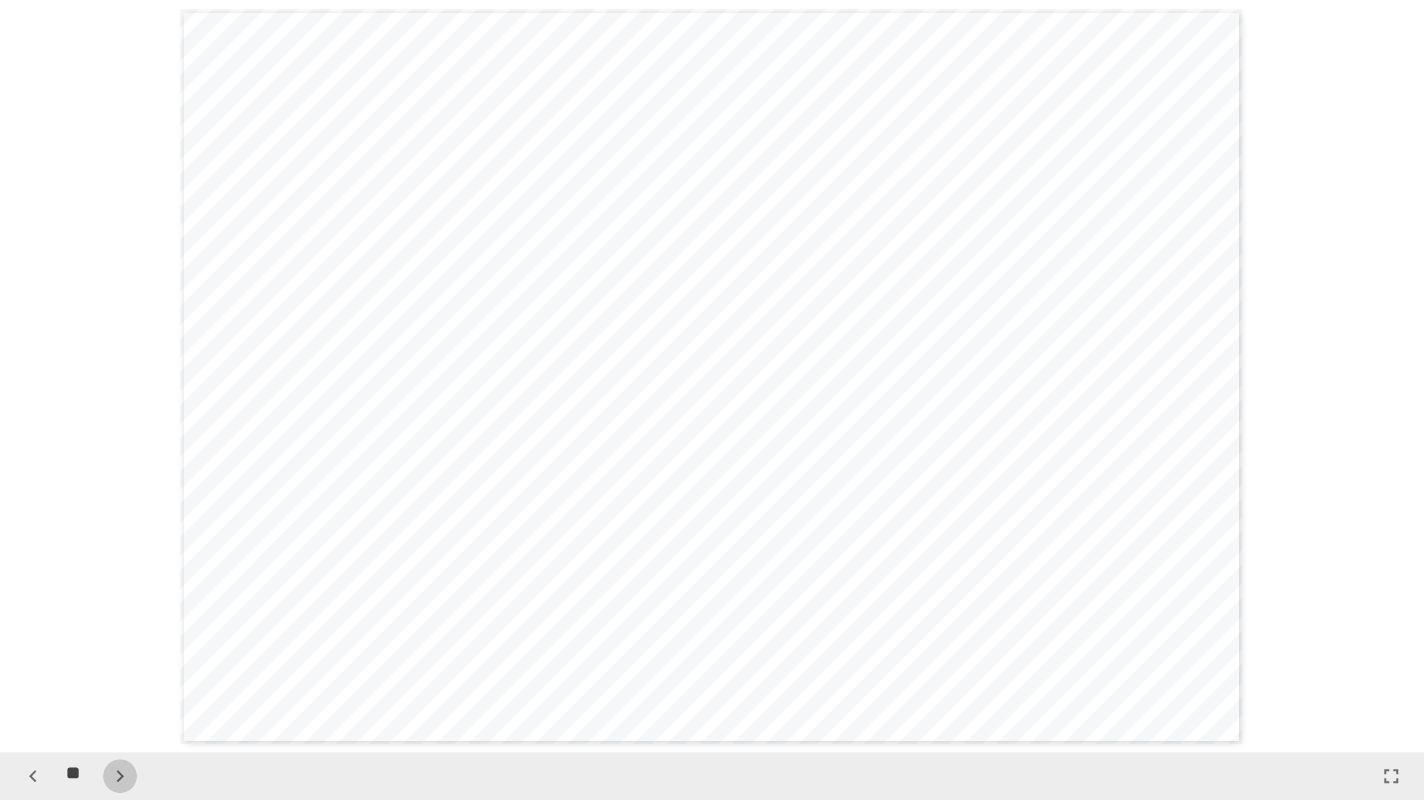 click 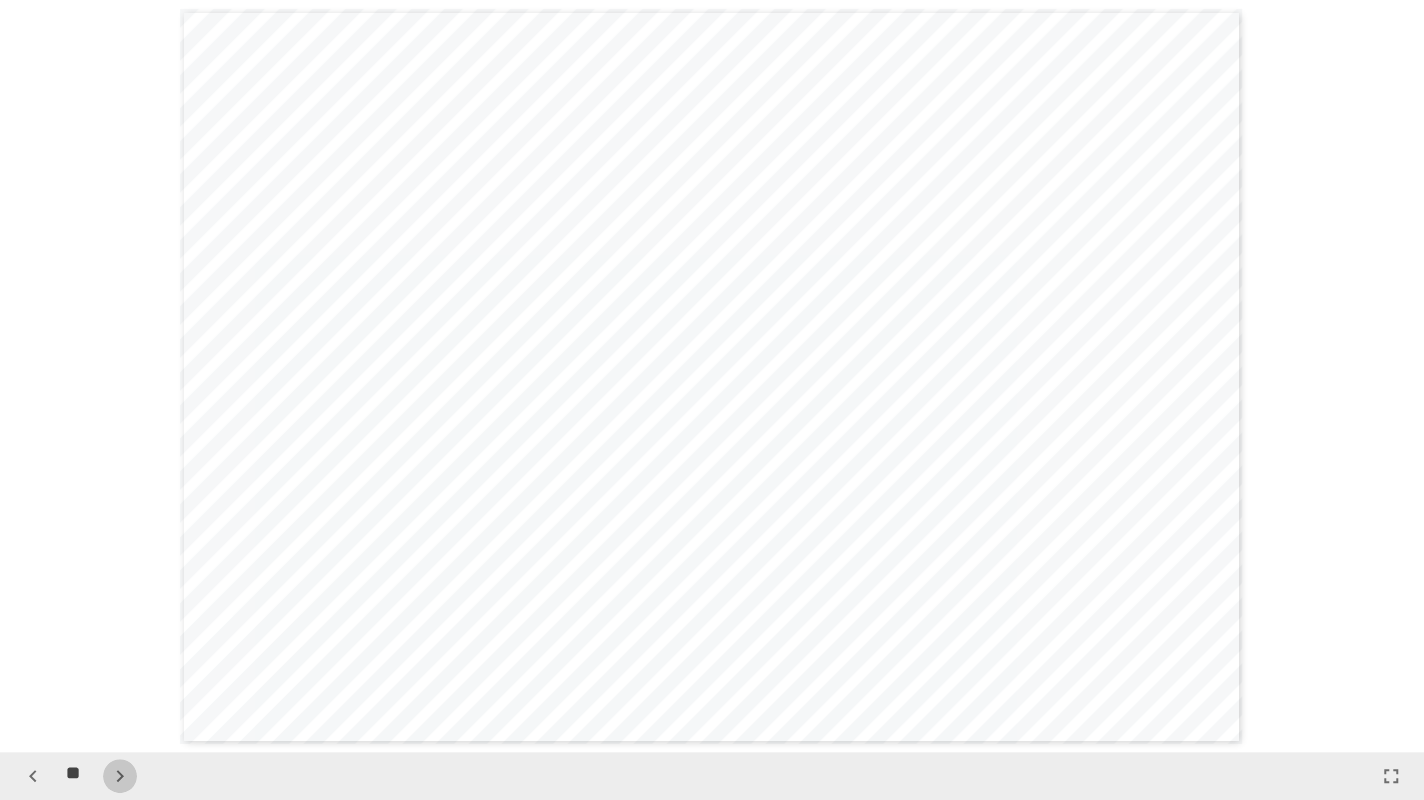 click 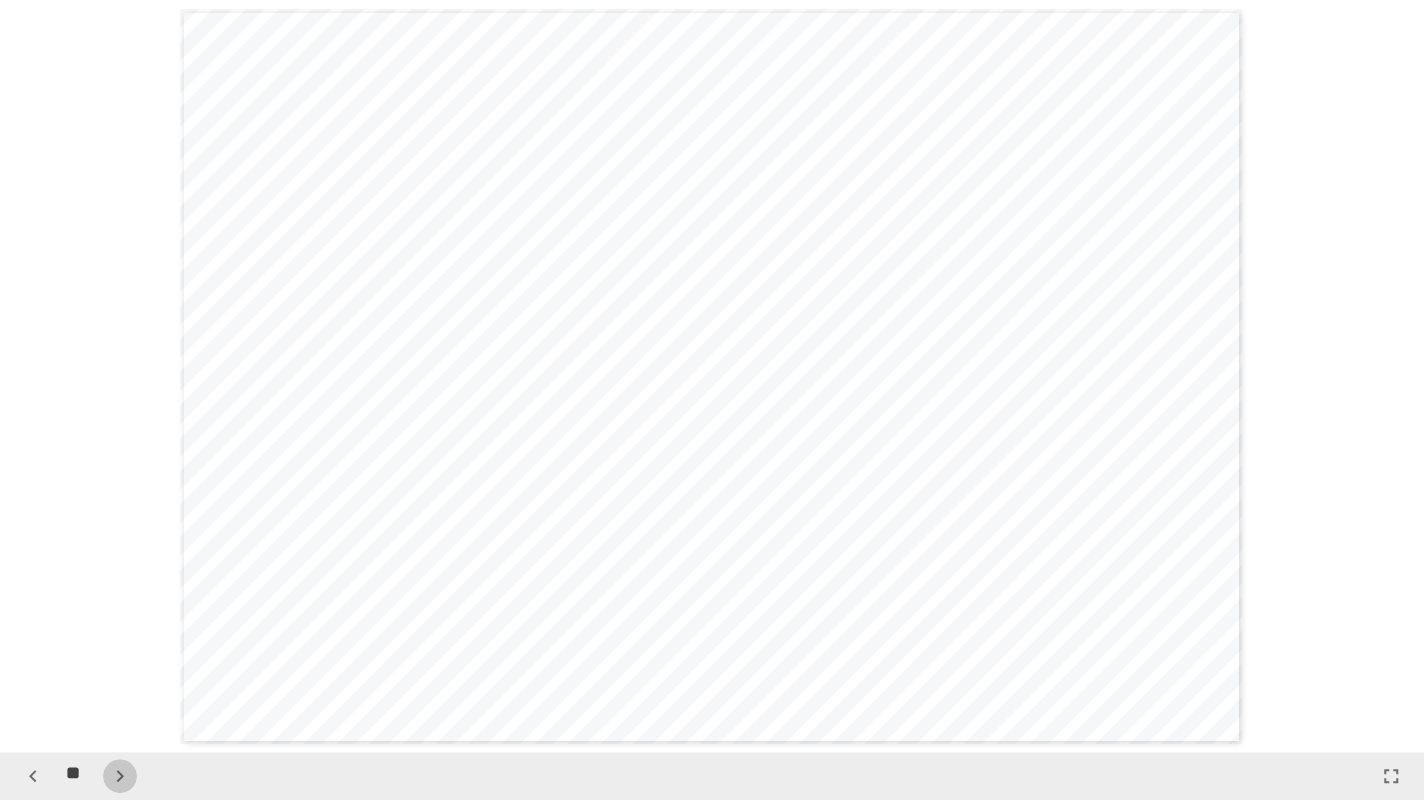 click 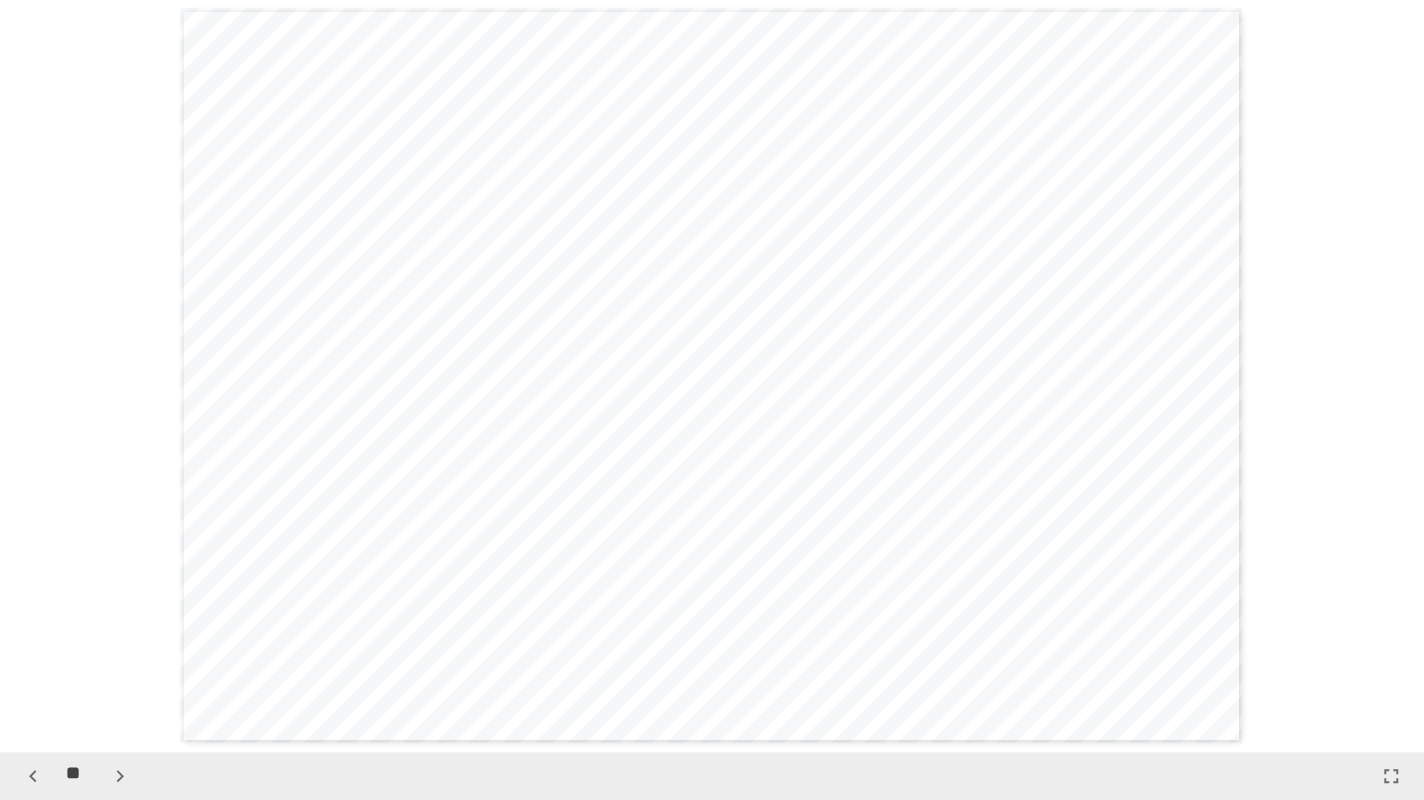 click 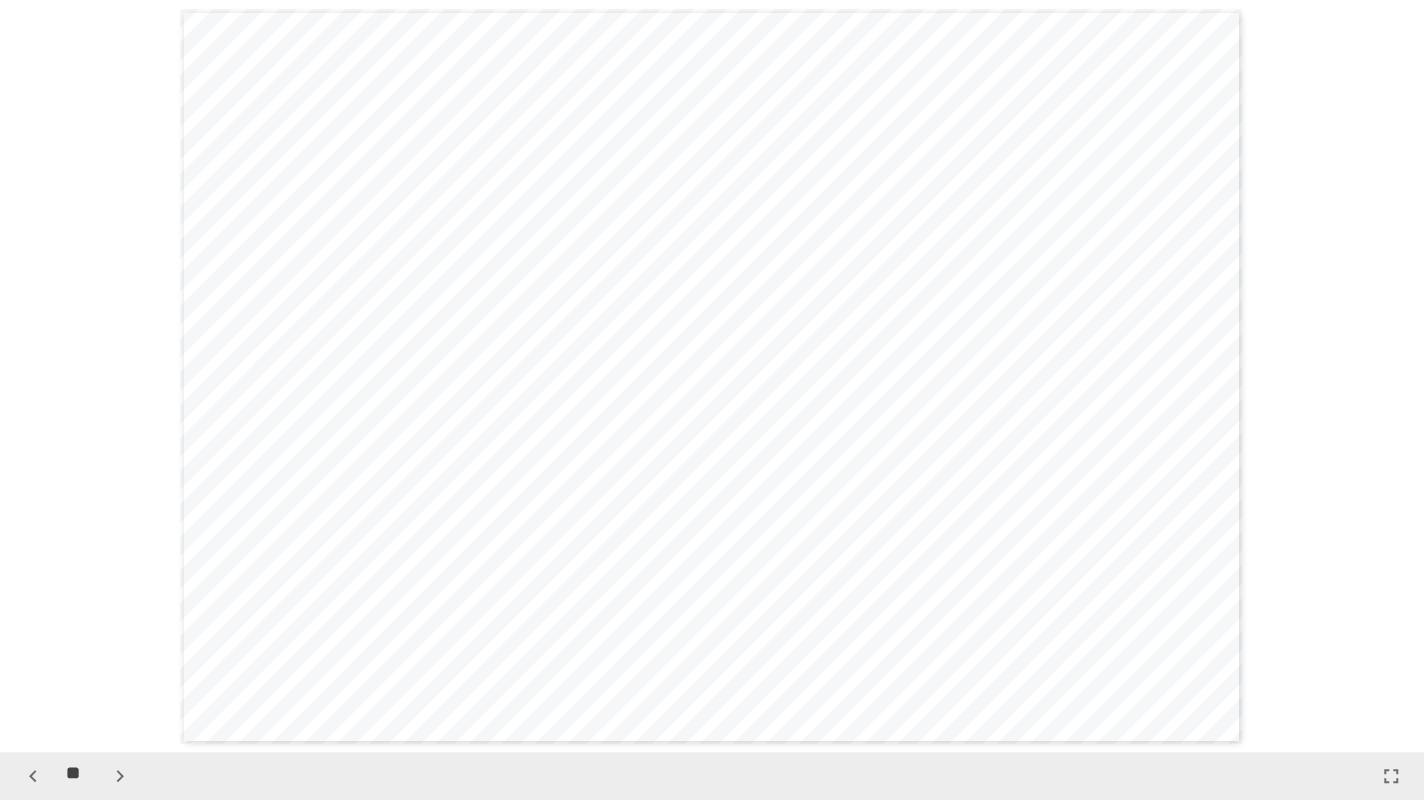 click 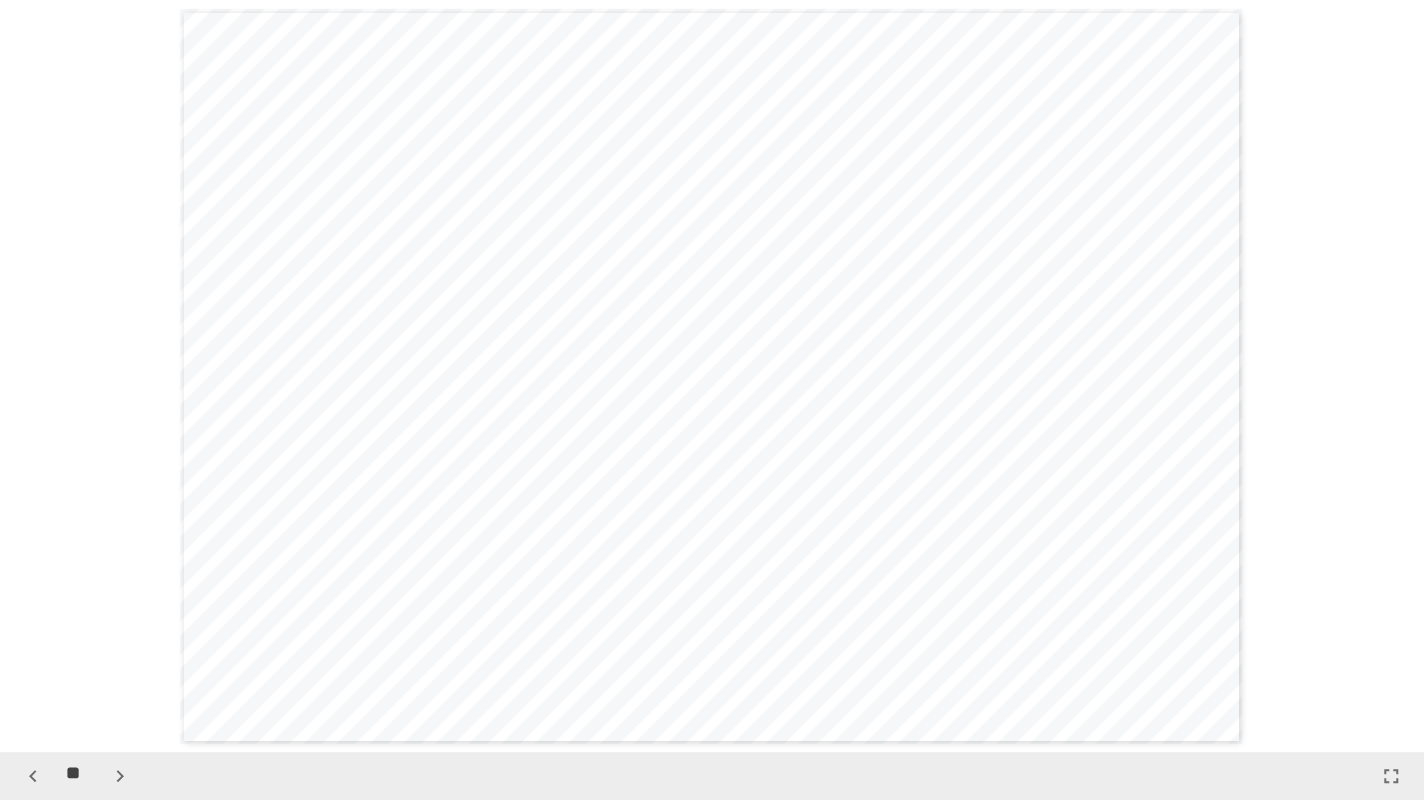 click 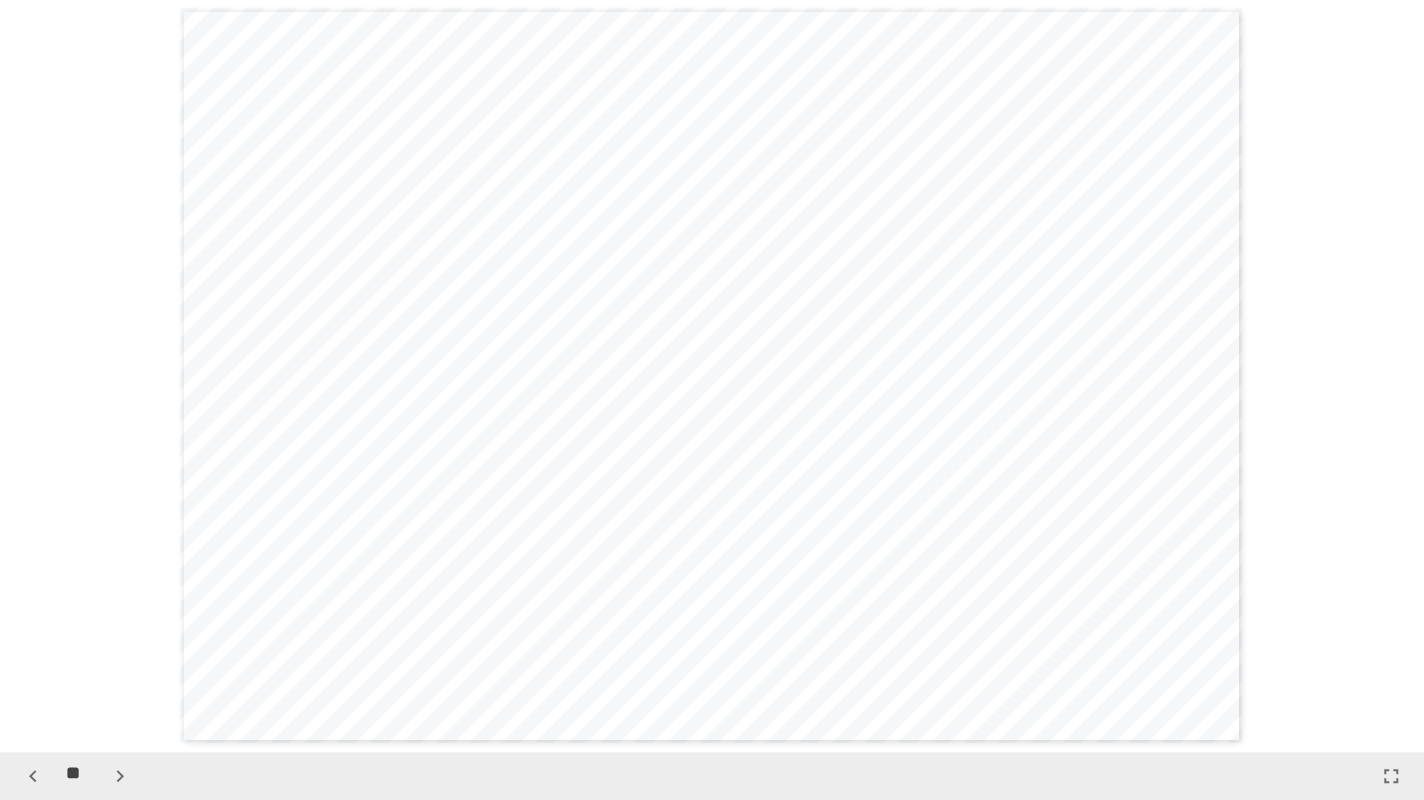 click 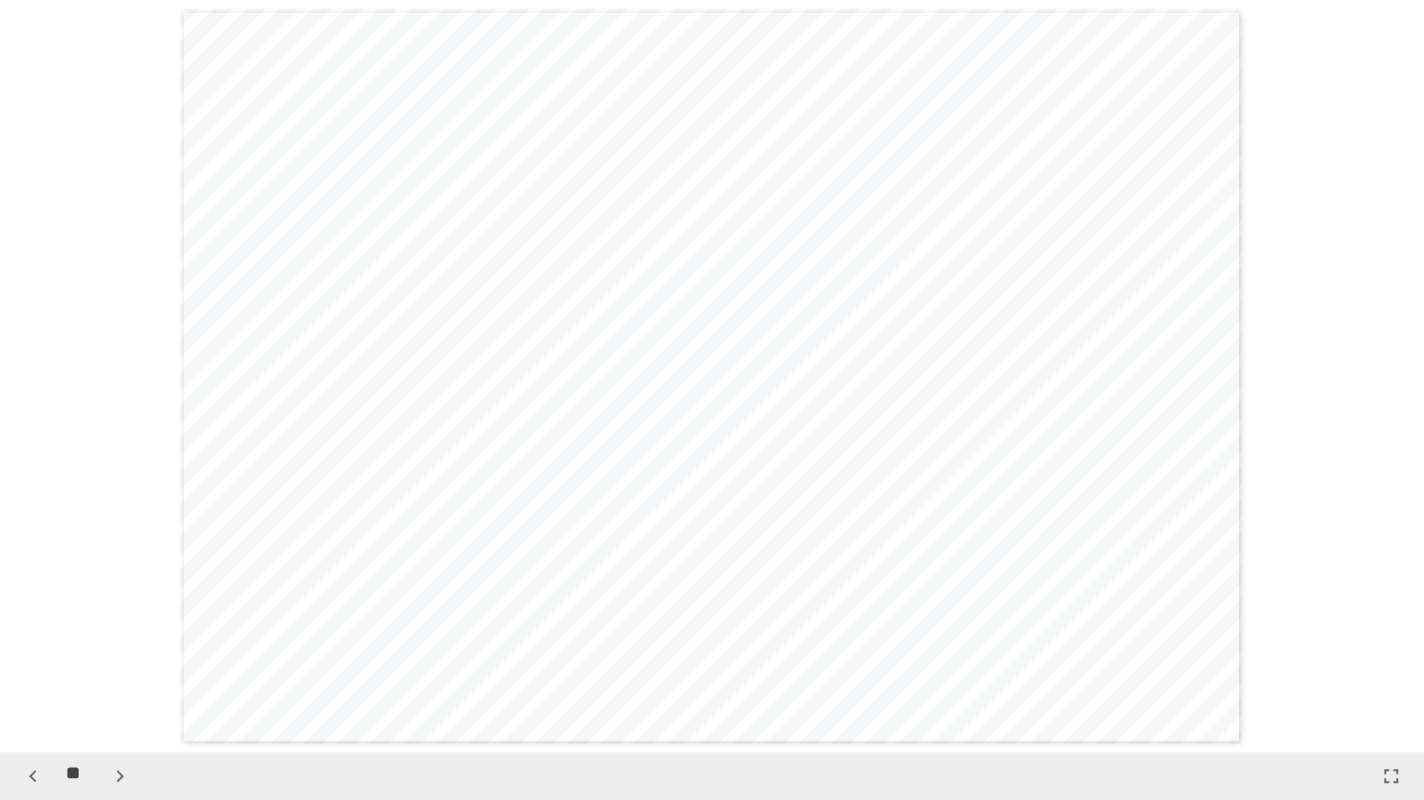 click 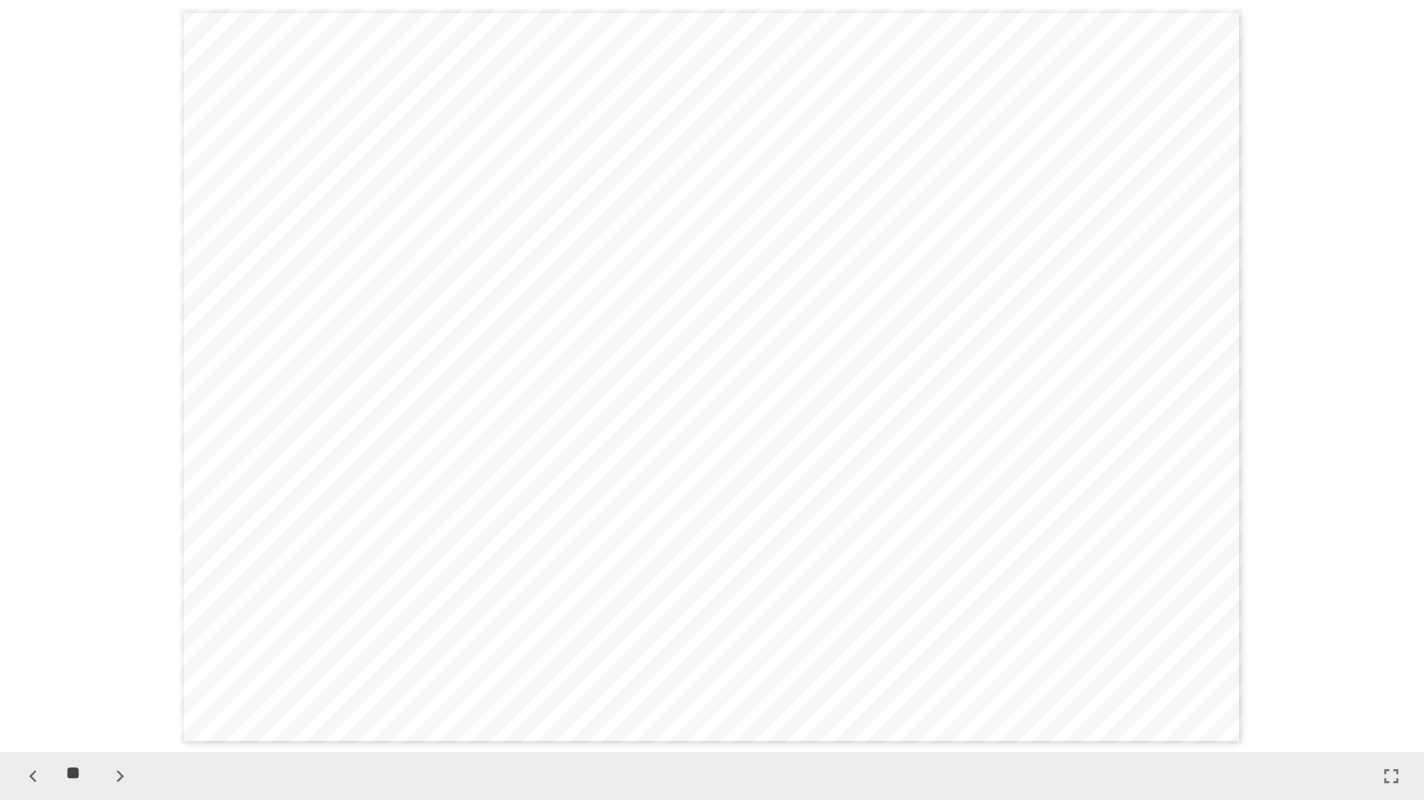 click 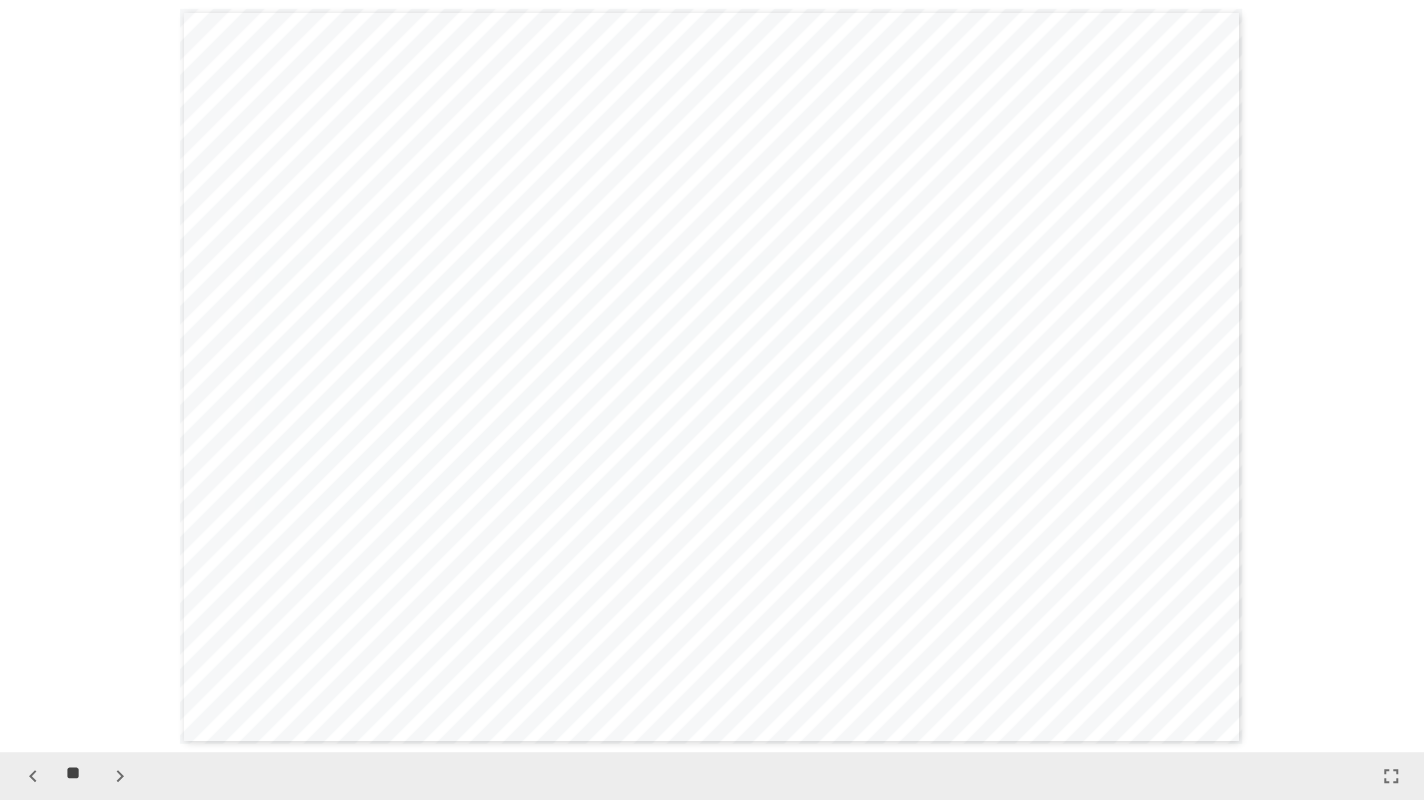 click 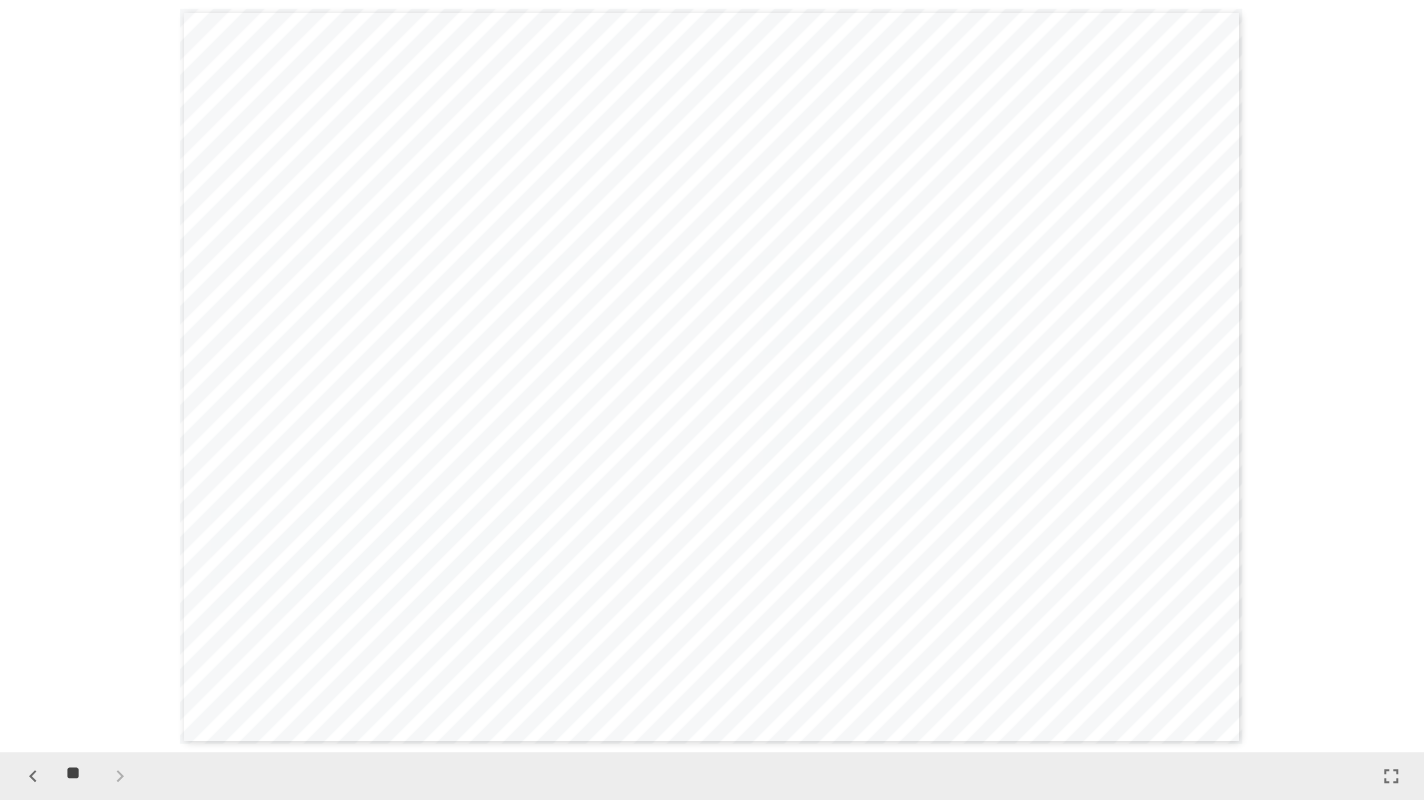 scroll, scrollTop: 21055, scrollLeft: 0, axis: vertical 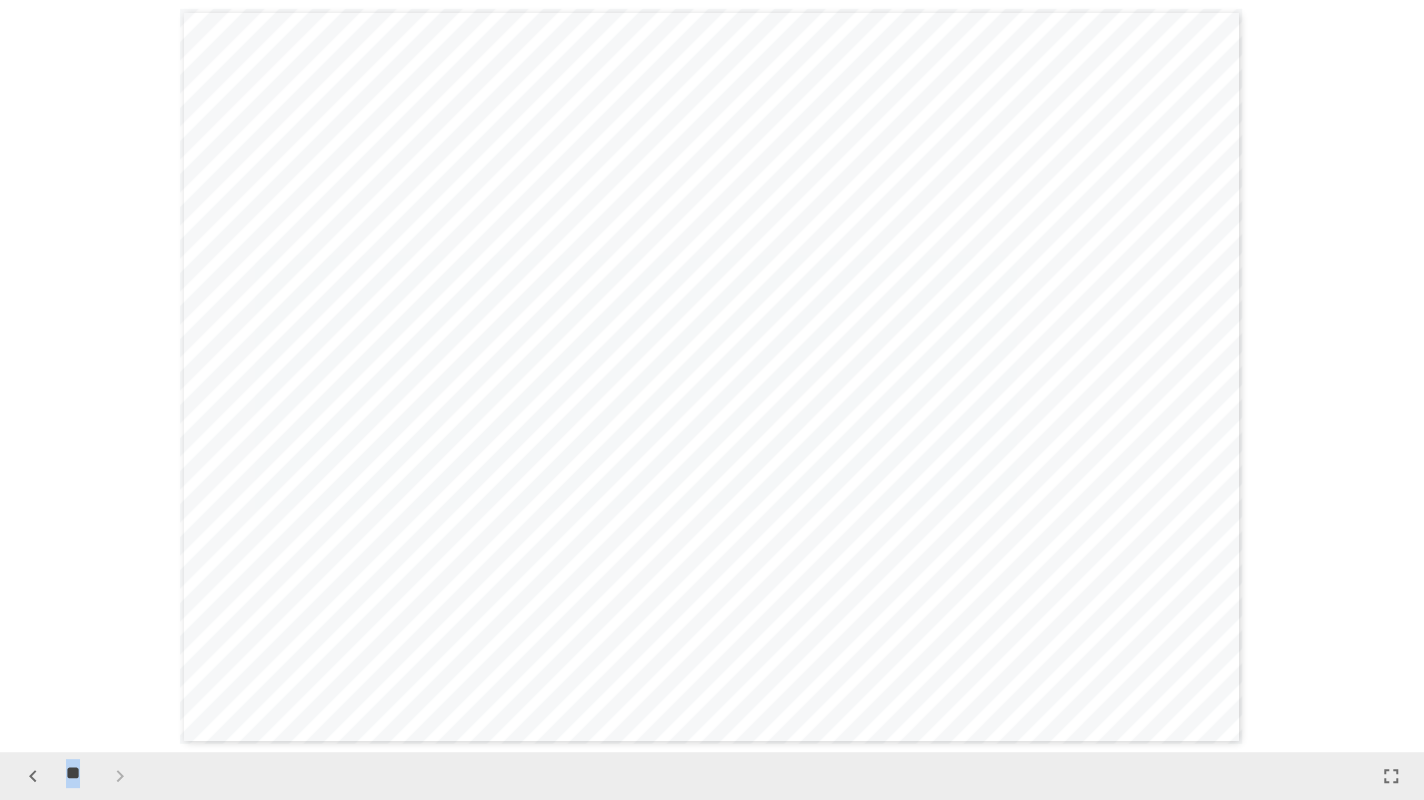 click on "**" at bounding box center (76, 776) 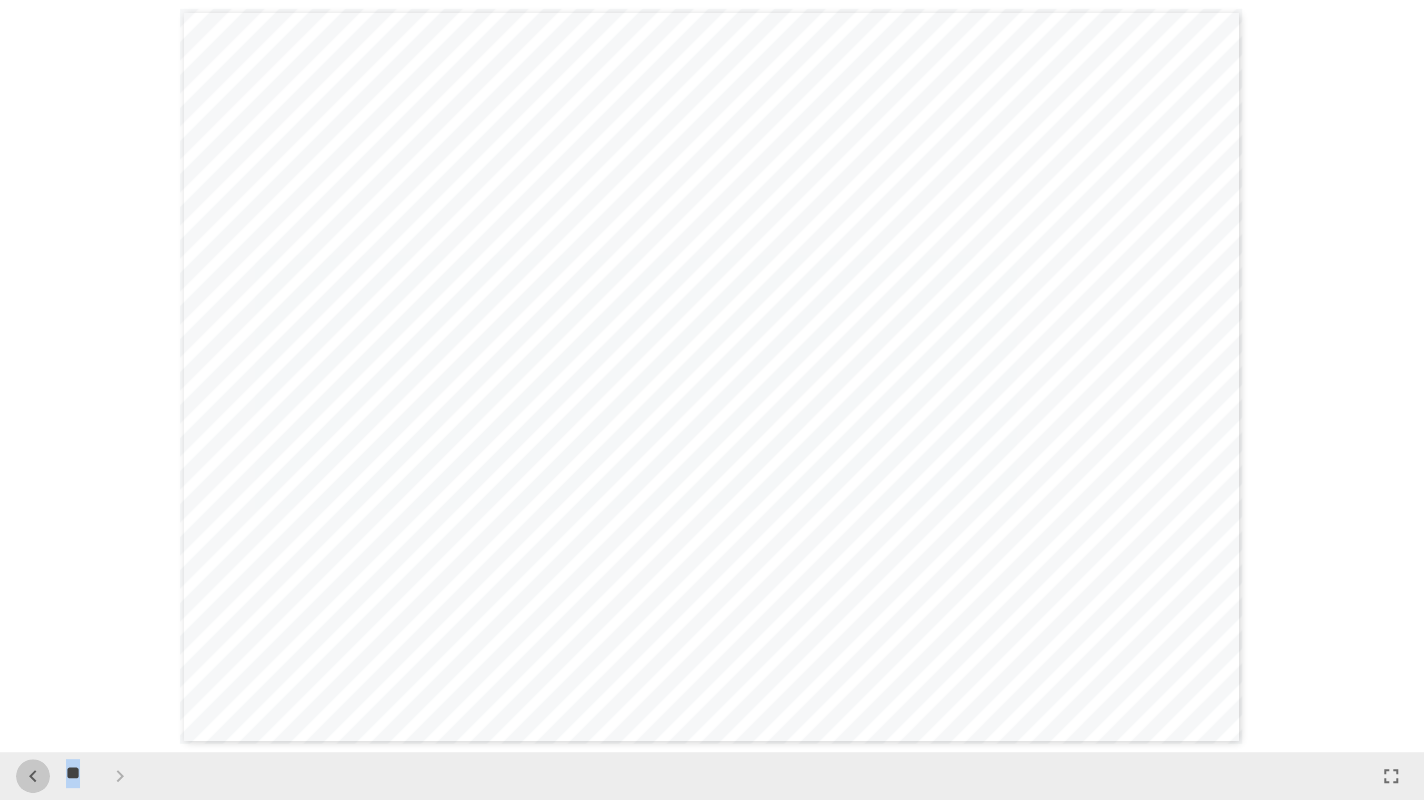 drag, startPoint x: 117, startPoint y: 769, endPoint x: 34, endPoint y: 775, distance: 83.21658 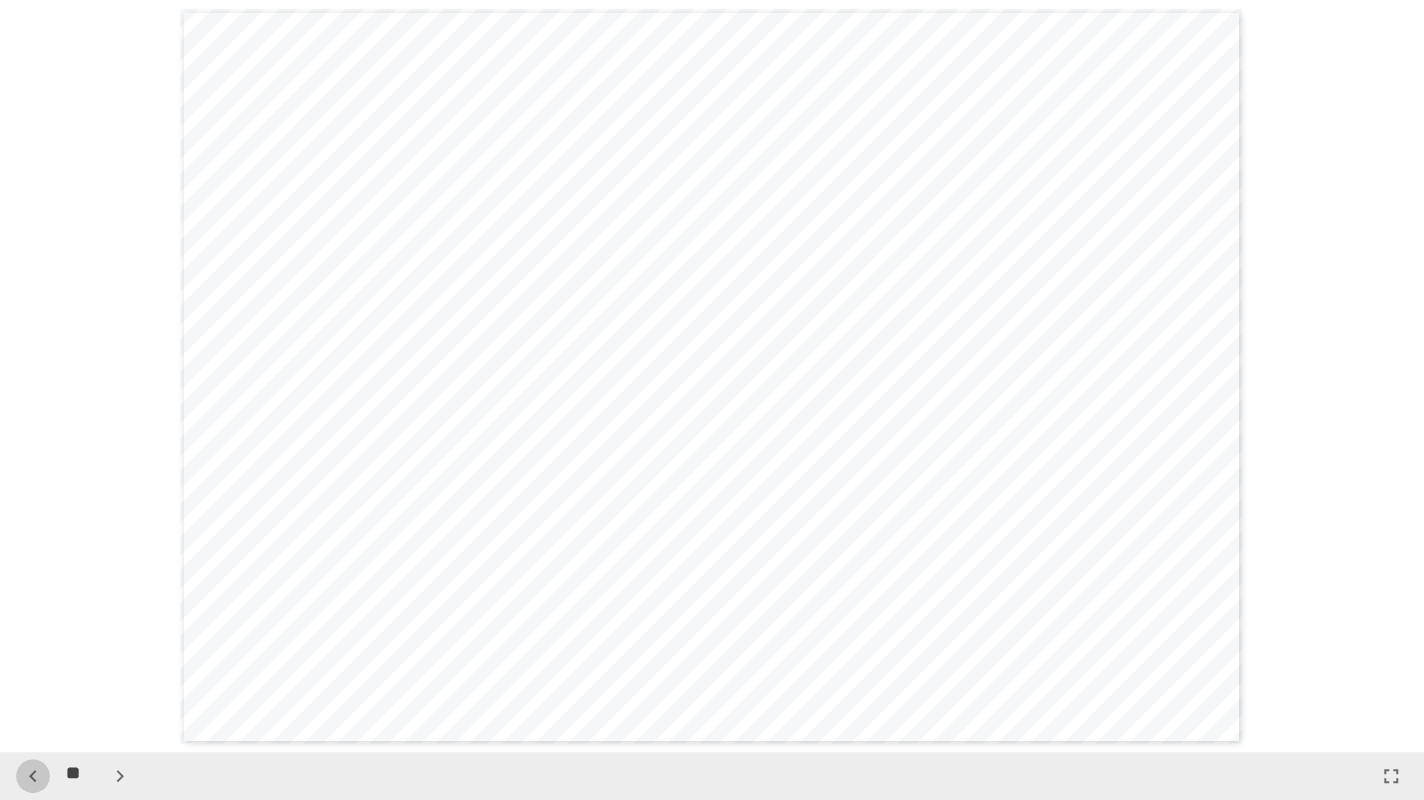 click 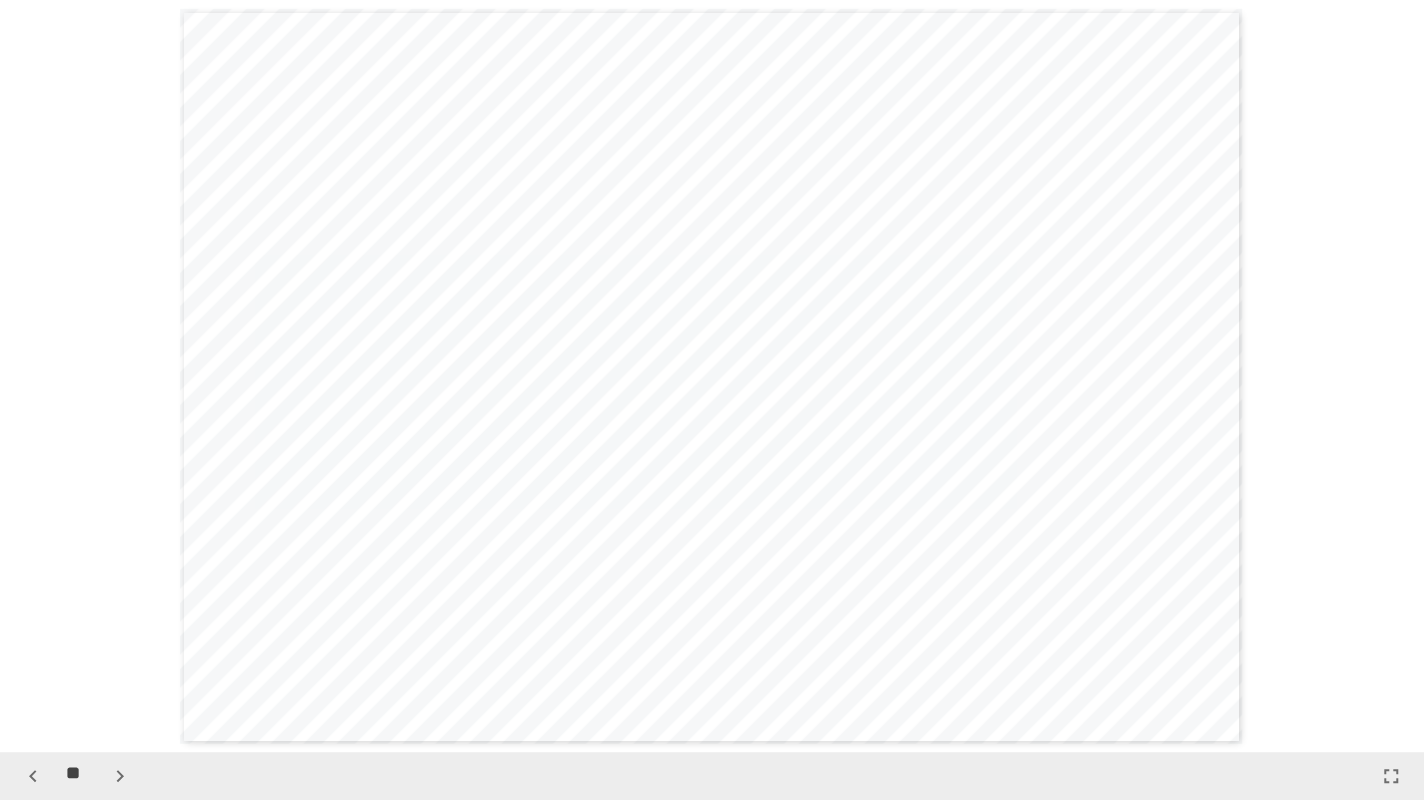 click 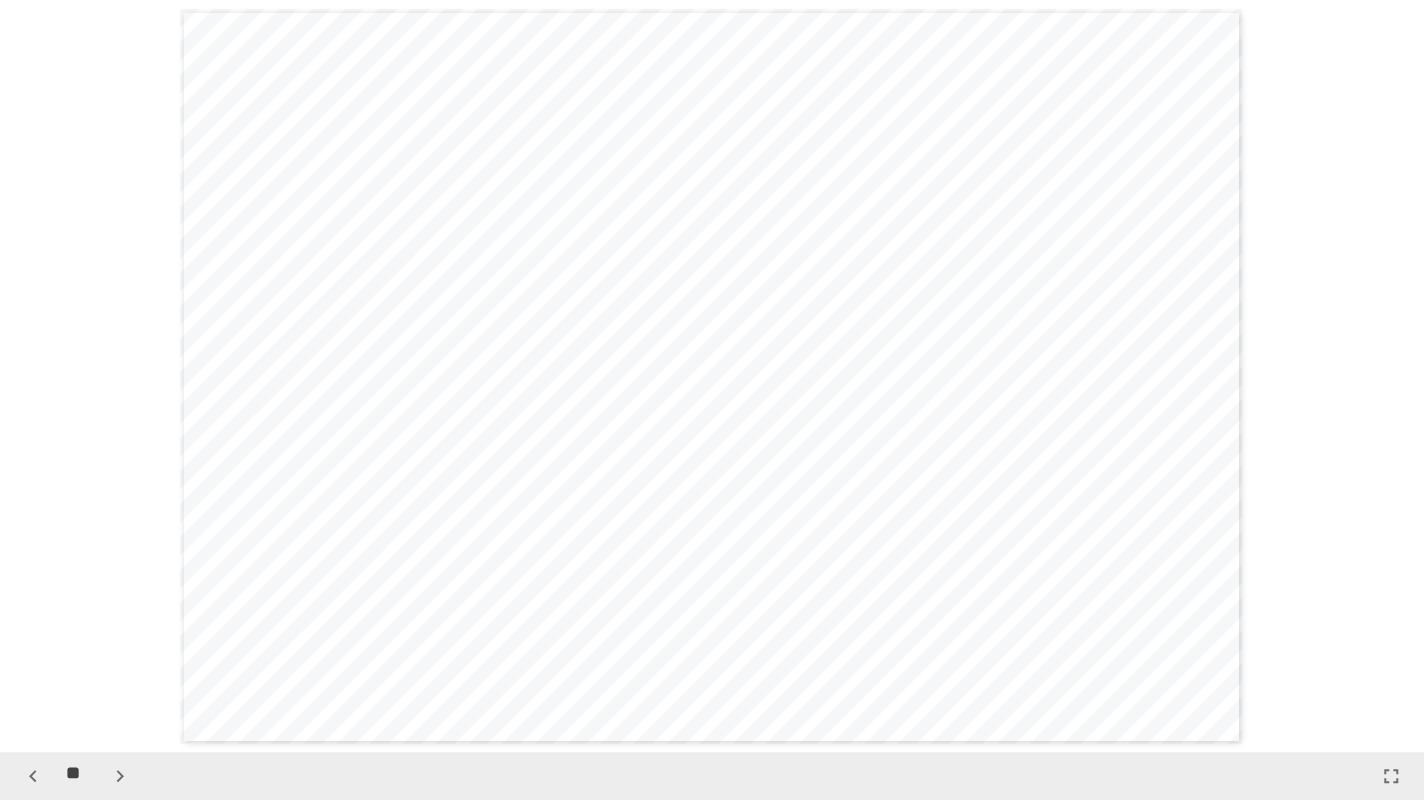 click 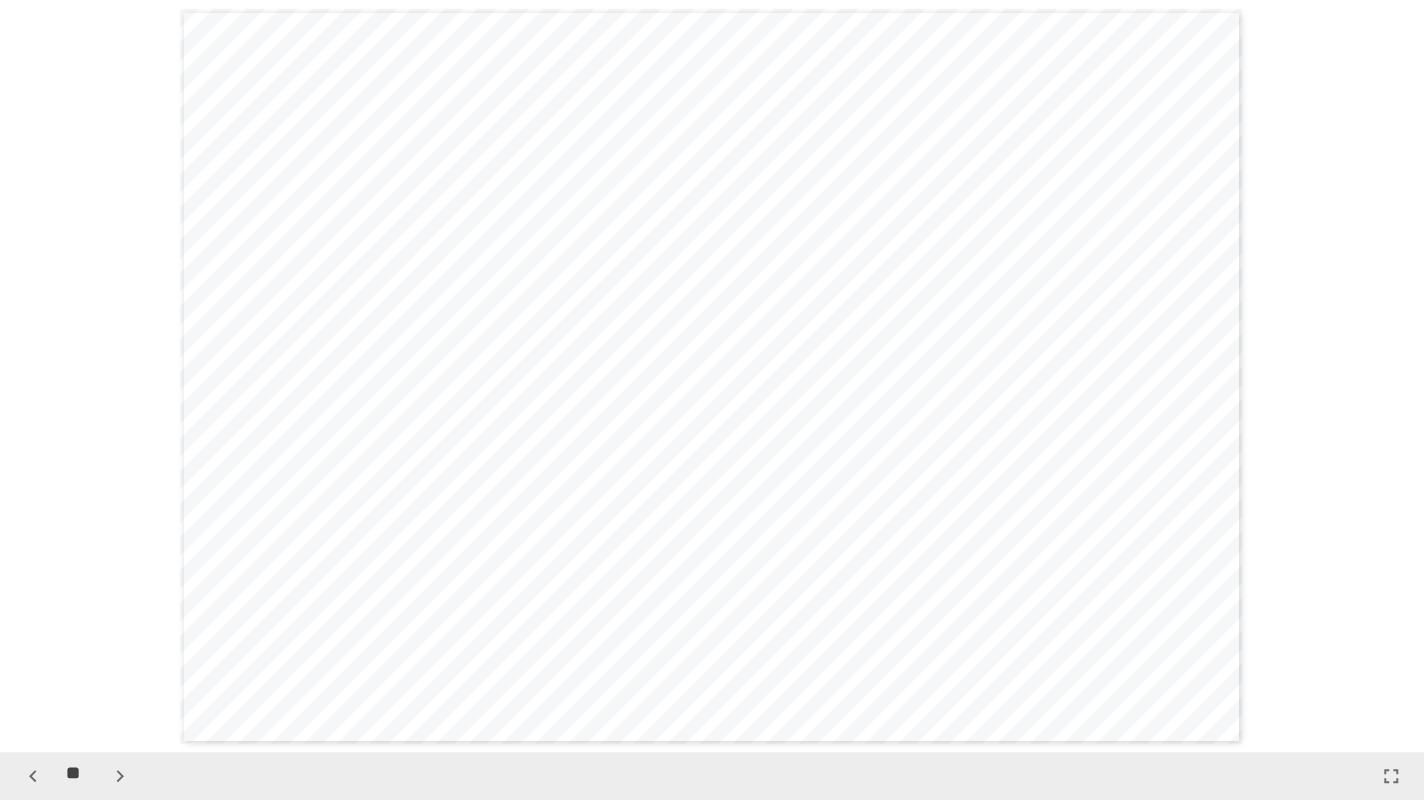 click 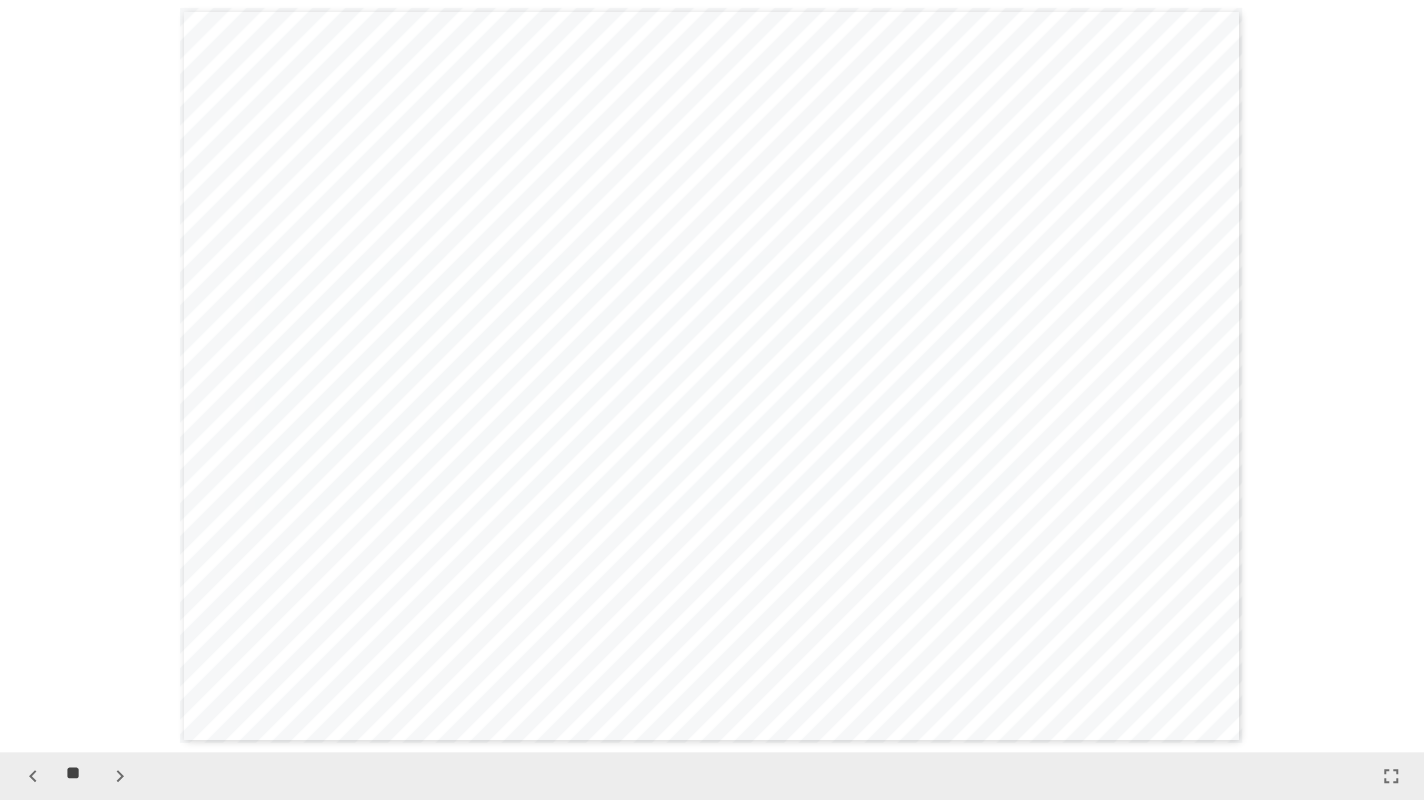 click 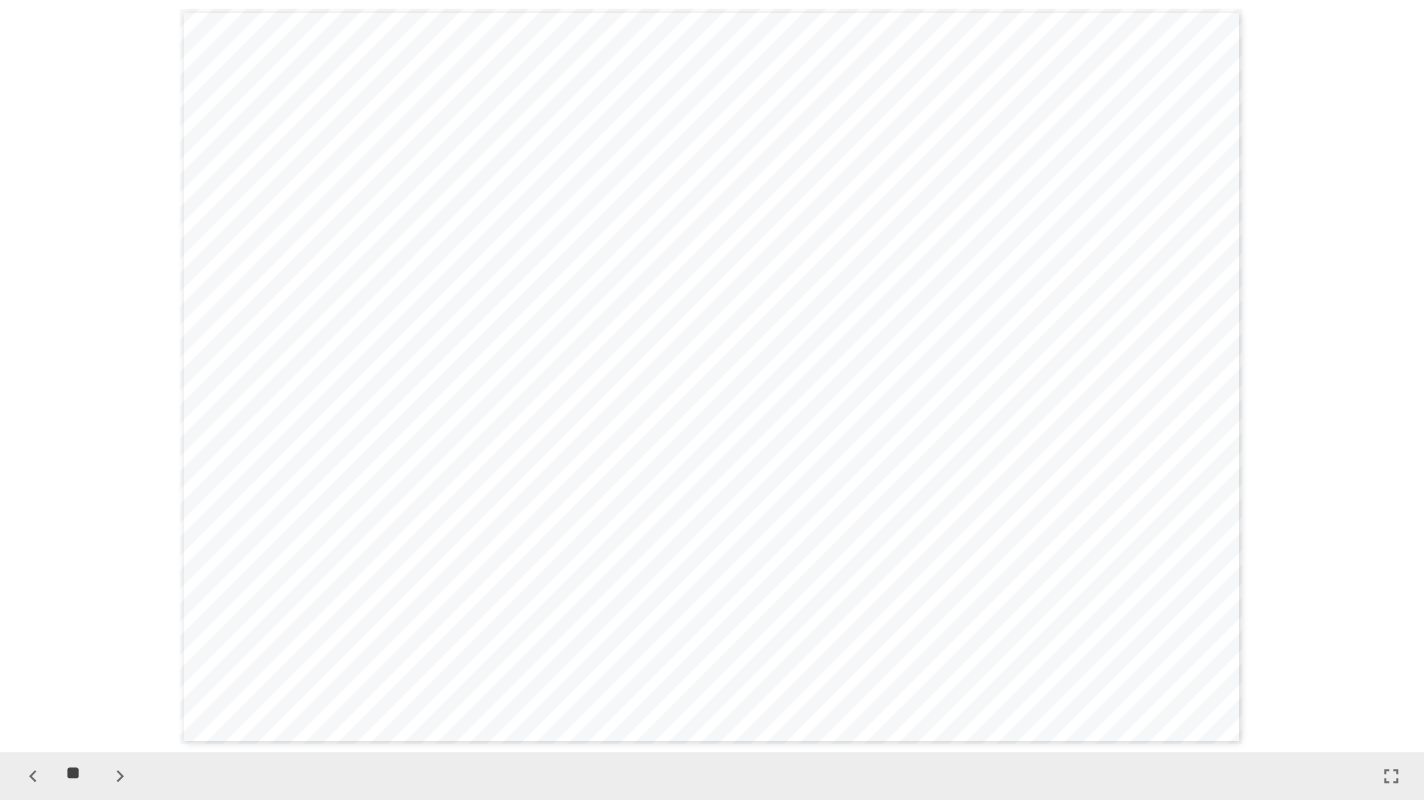 click at bounding box center [33, 776] 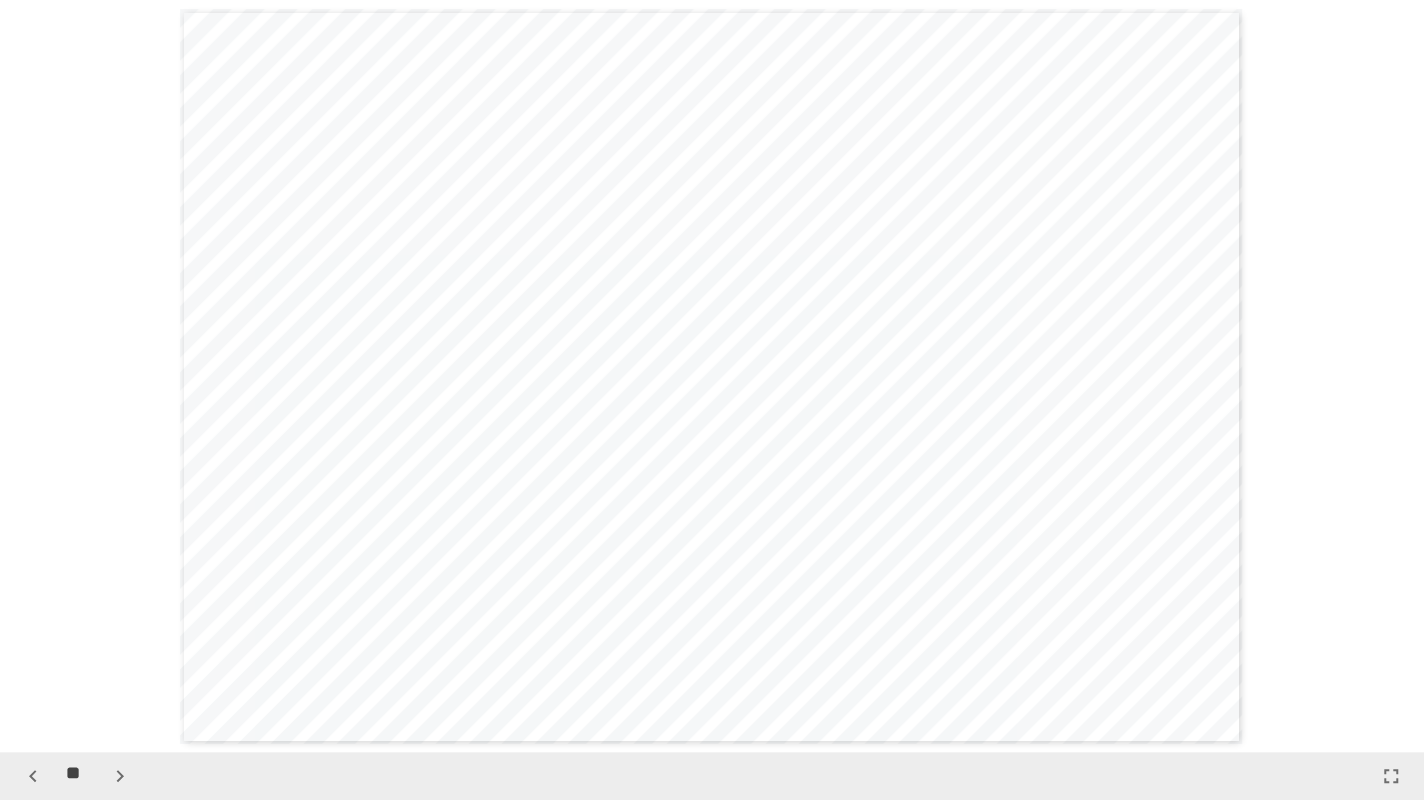 click at bounding box center (33, 776) 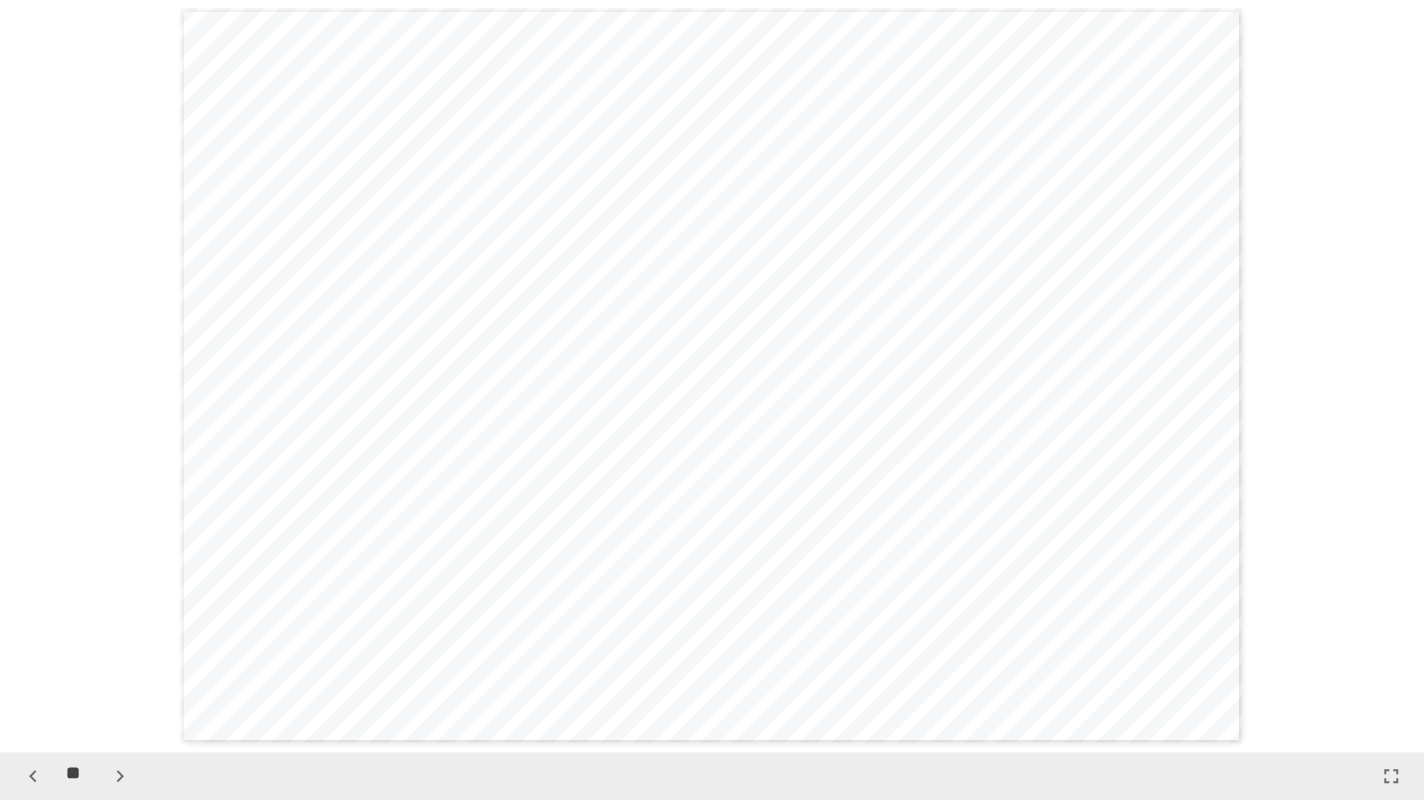 click at bounding box center (33, 776) 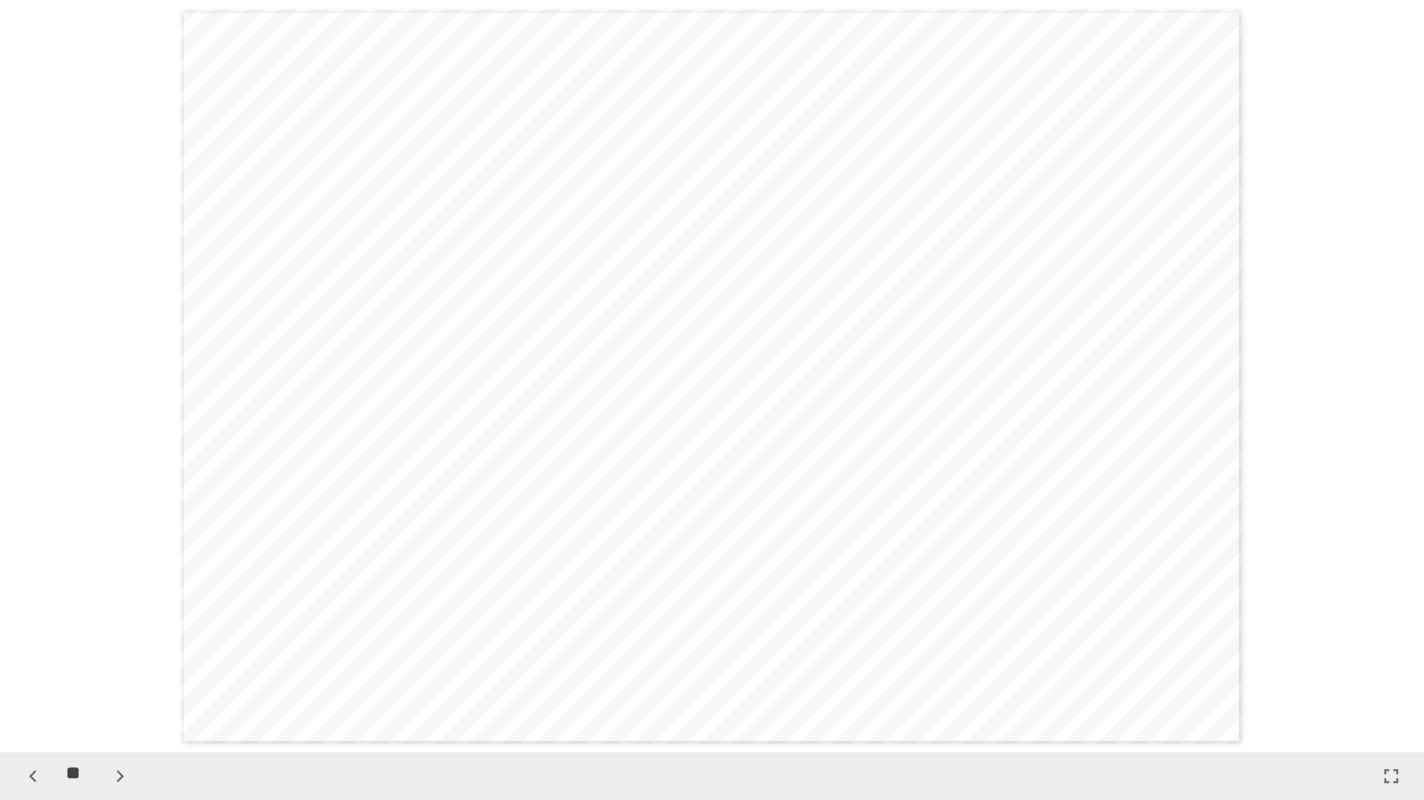 click at bounding box center (33, 776) 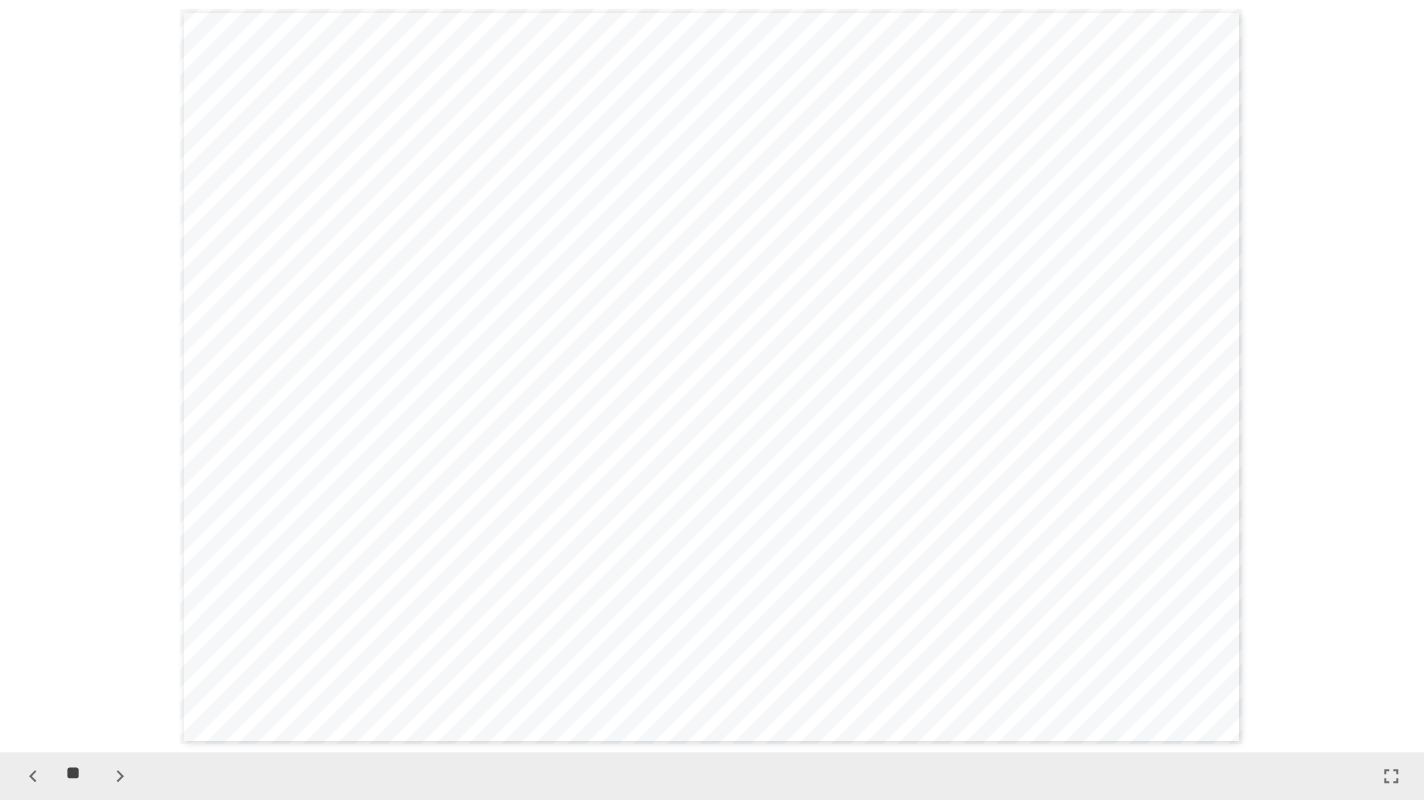 click at bounding box center (33, 776) 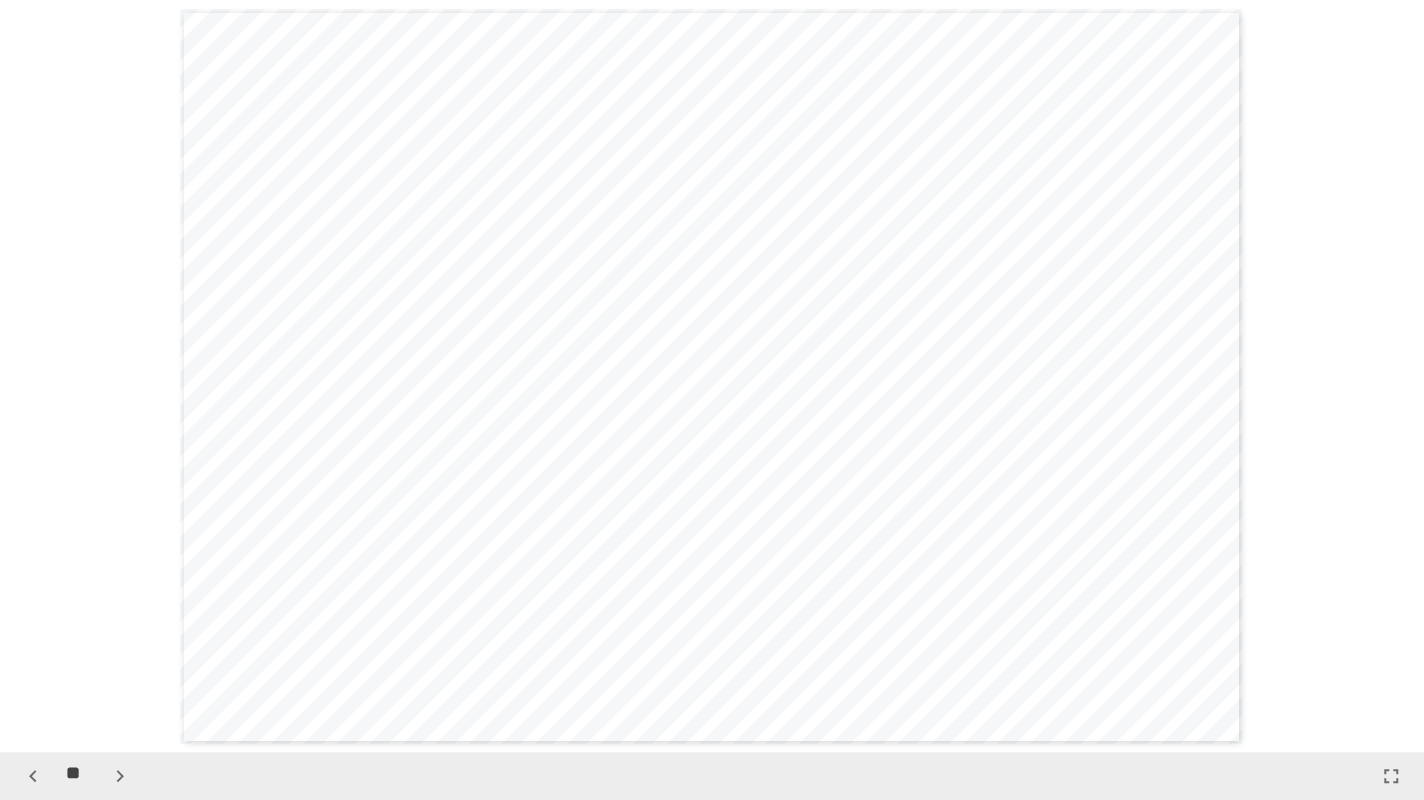 click at bounding box center (33, 776) 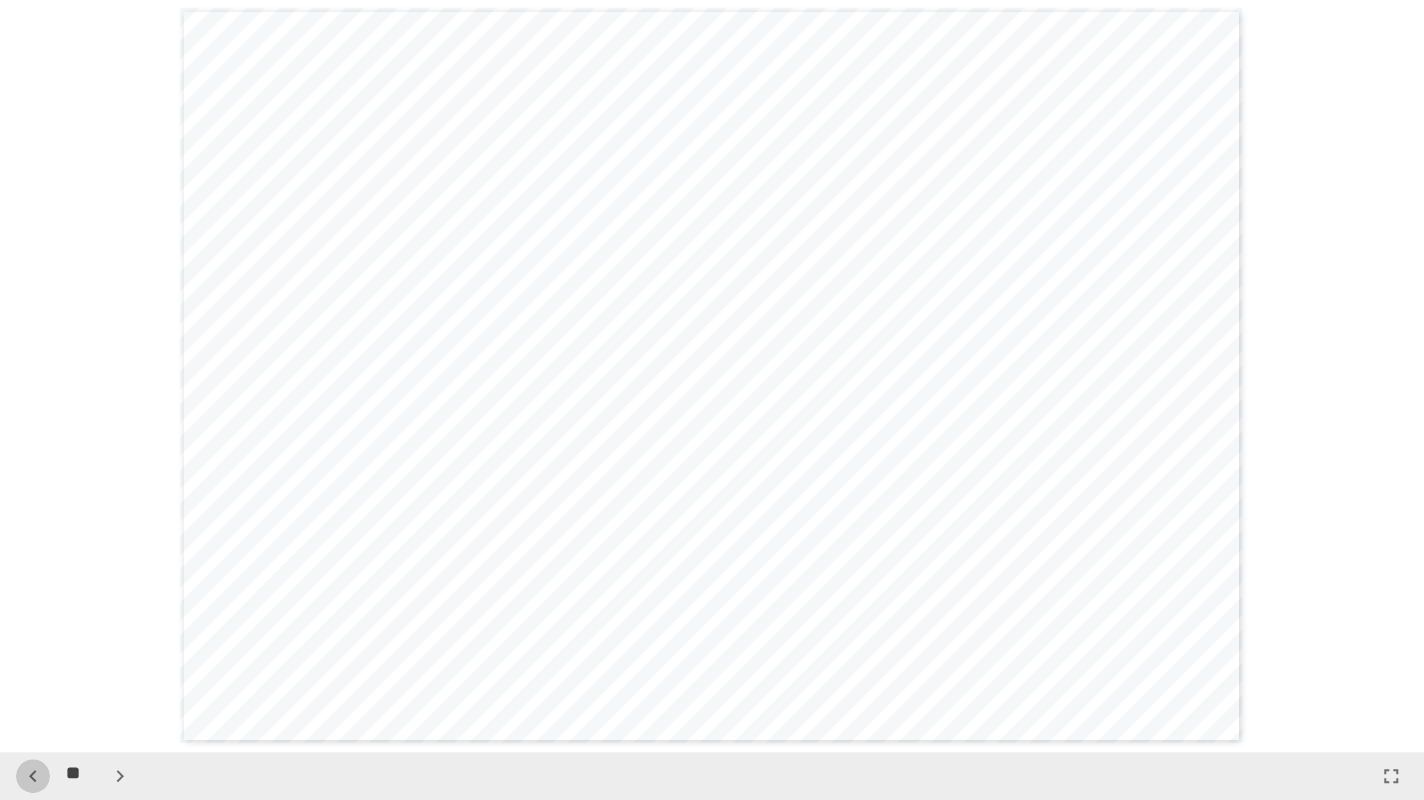 click at bounding box center [33, 776] 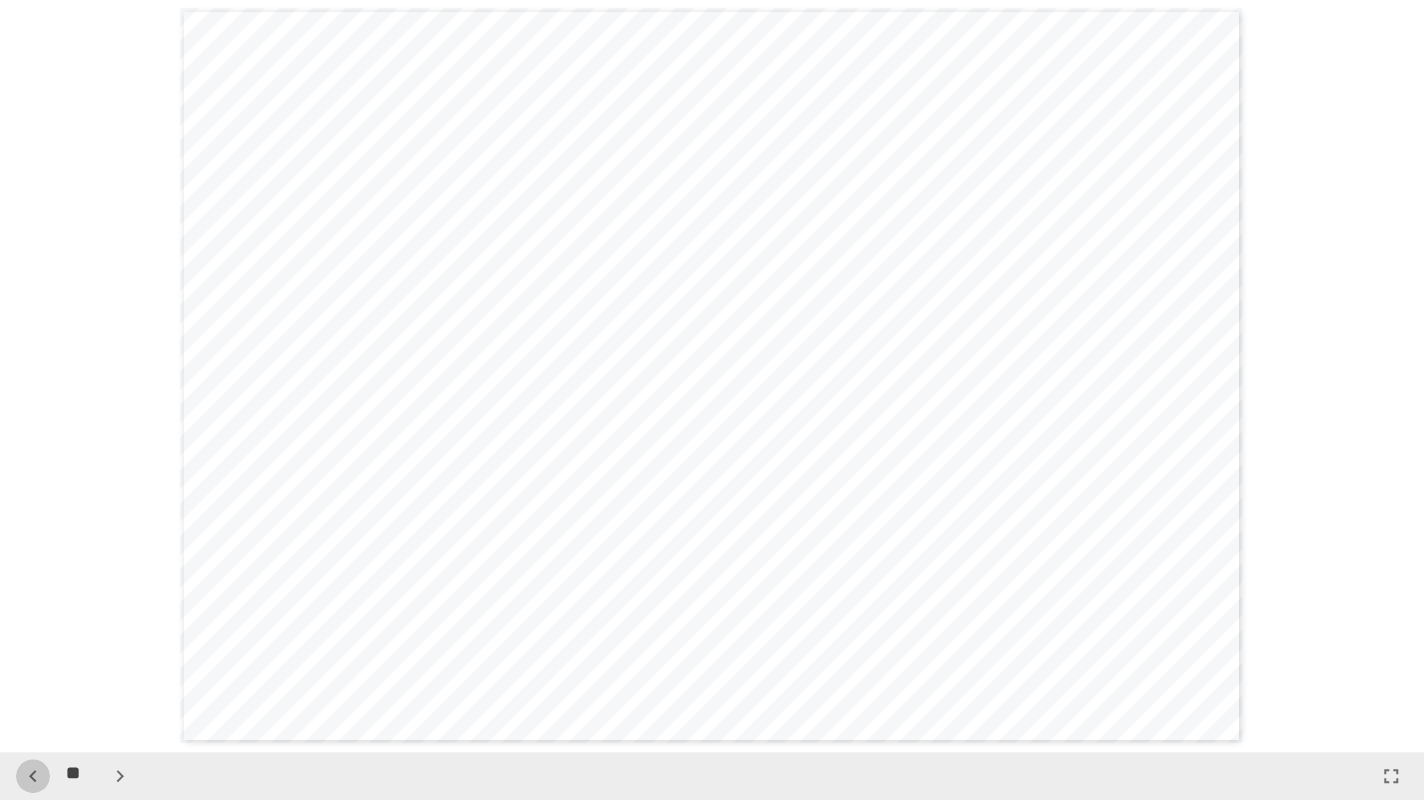 click at bounding box center (33, 776) 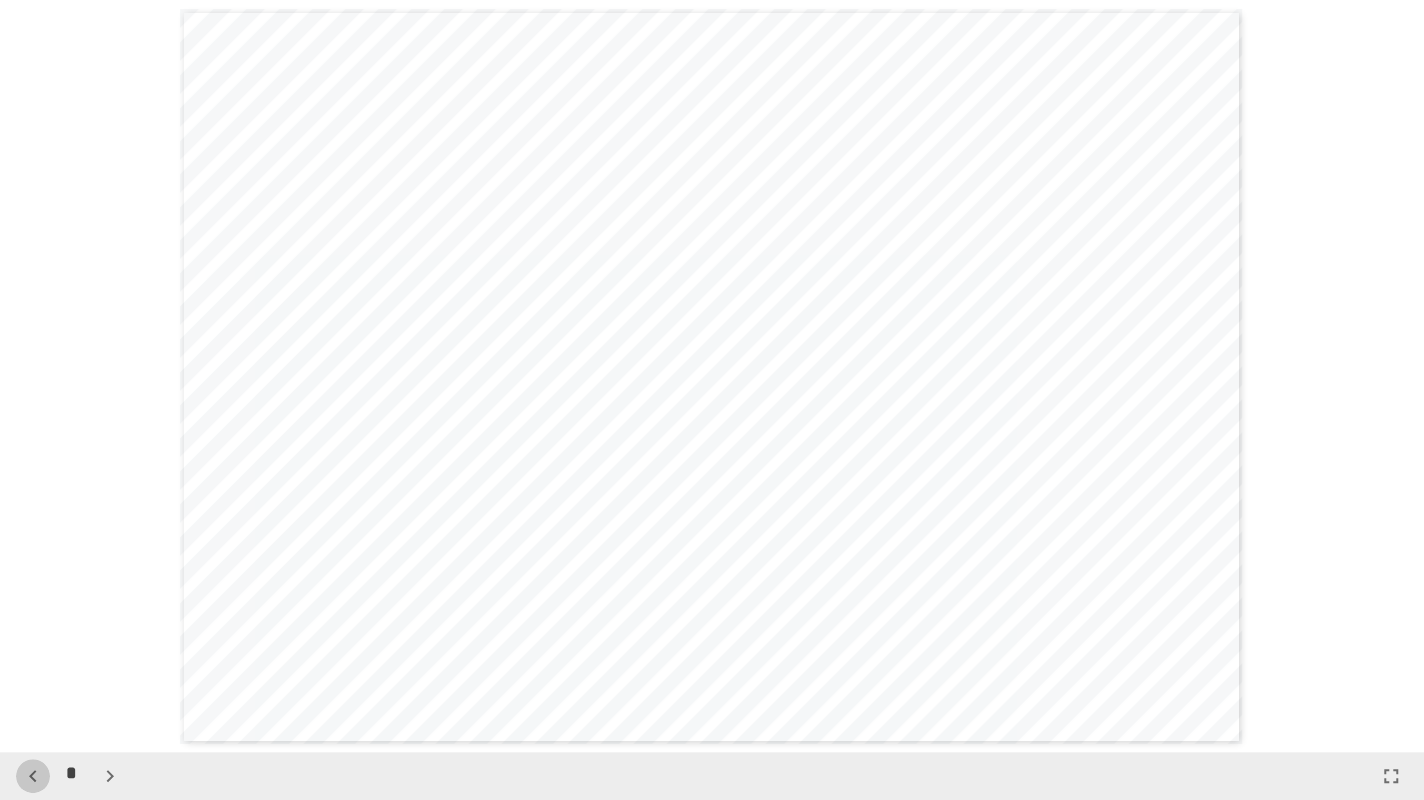 click at bounding box center [33, 776] 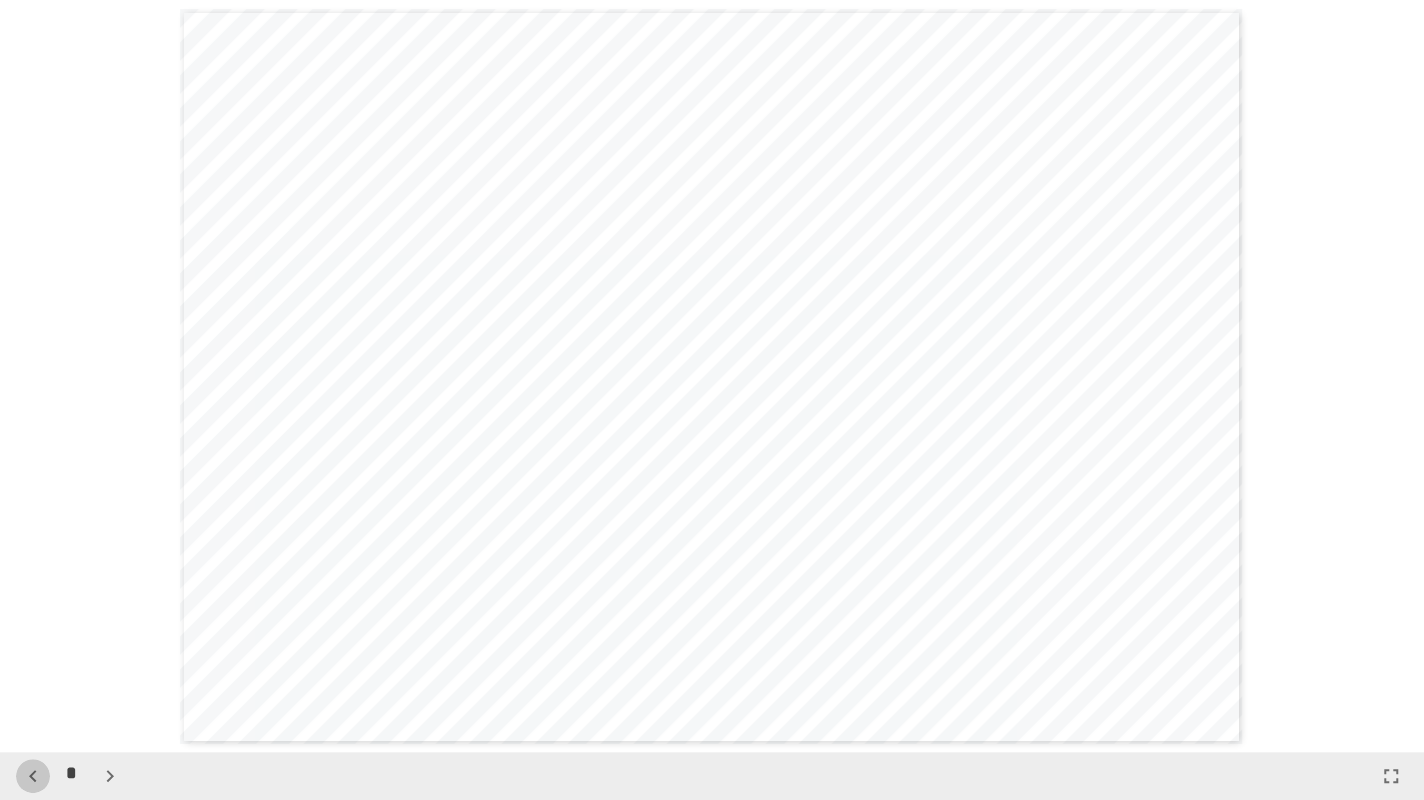 click at bounding box center [33, 776] 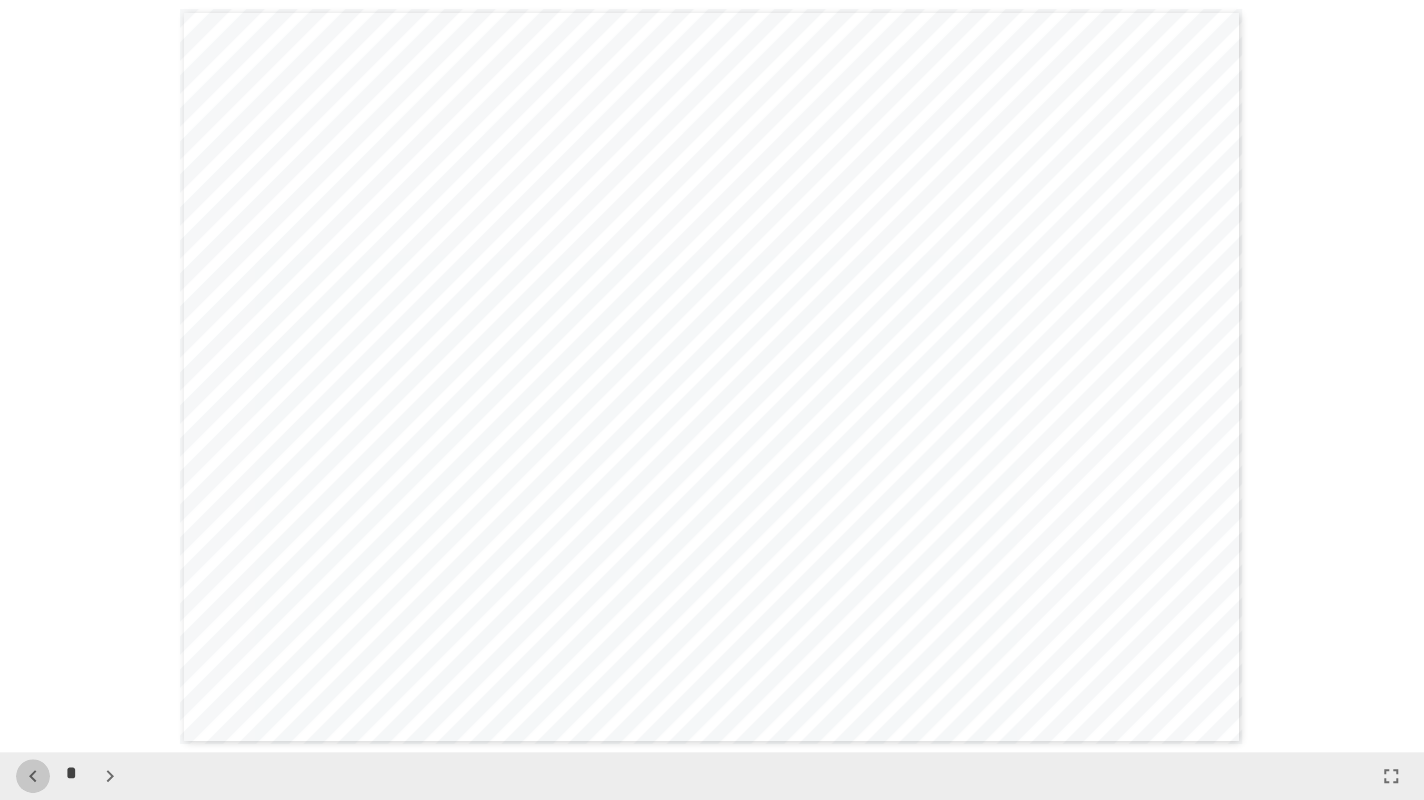 click at bounding box center (33, 776) 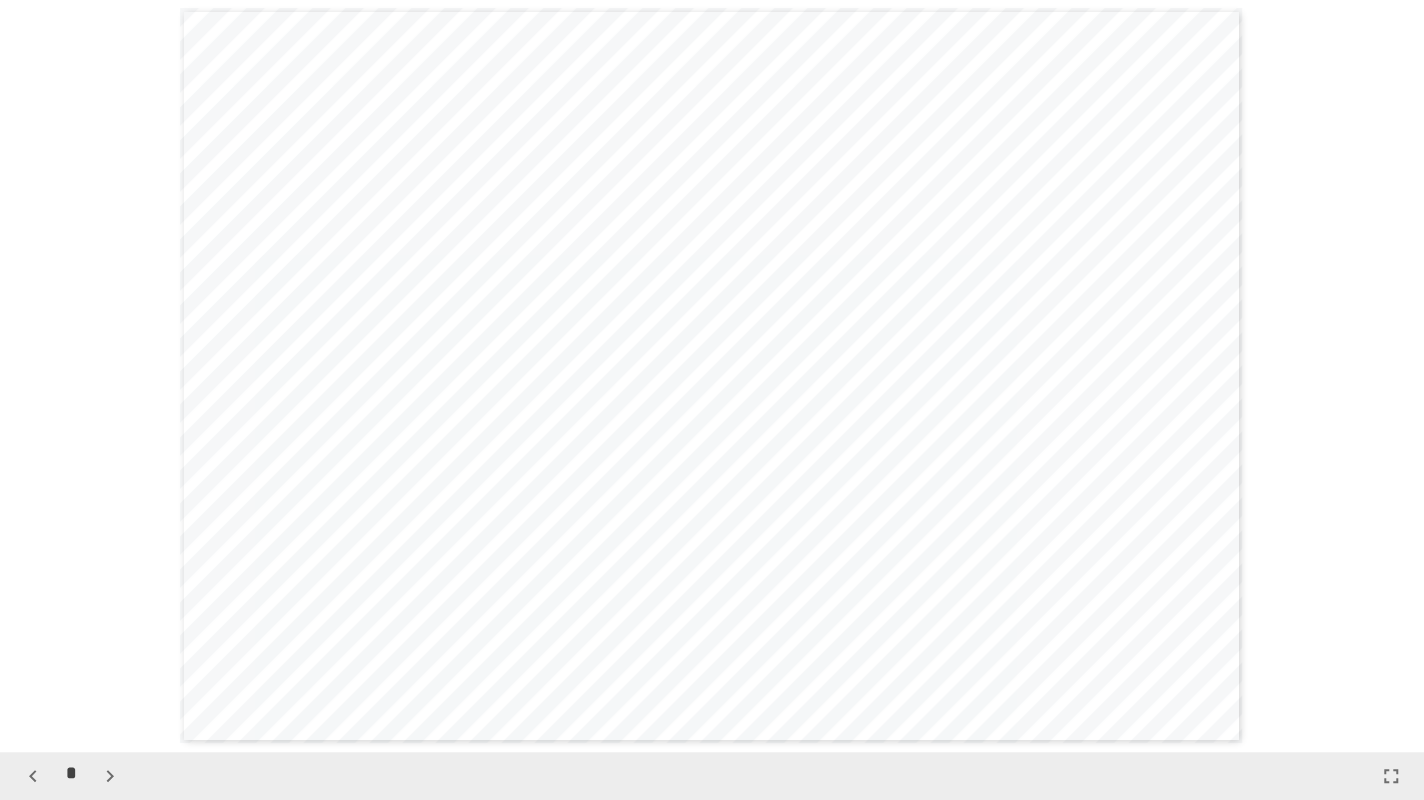 click at bounding box center [33, 776] 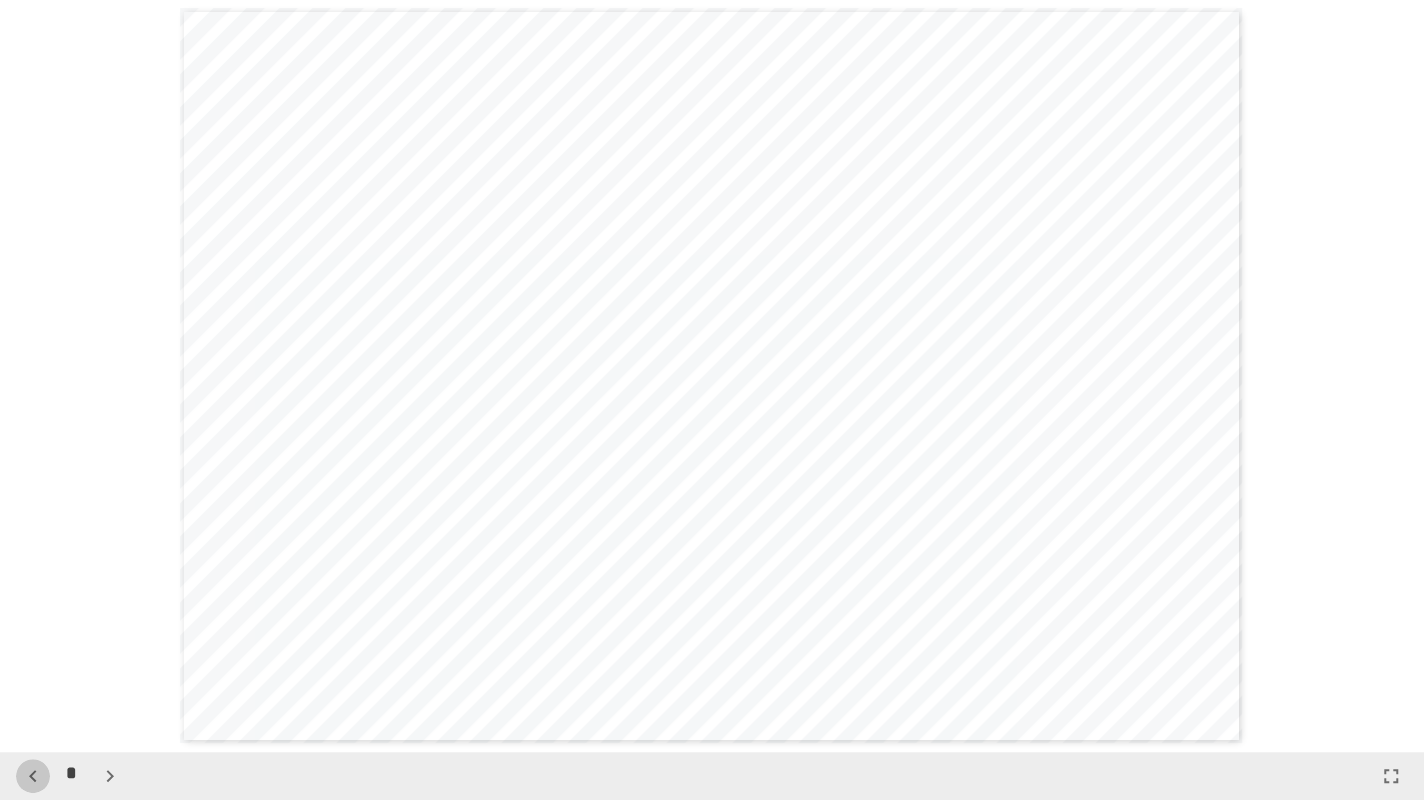 click at bounding box center (33, 776) 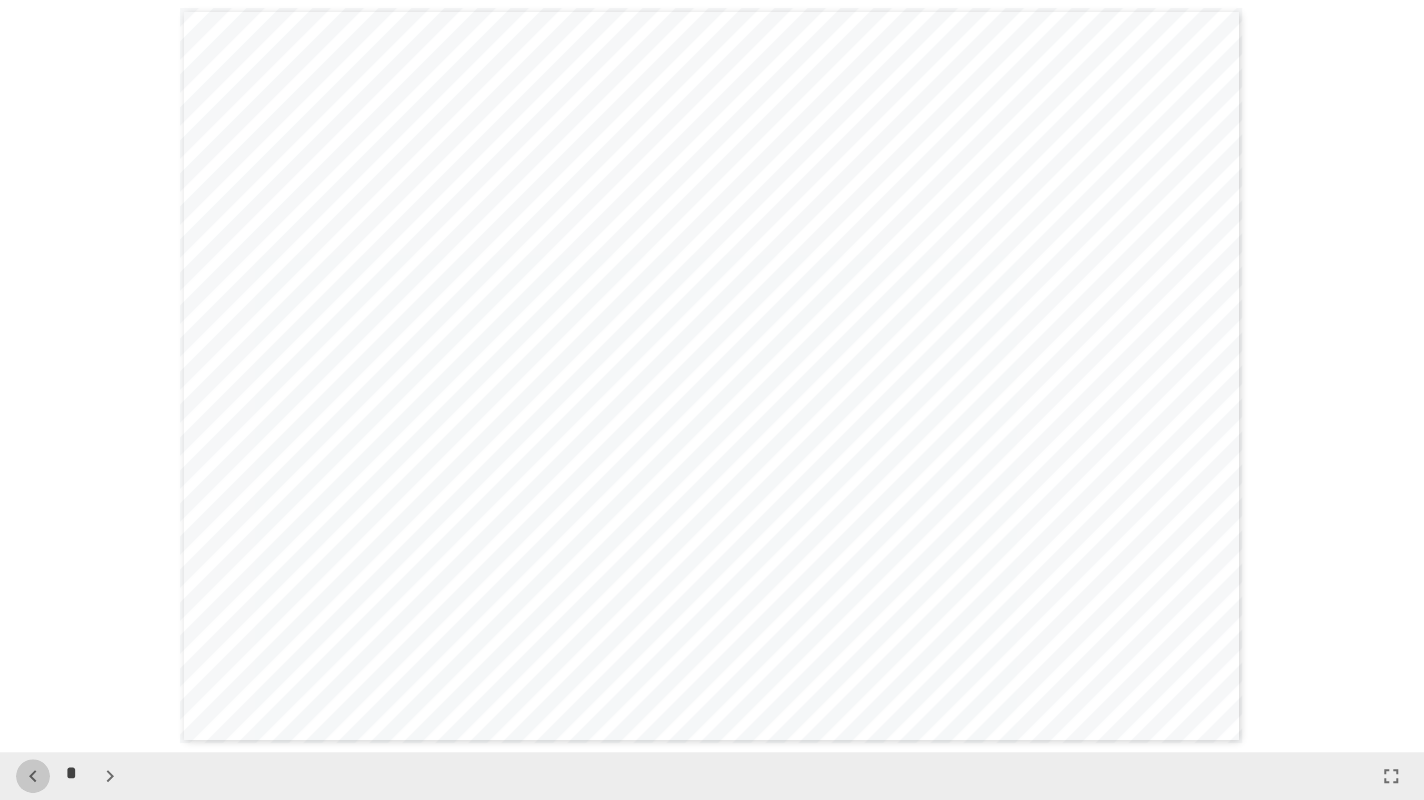 click at bounding box center (33, 776) 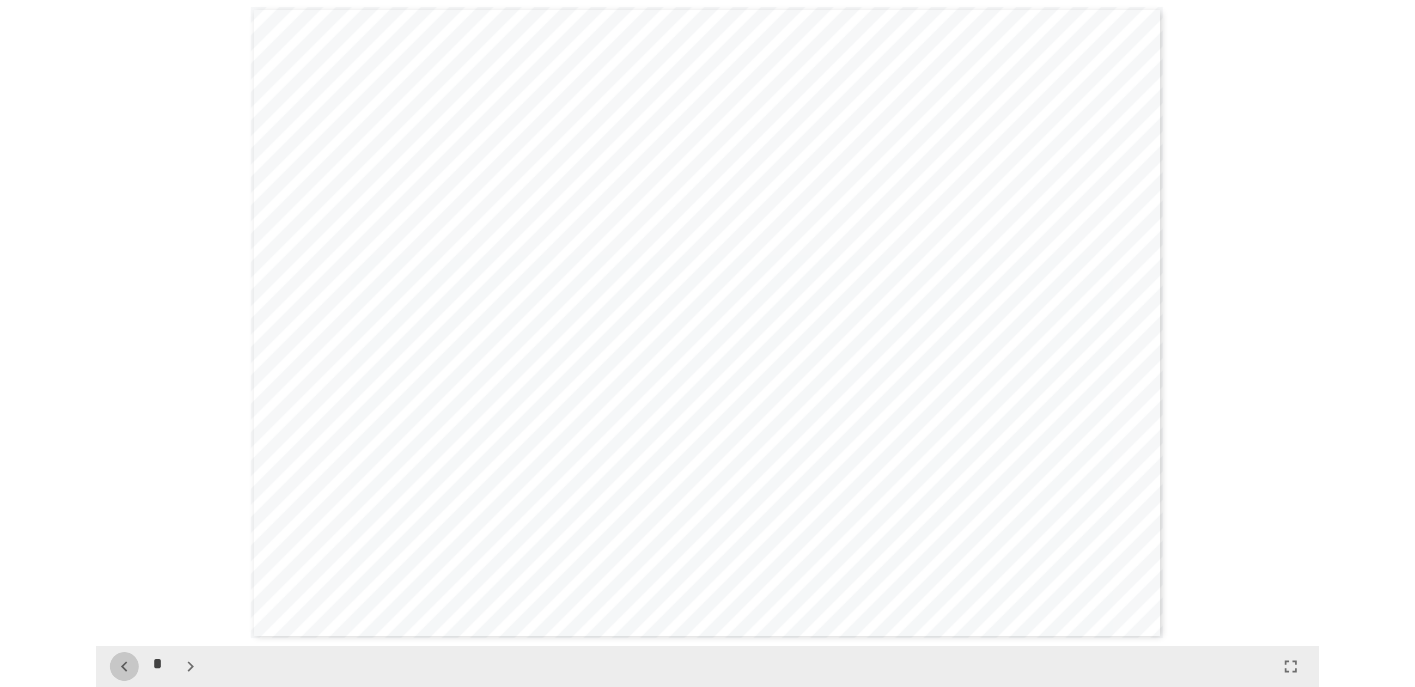 scroll, scrollTop: 1503, scrollLeft: 0, axis: vertical 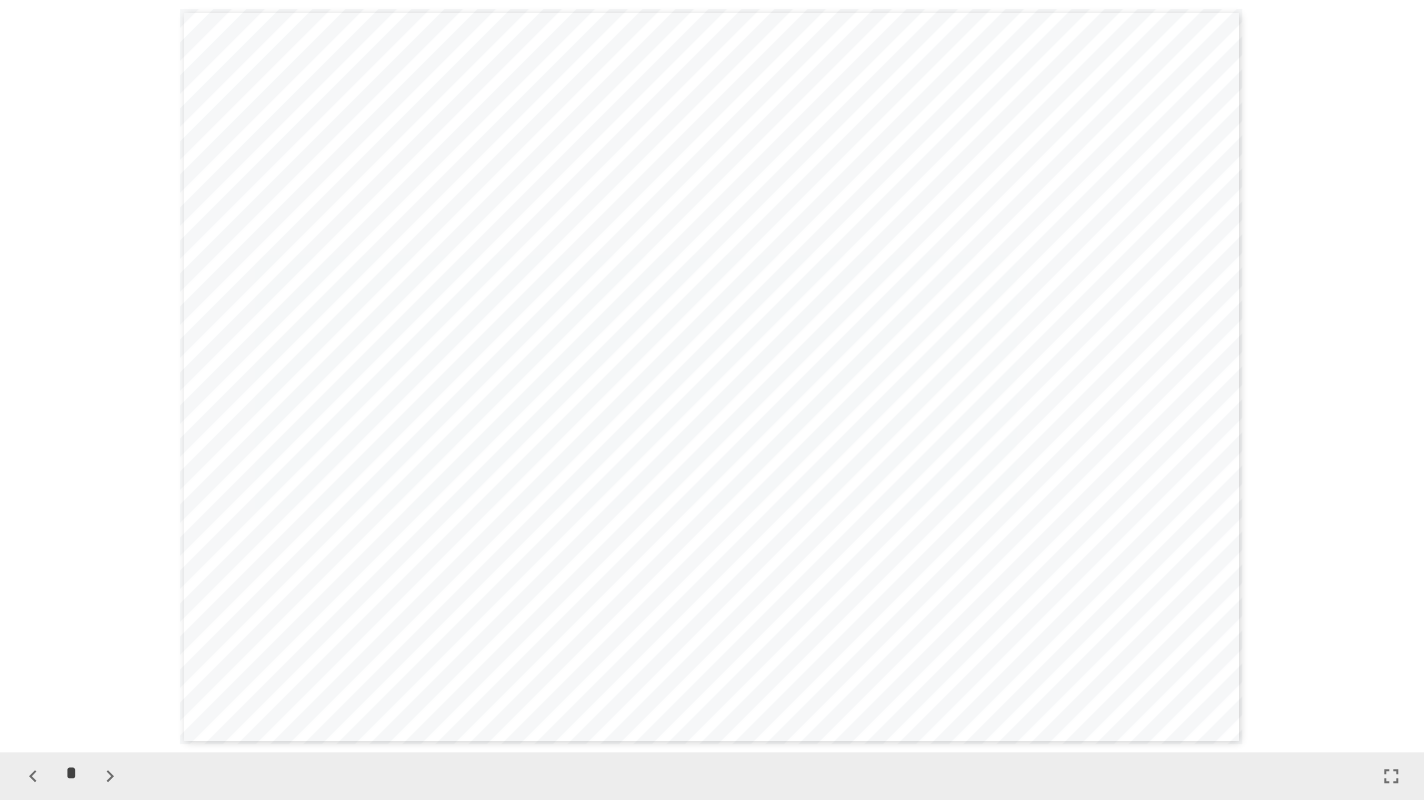 click on "*" at bounding box center [71, 776] 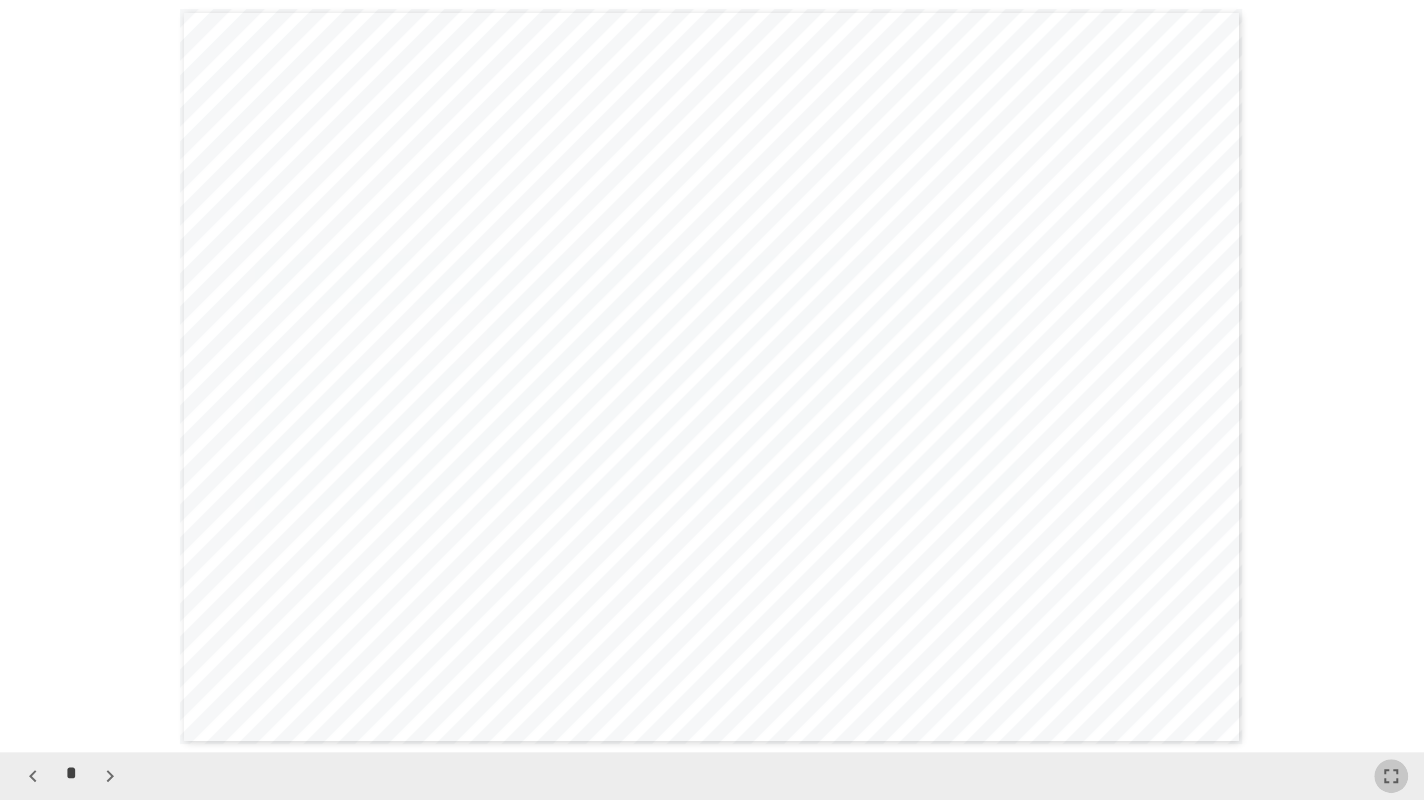 click 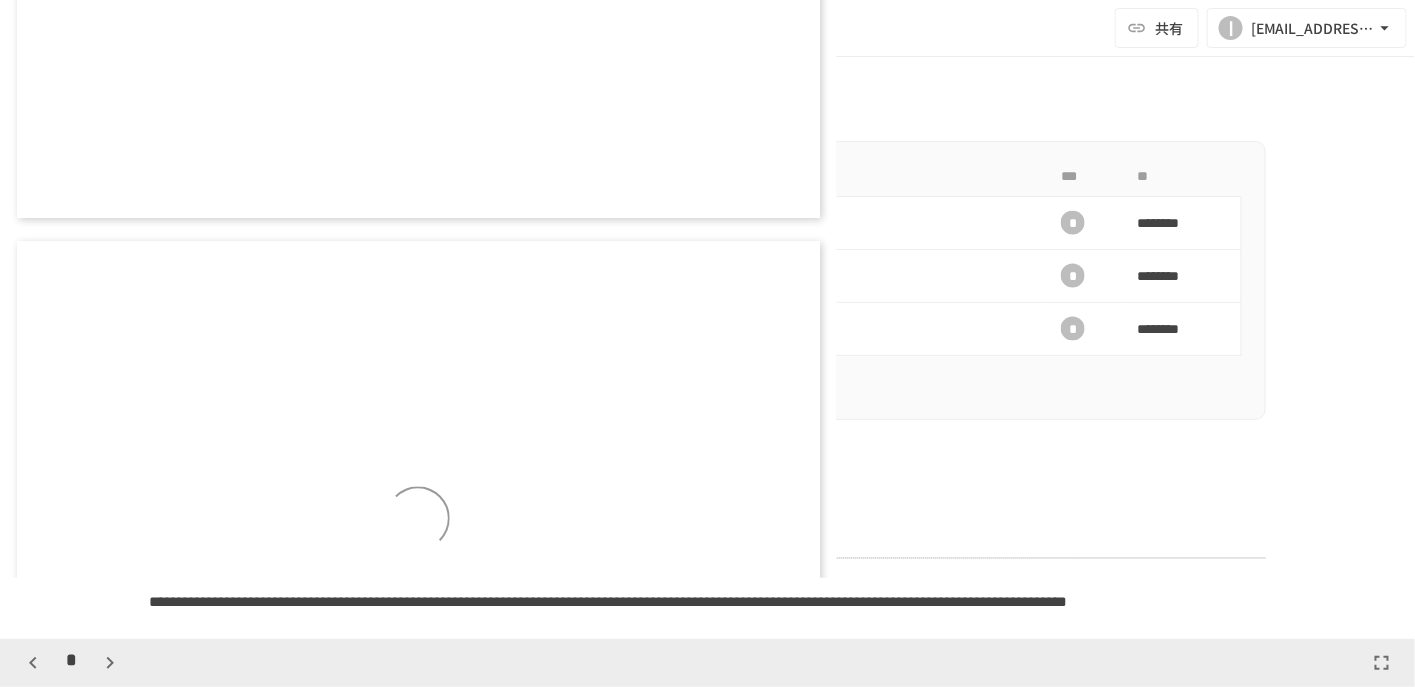 scroll, scrollTop: 1154, scrollLeft: 0, axis: vertical 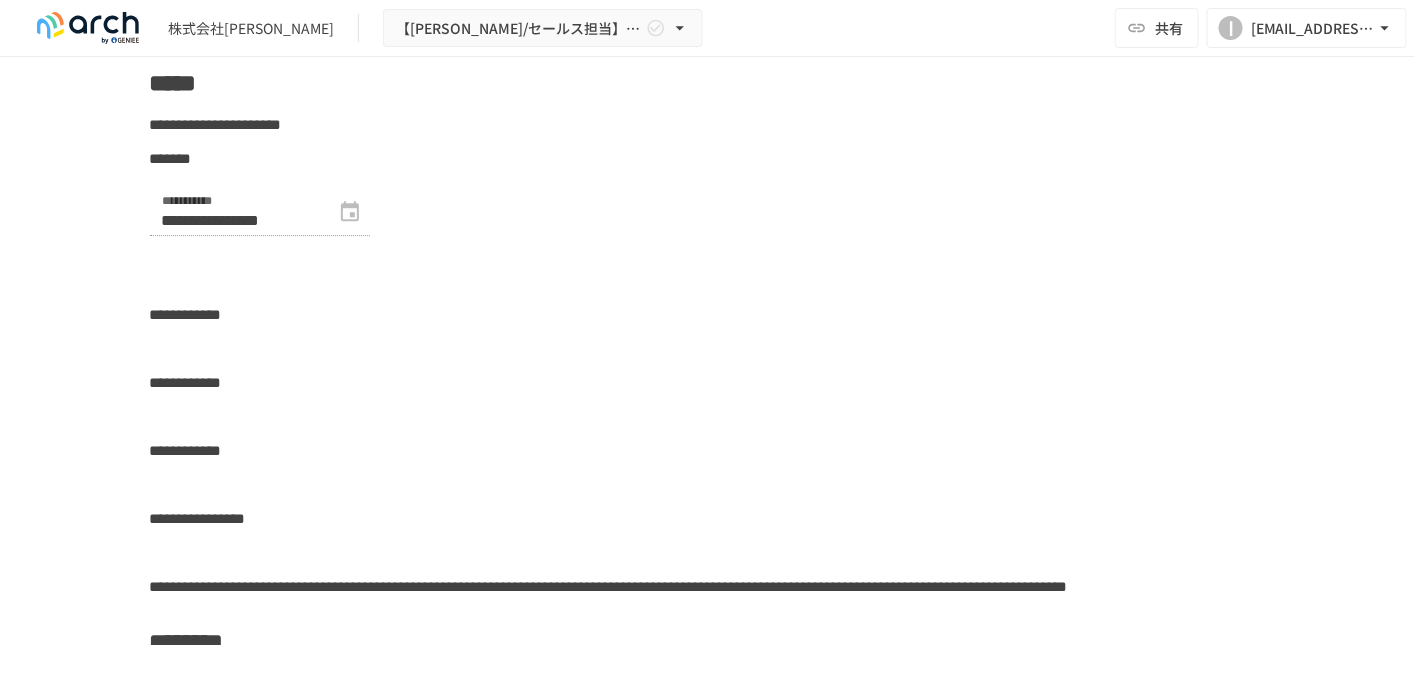 click on "**********" at bounding box center [186, 314] 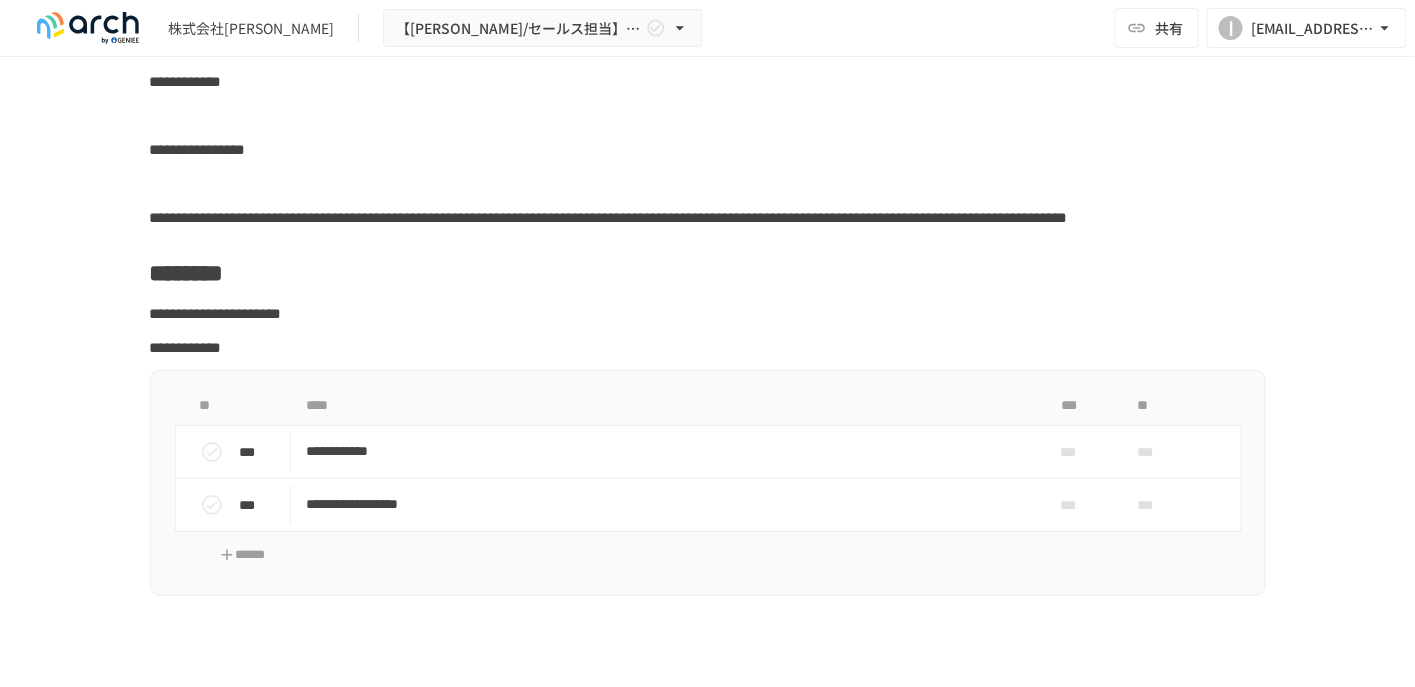 scroll, scrollTop: 5000, scrollLeft: 0, axis: vertical 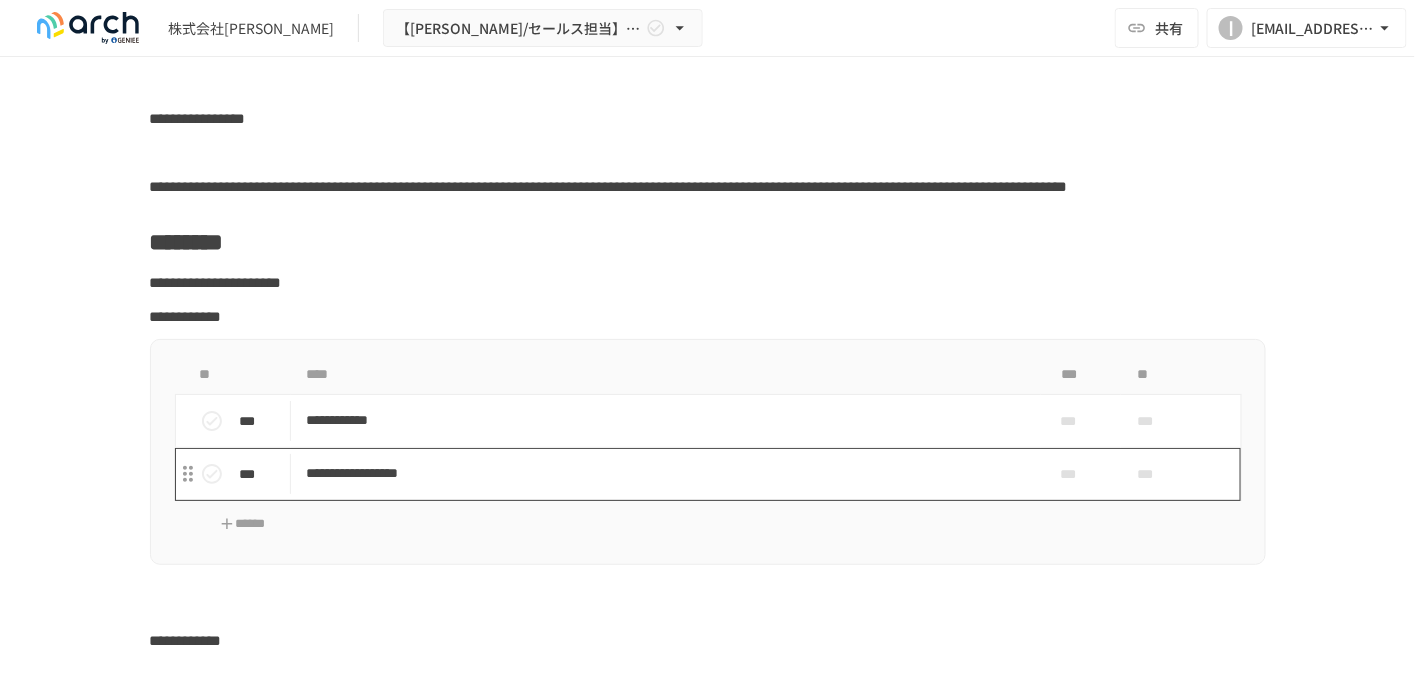 click on "**********" at bounding box center (666, 473) 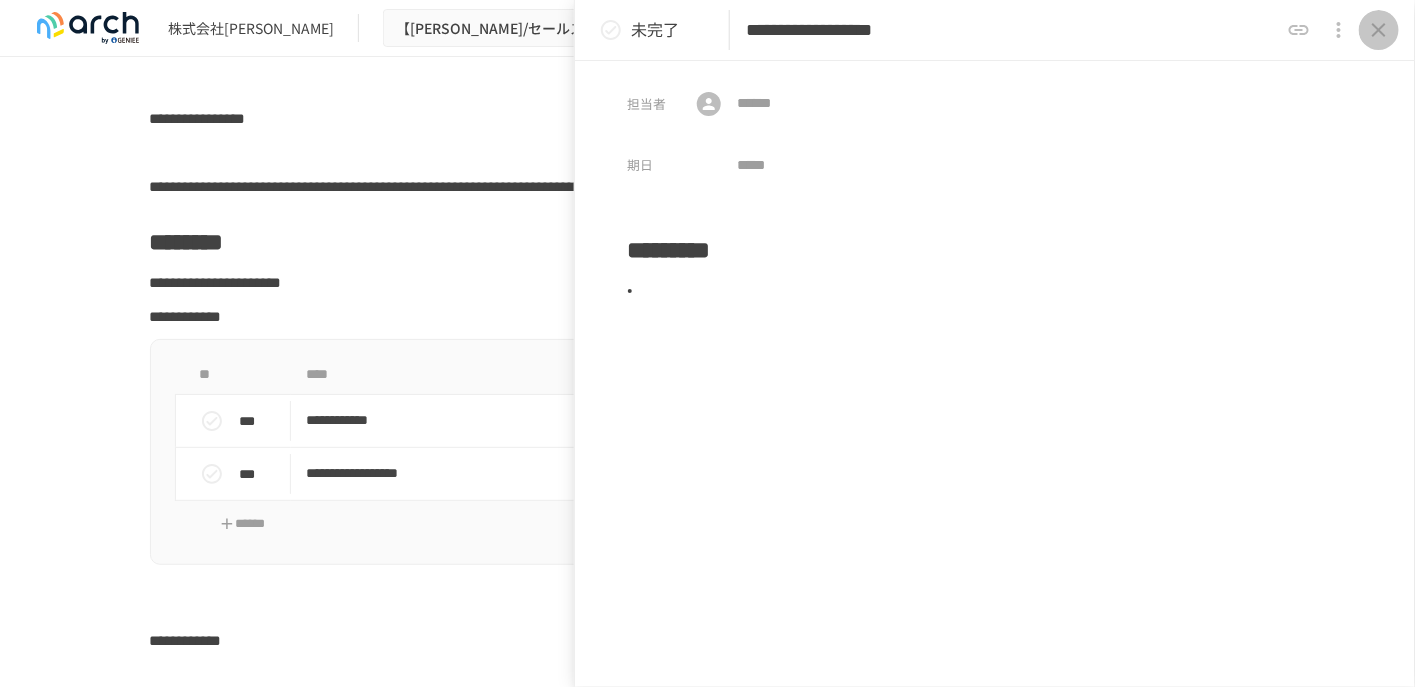 click 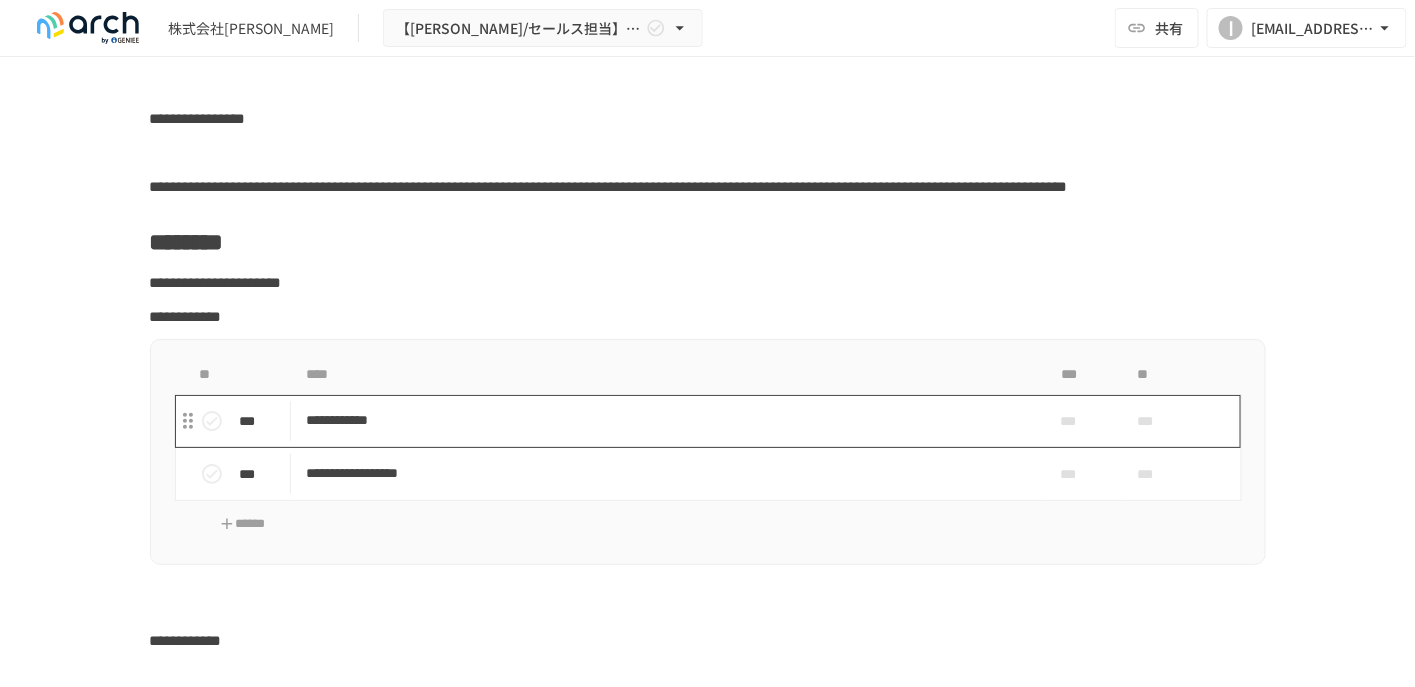 click on "**********" at bounding box center [666, 420] 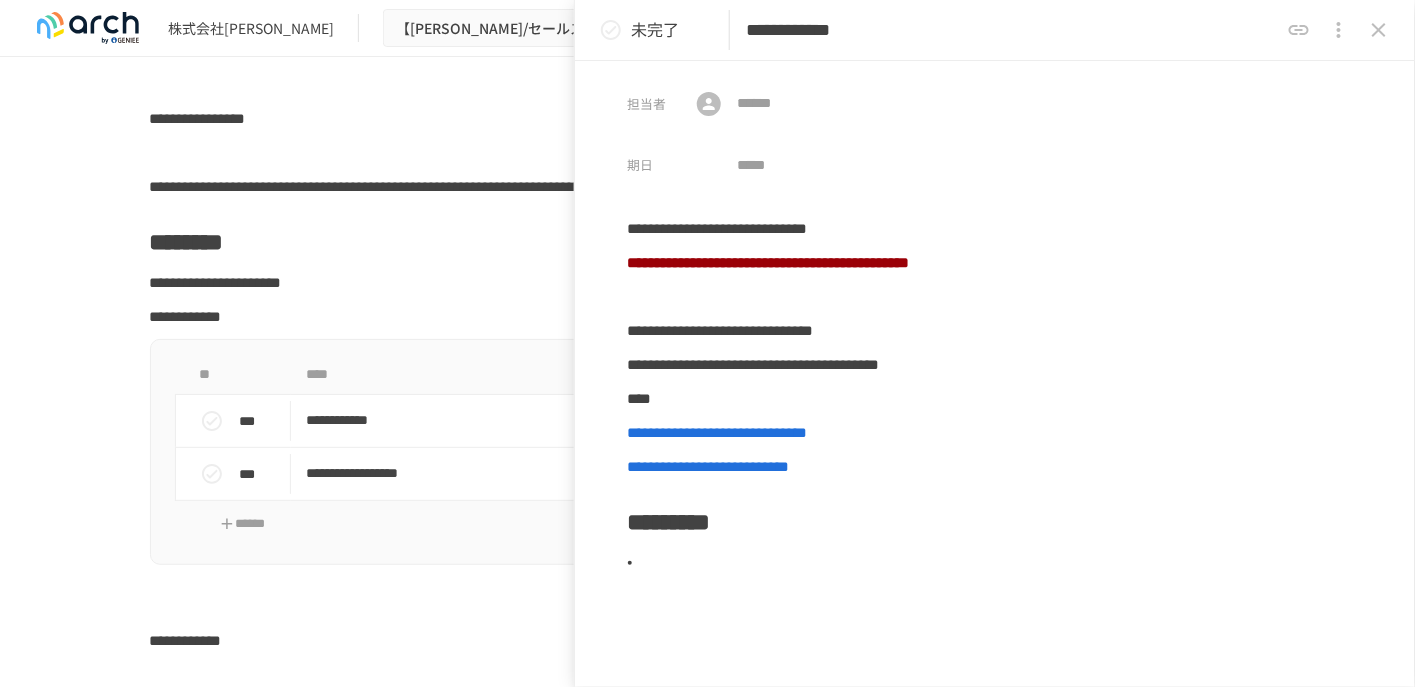 click at bounding box center [708, 607] 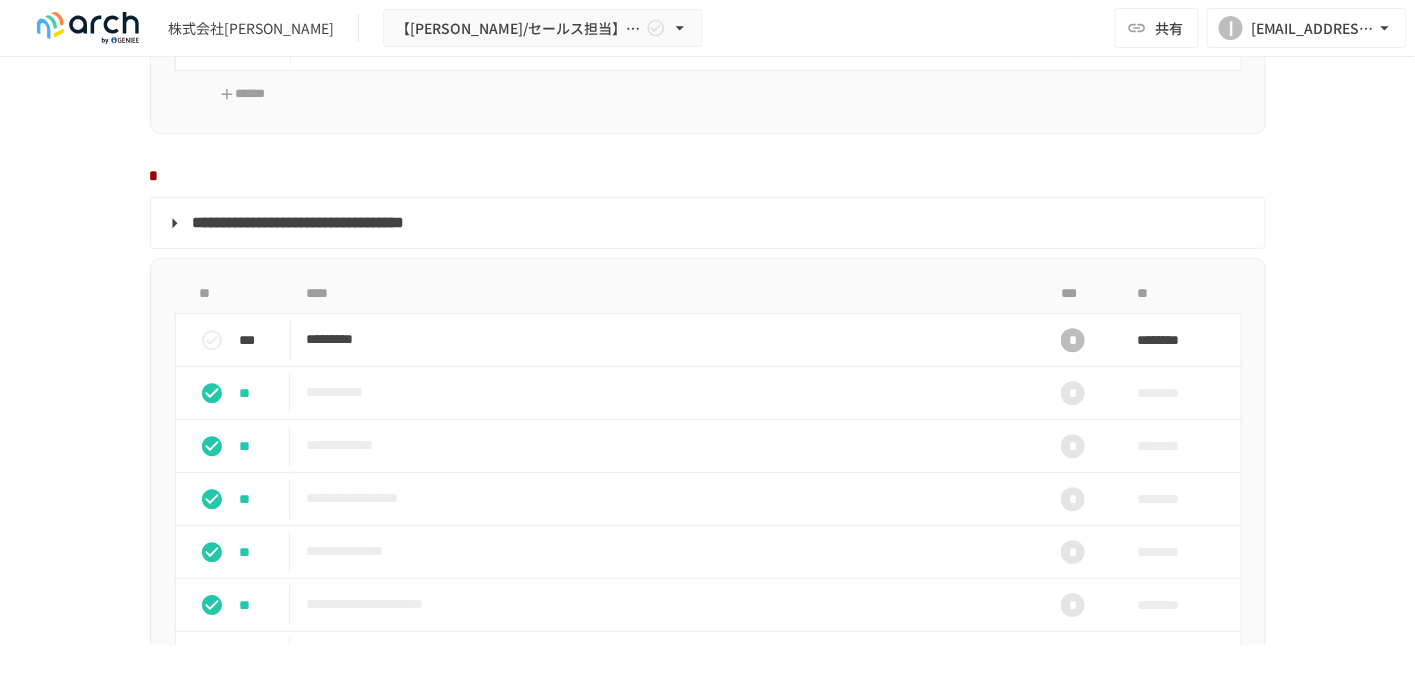 scroll, scrollTop: 1700, scrollLeft: 0, axis: vertical 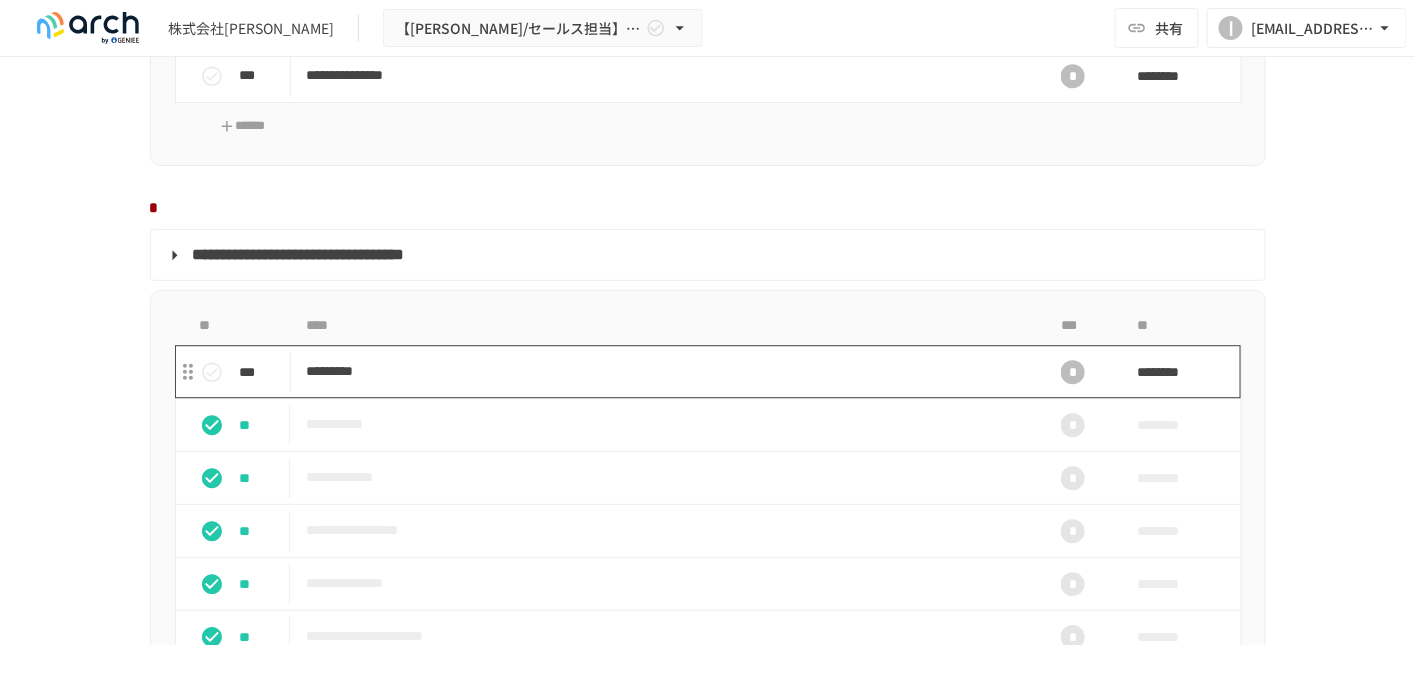 click on "*********" at bounding box center (666, 371) 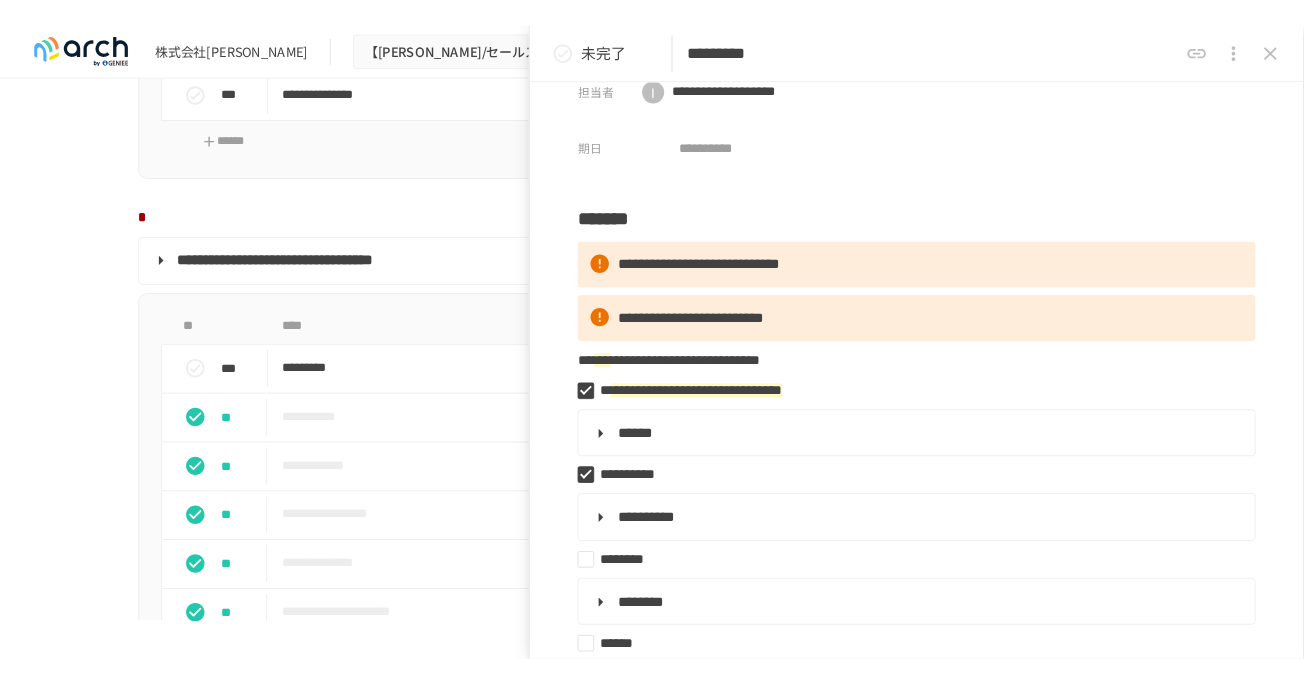 scroll, scrollTop: 0, scrollLeft: 0, axis: both 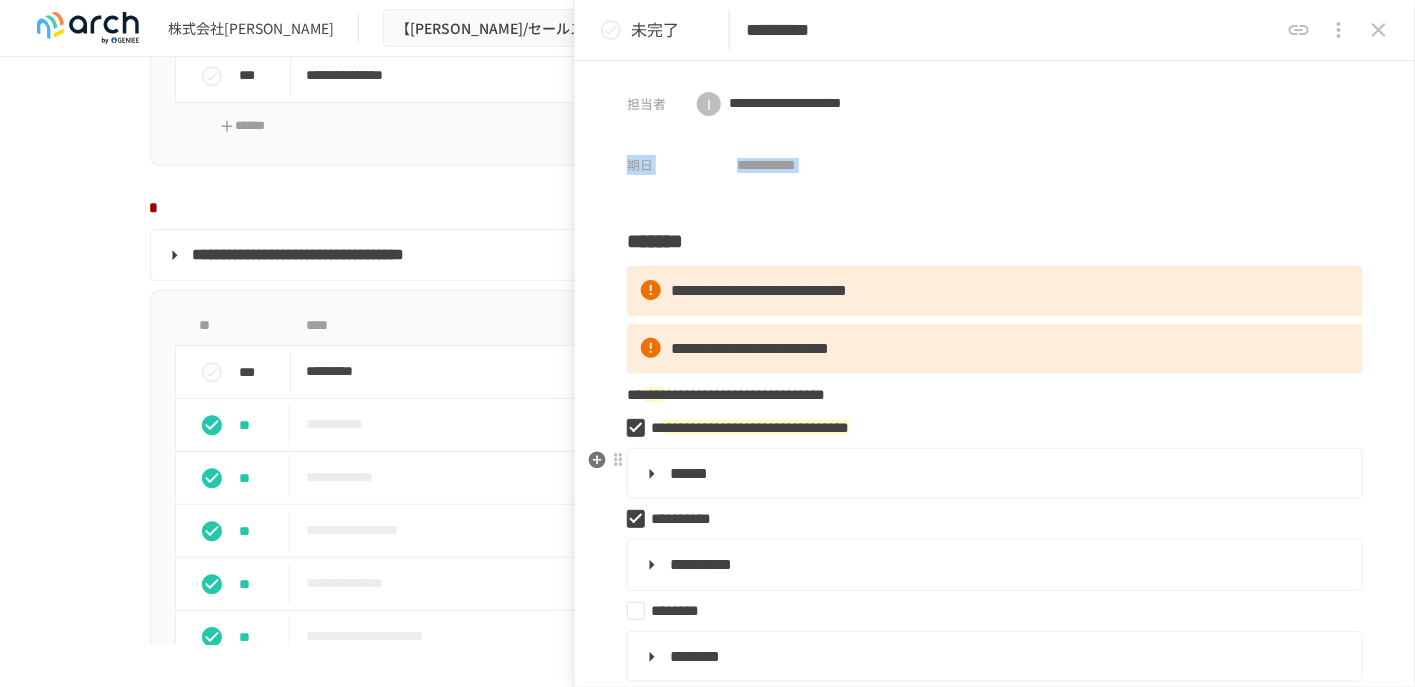 drag, startPoint x: 607, startPoint y: 134, endPoint x: 995, endPoint y: 473, distance: 515.233 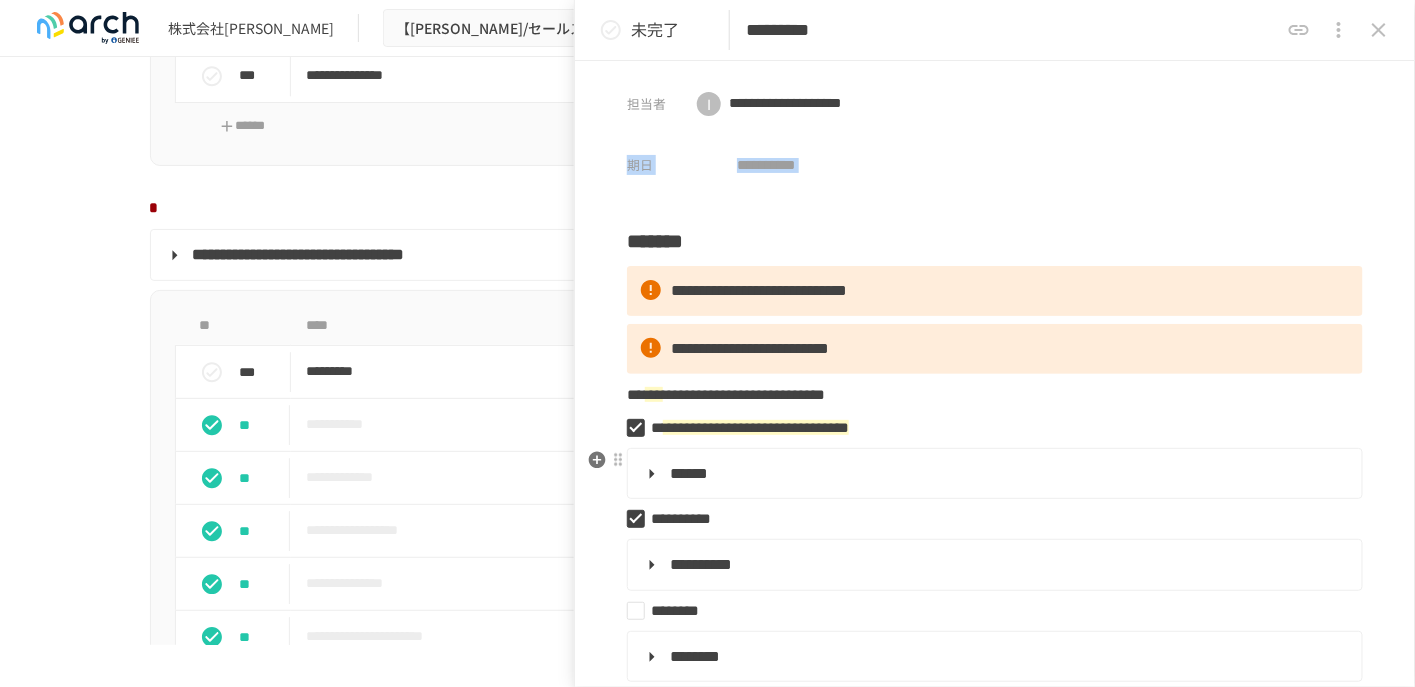 click on "**********" at bounding box center [995, 374] 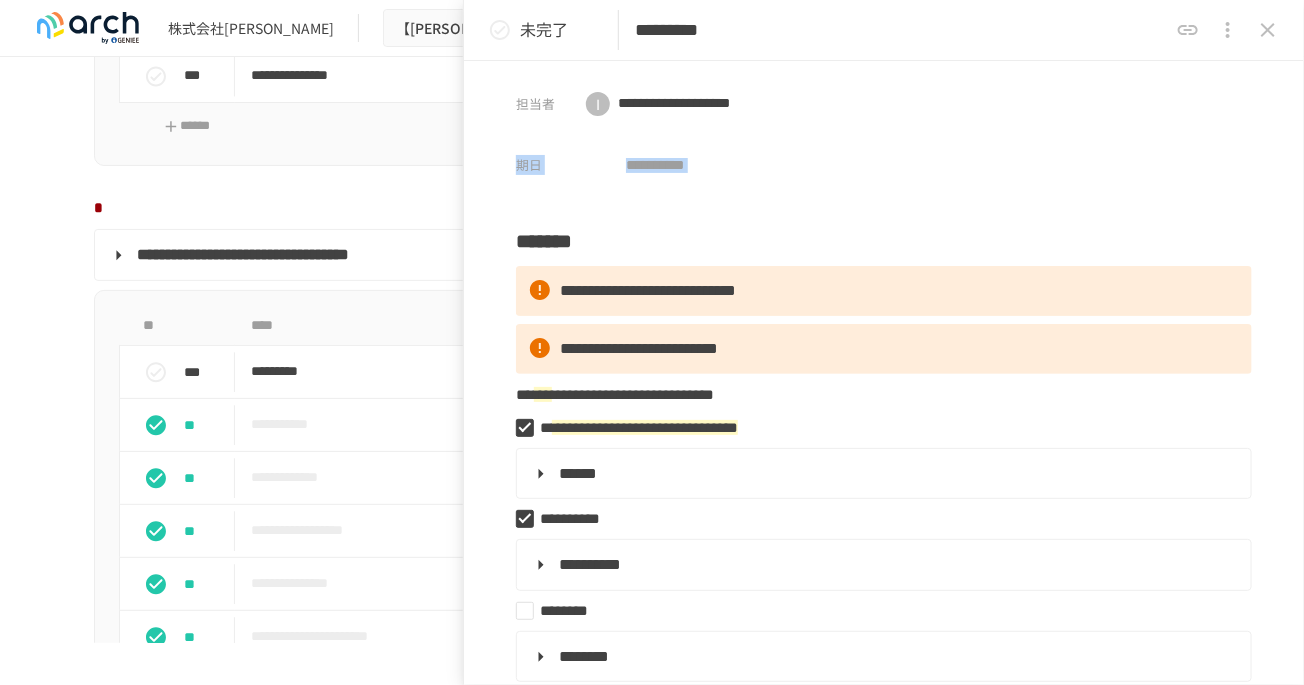 click on "**********" at bounding box center (884, 122) 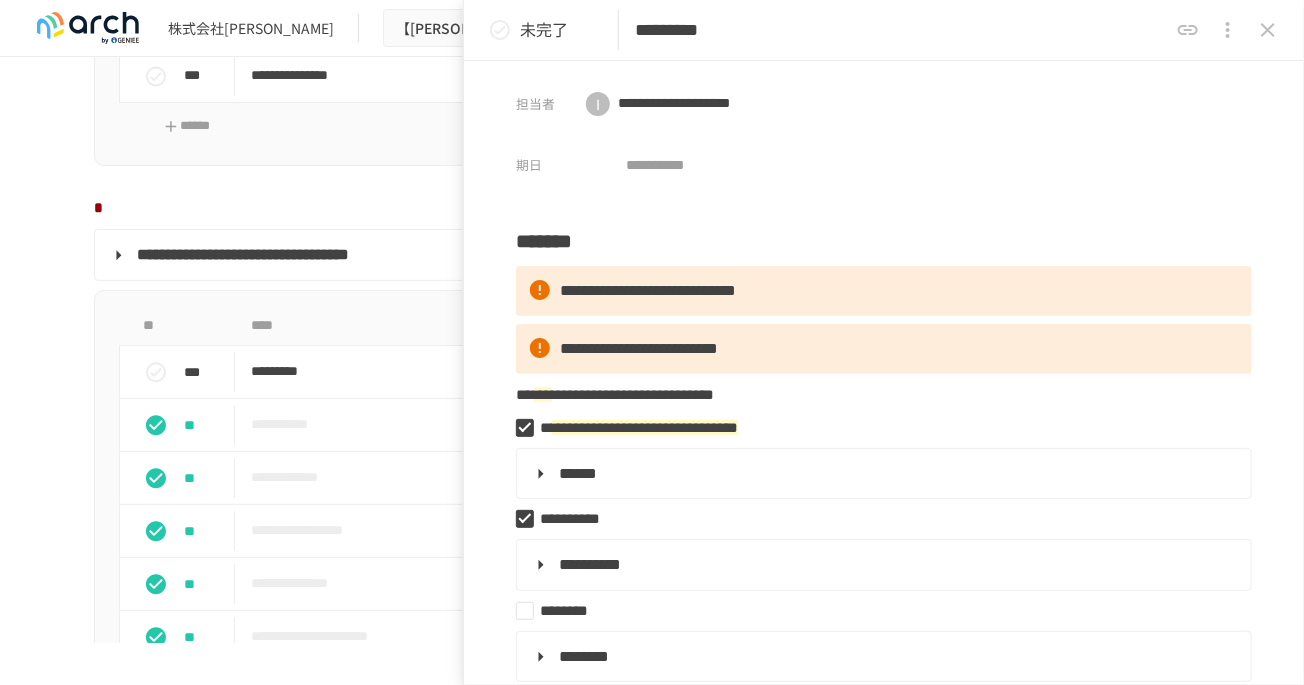 scroll, scrollTop: 0, scrollLeft: 0, axis: both 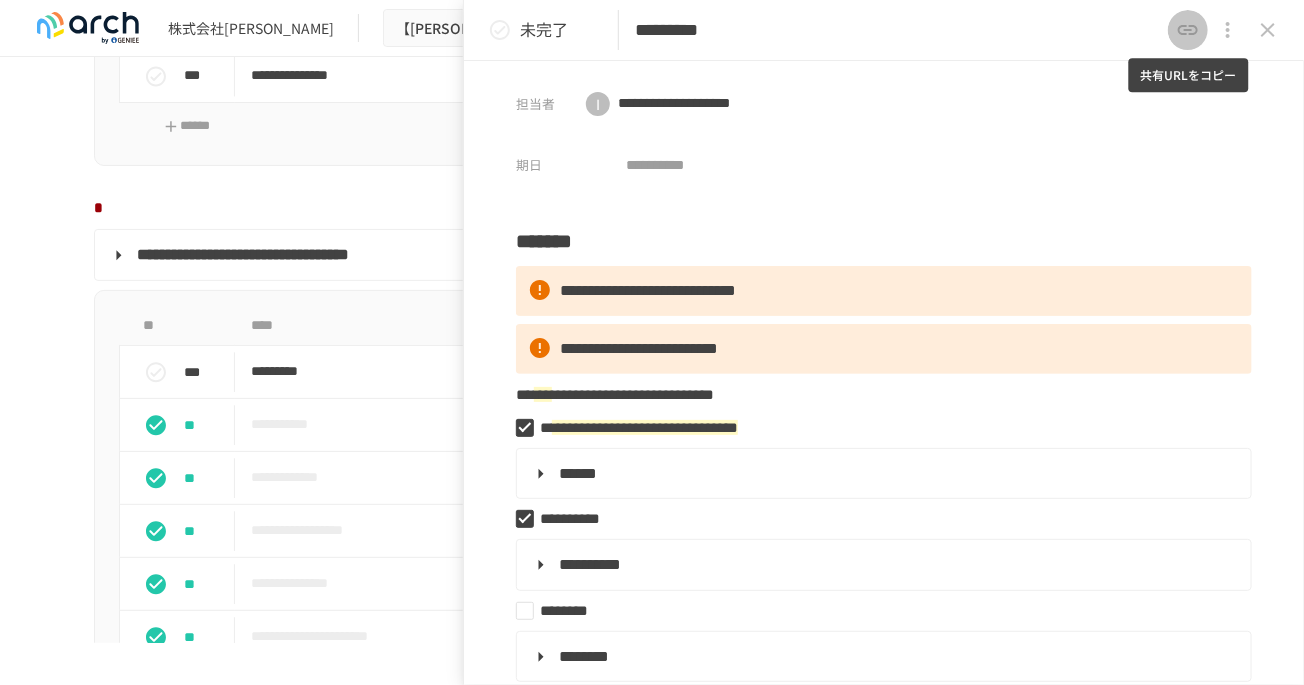 click 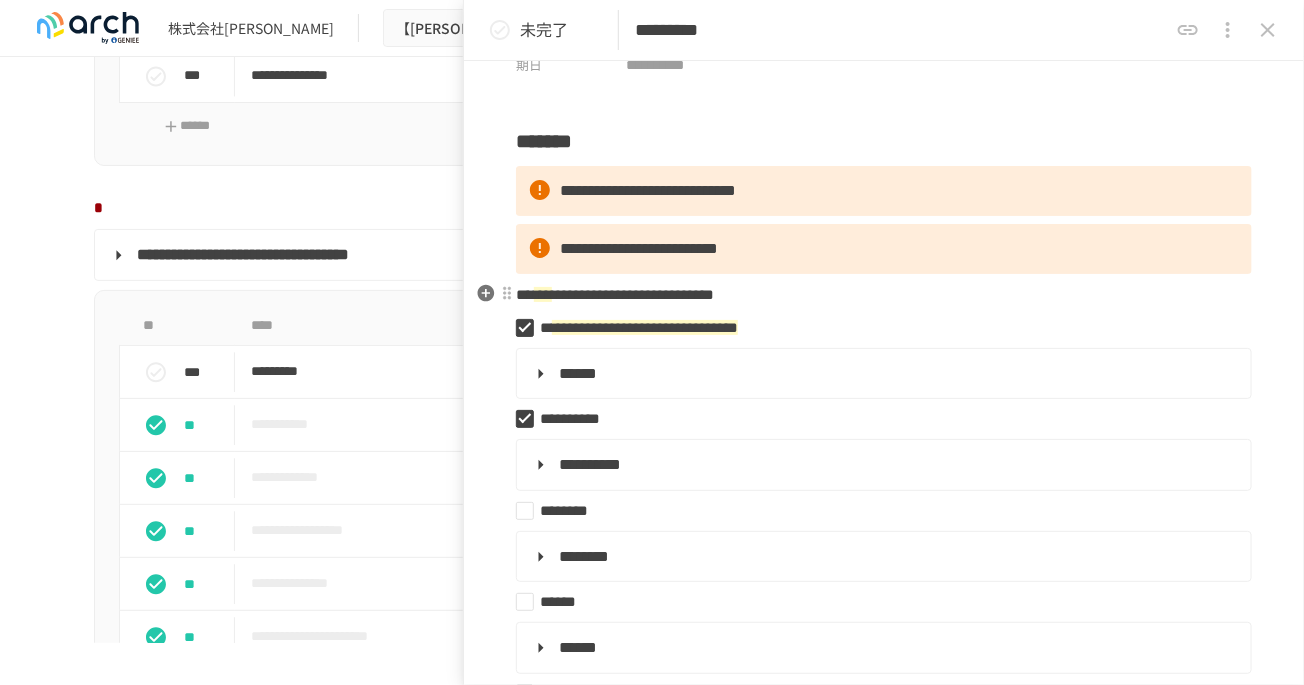 scroll, scrollTop: 0, scrollLeft: 0, axis: both 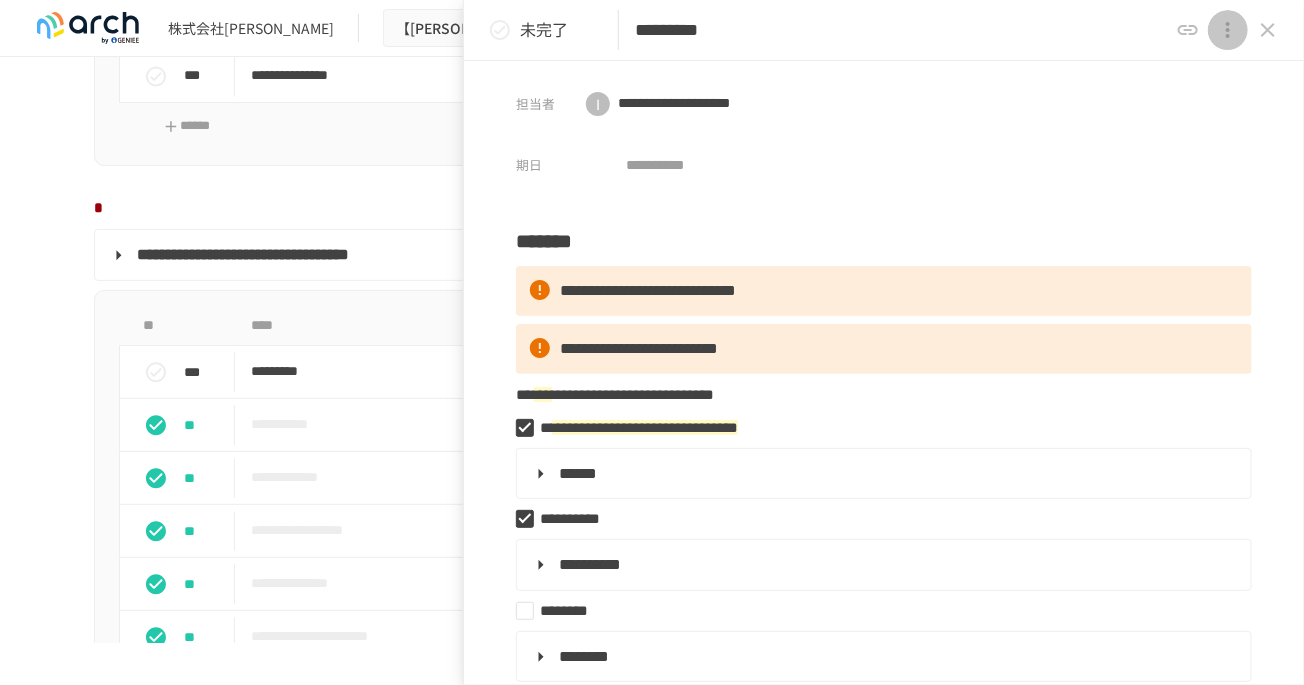 click 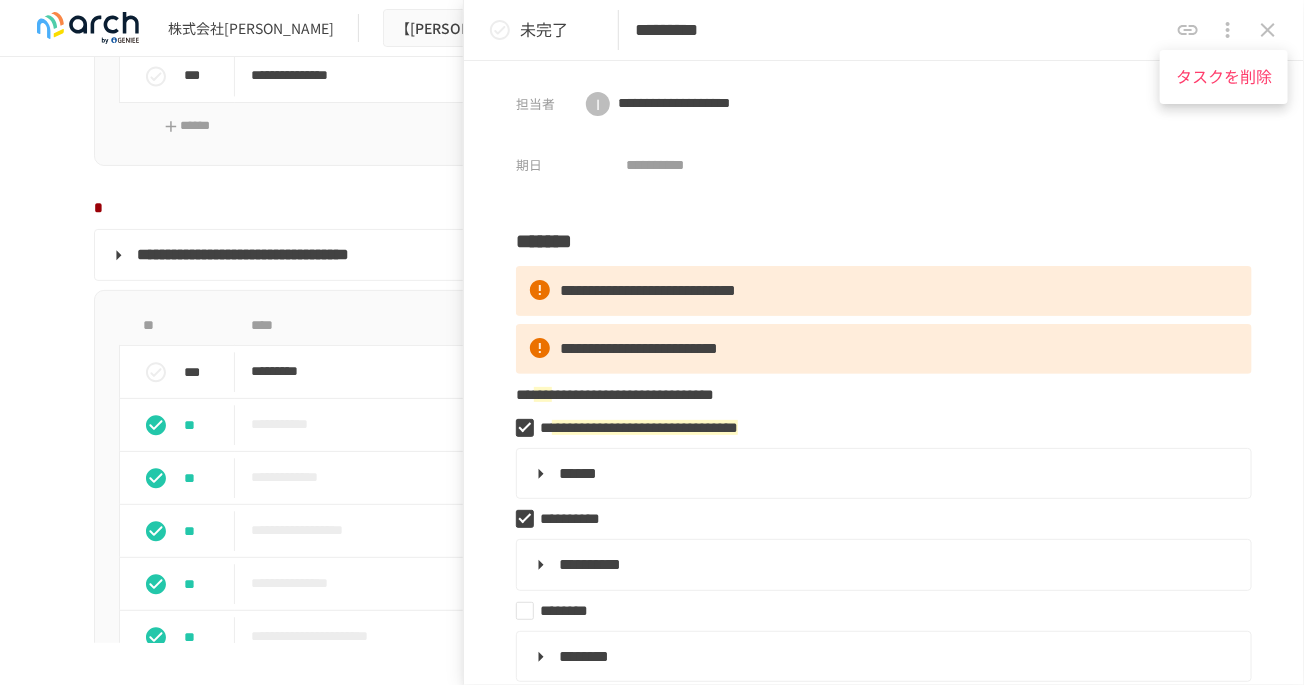 click at bounding box center (652, 342) 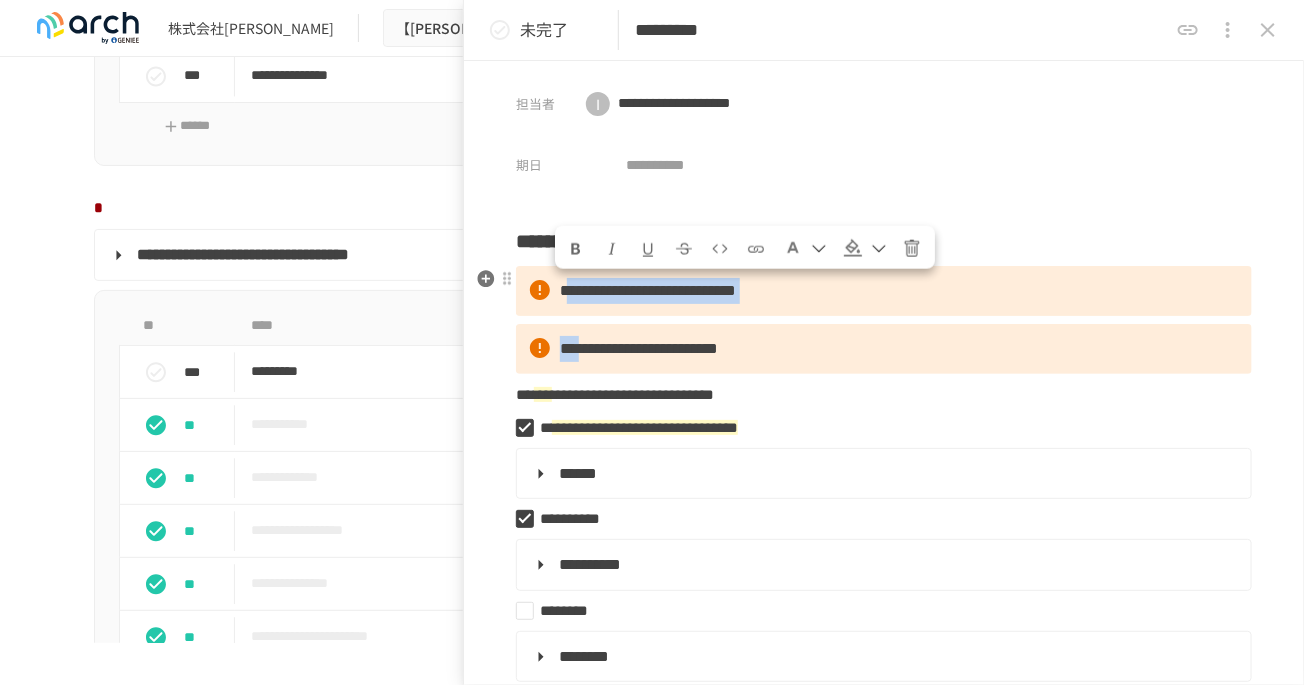 drag, startPoint x: 541, startPoint y: 227, endPoint x: 603, endPoint y: 321, distance: 112.60551 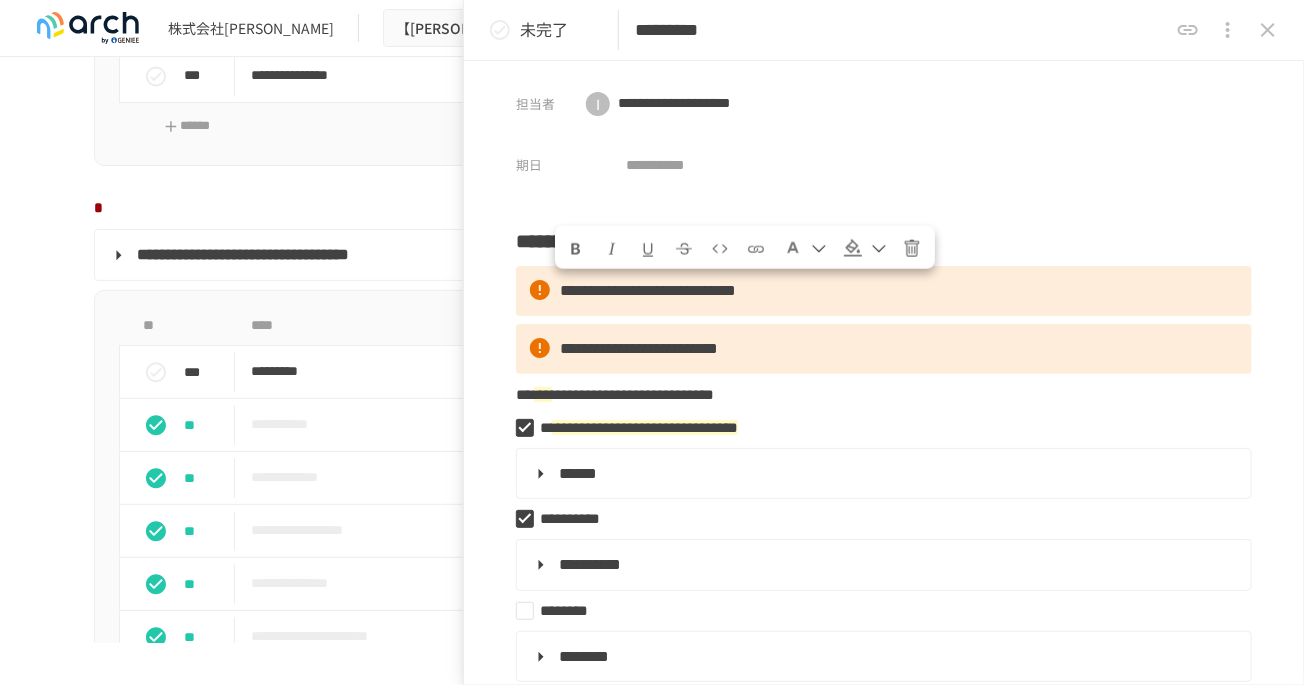 click on "**********" at bounding box center [884, 373] 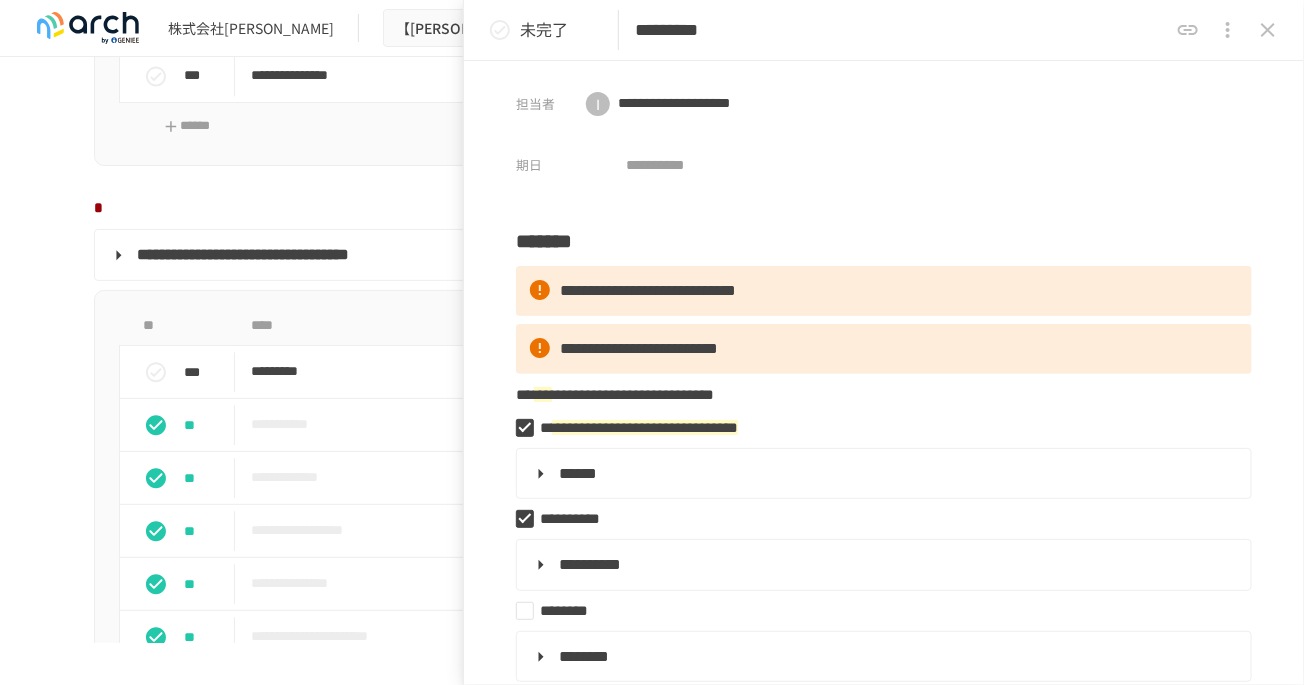 click on "**********" at bounding box center [884, 1834] 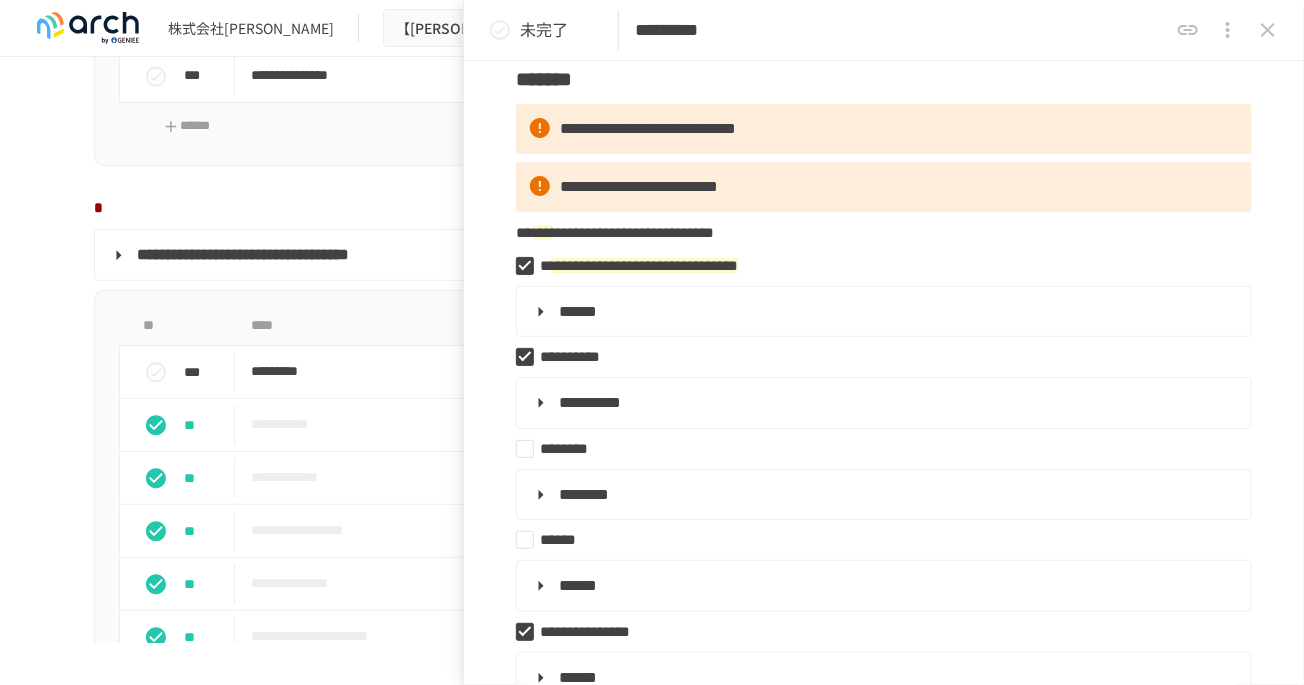 scroll, scrollTop: 100, scrollLeft: 0, axis: vertical 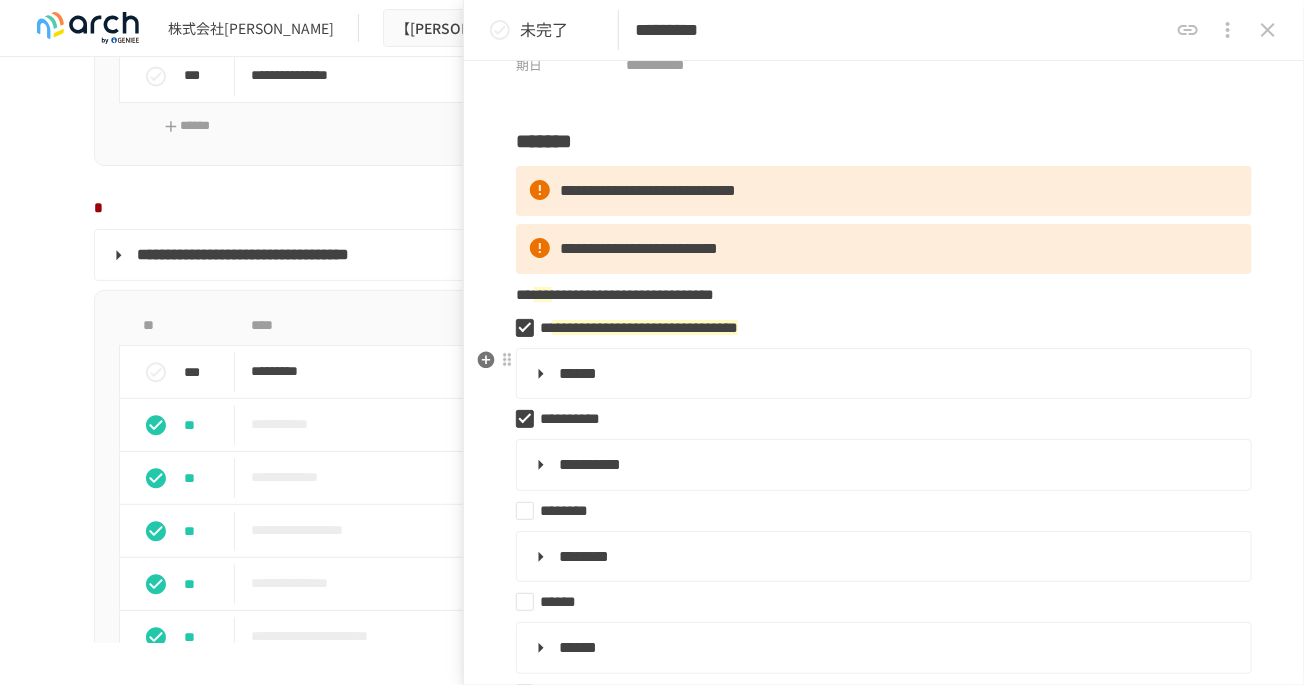 click on "*****" at bounding box center [882, 374] 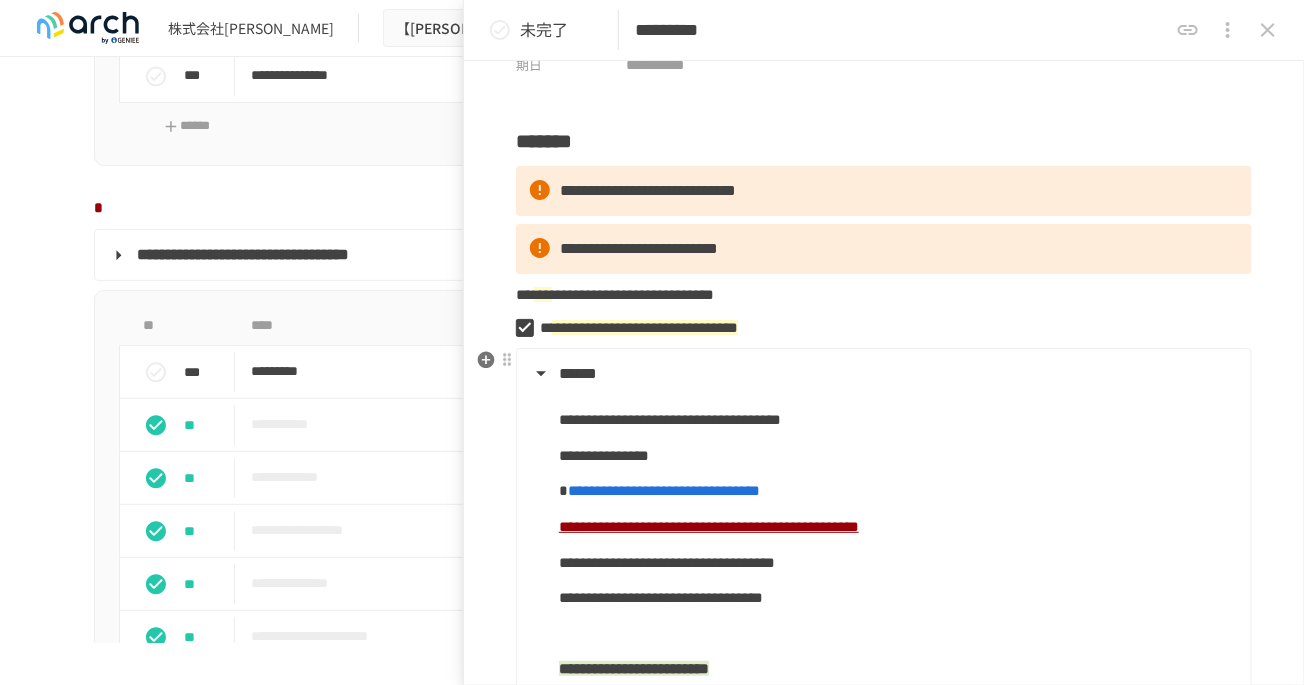 scroll, scrollTop: 200, scrollLeft: 0, axis: vertical 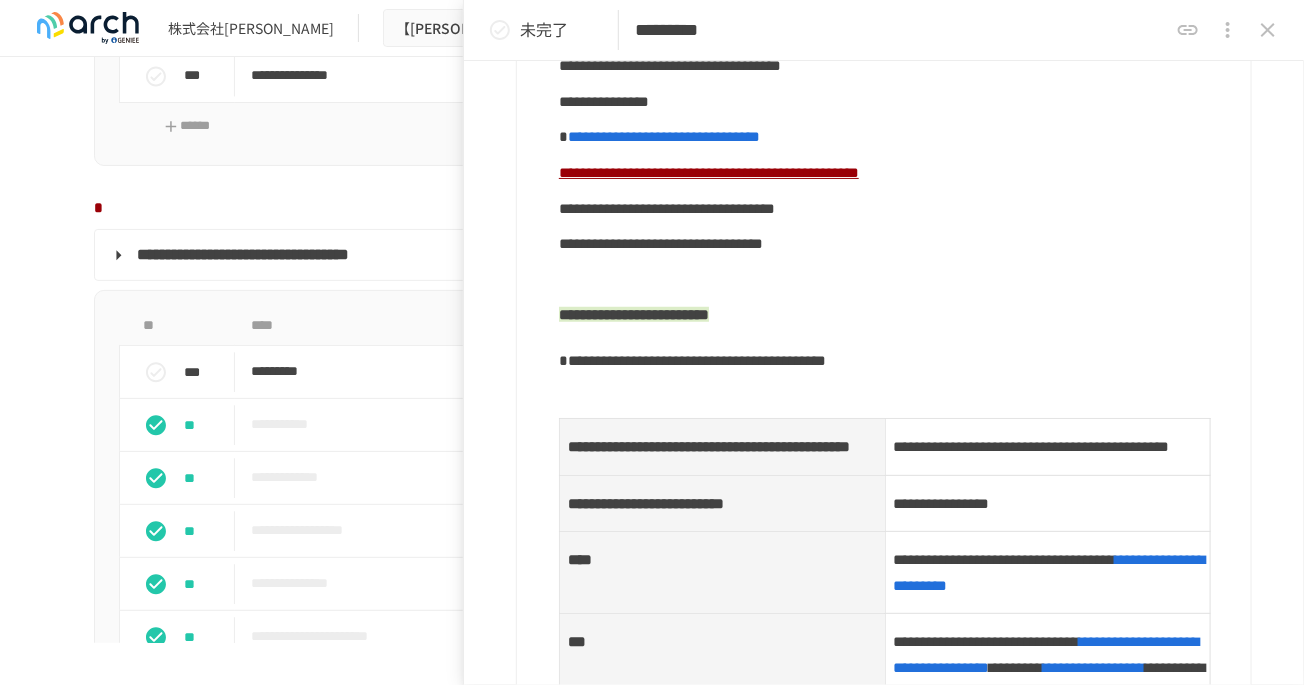click on "**********" at bounding box center (634, 314) 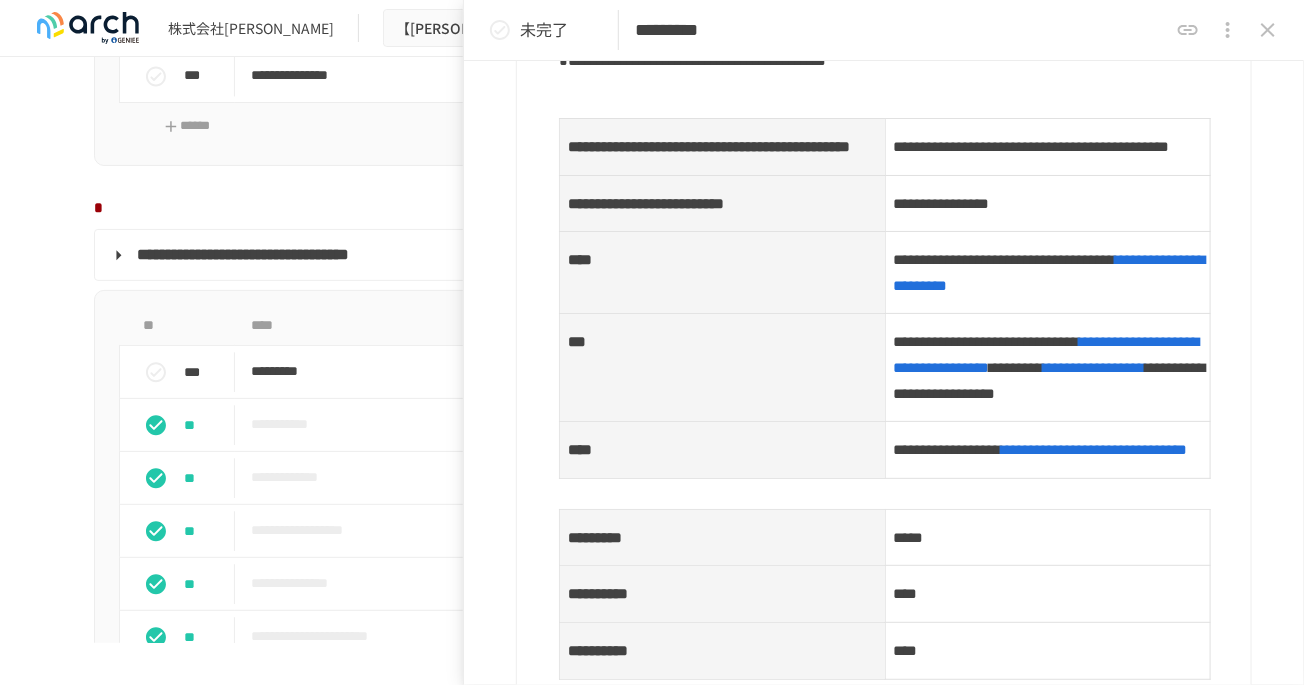 scroll, scrollTop: 654, scrollLeft: 0, axis: vertical 